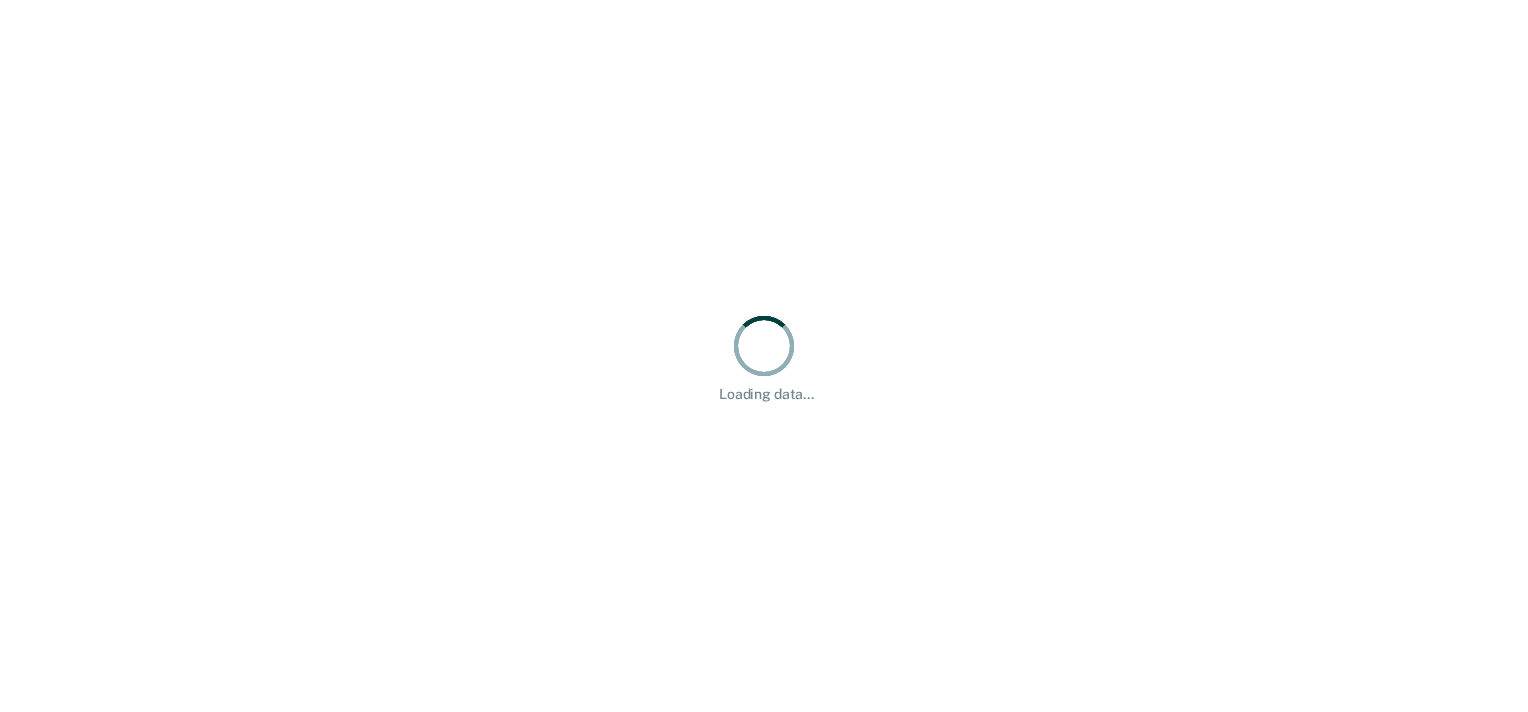 scroll, scrollTop: 0, scrollLeft: 0, axis: both 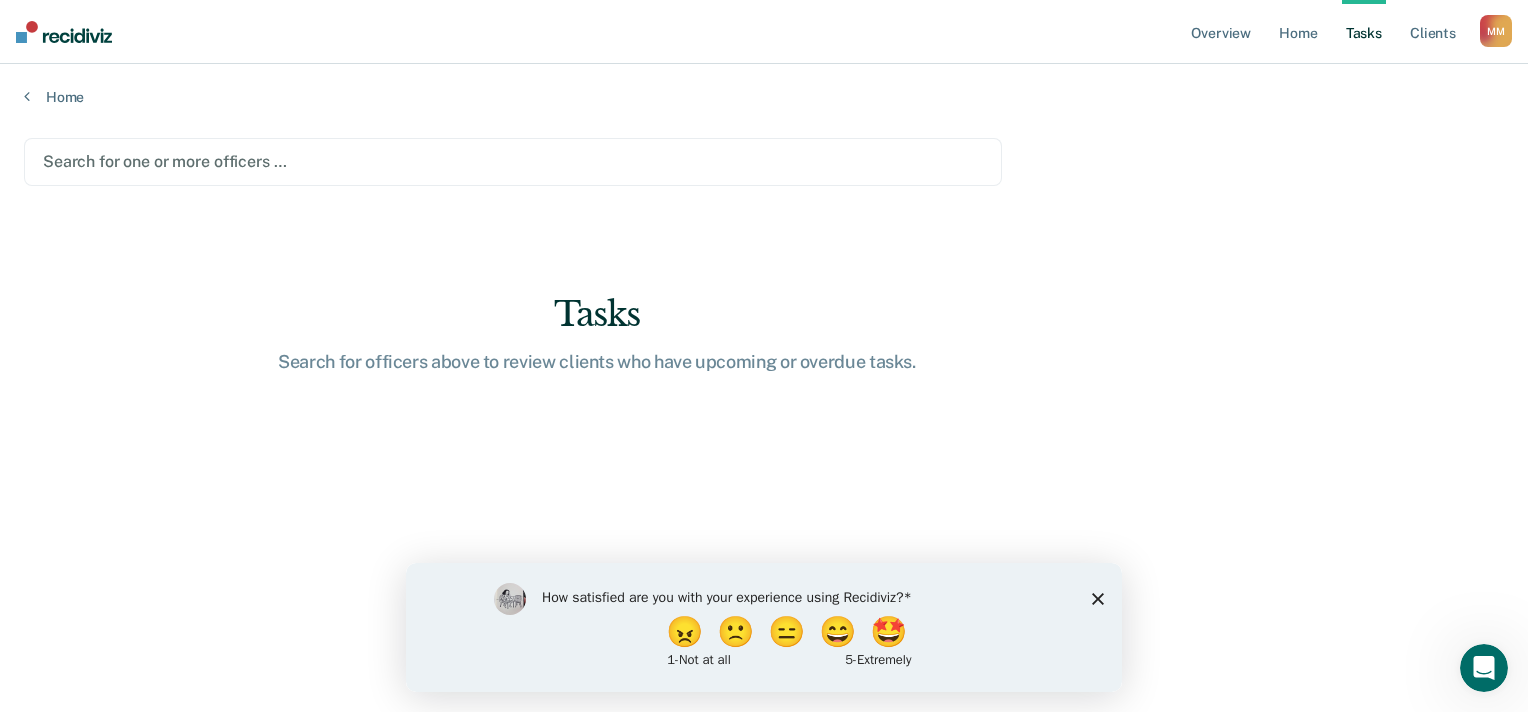 click on "How satisfied are you with your experience using Recidiviz? 😠 🙁 😑 😄 🤩 1  -  Not at all 5  -  Extremely" at bounding box center [764, 626] 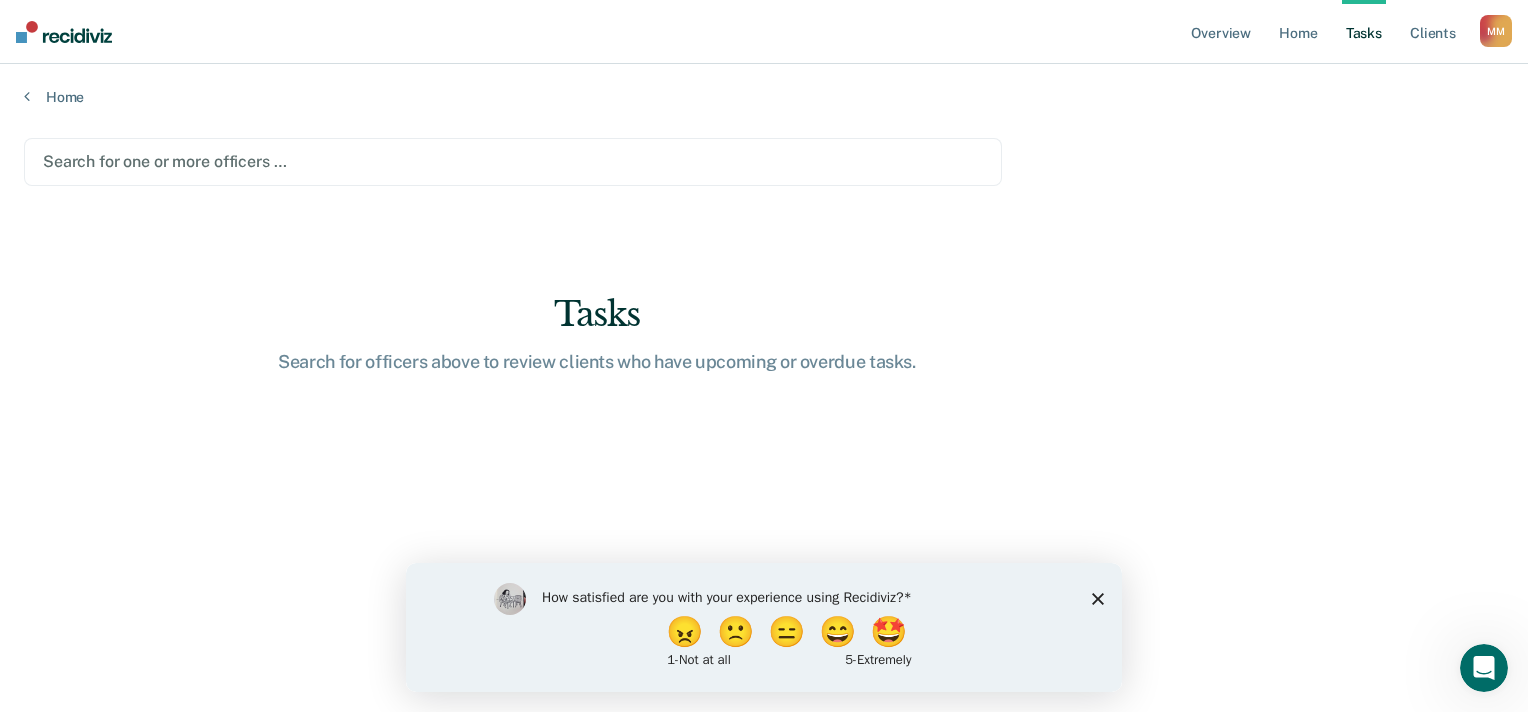 click 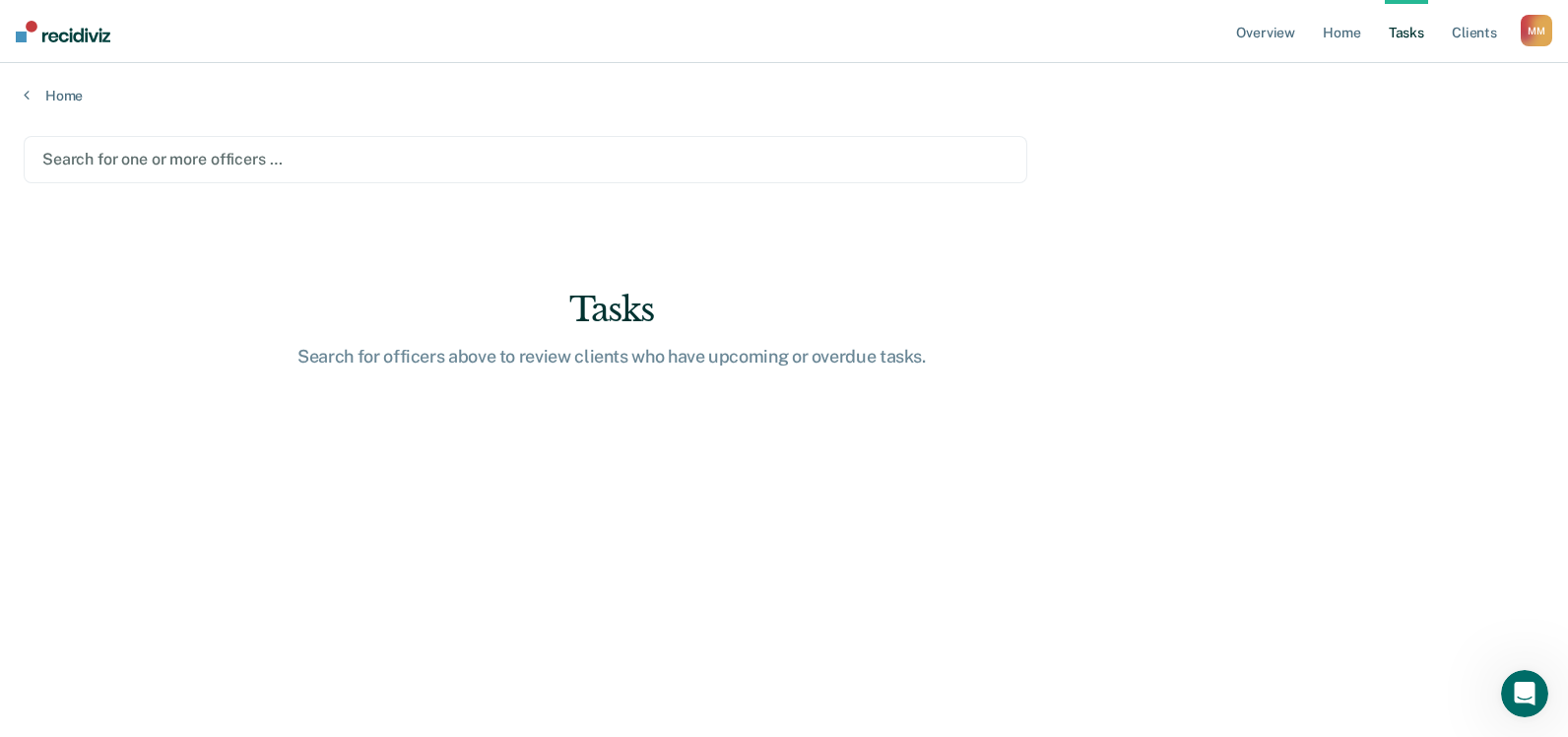click on "Tasks" at bounding box center (1406, 32) 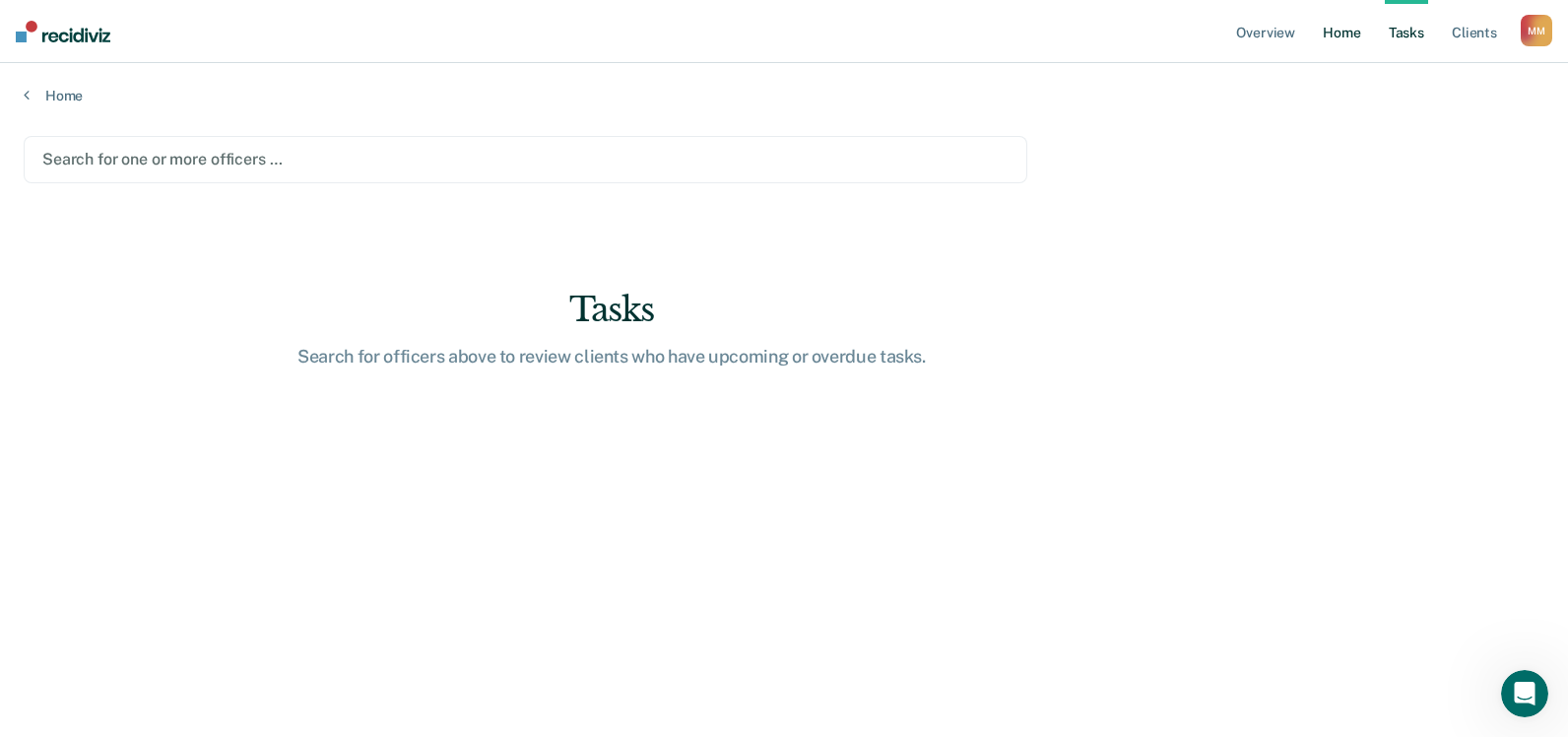 click on "Home" at bounding box center [1341, 32] 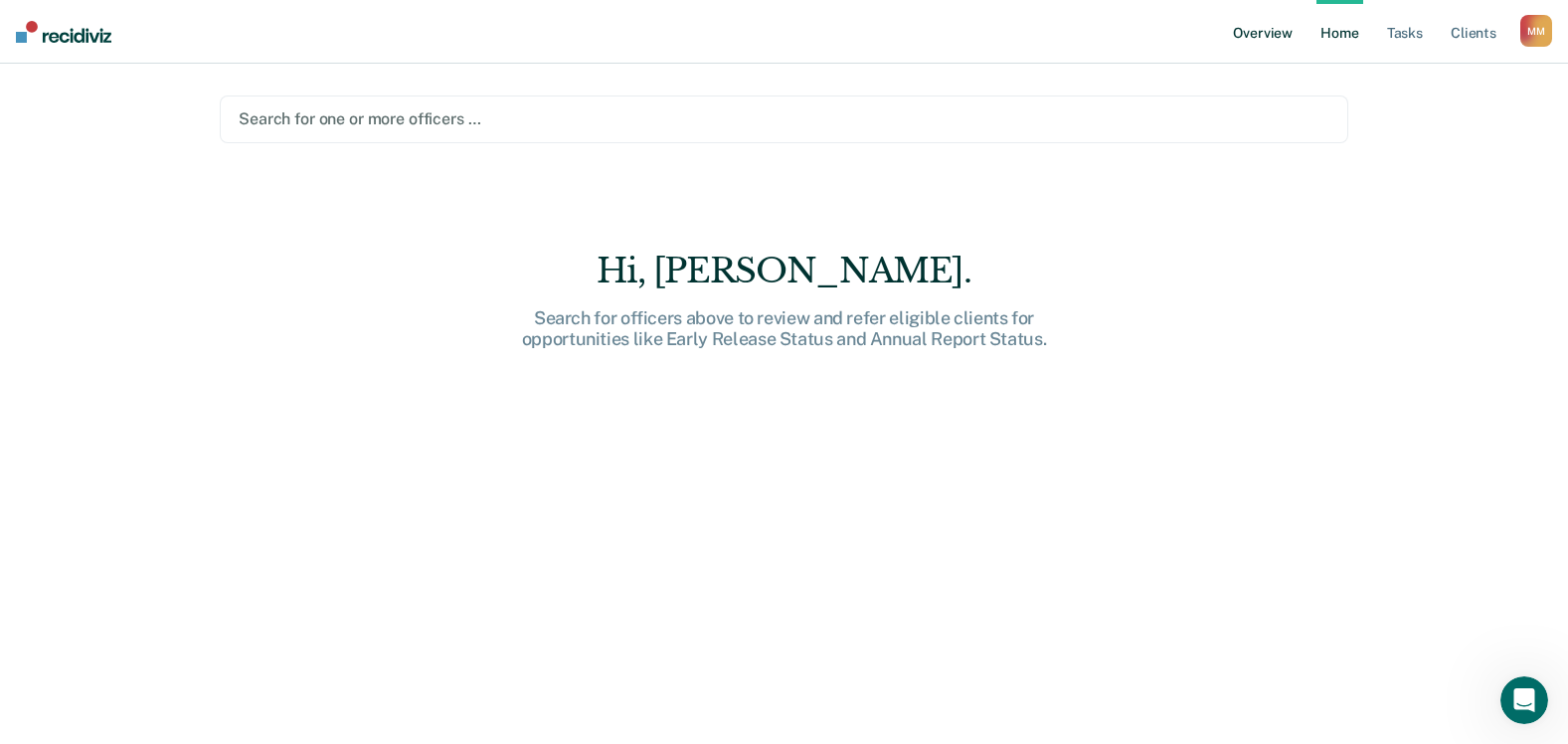 click on "Overview" at bounding box center [1263, 32] 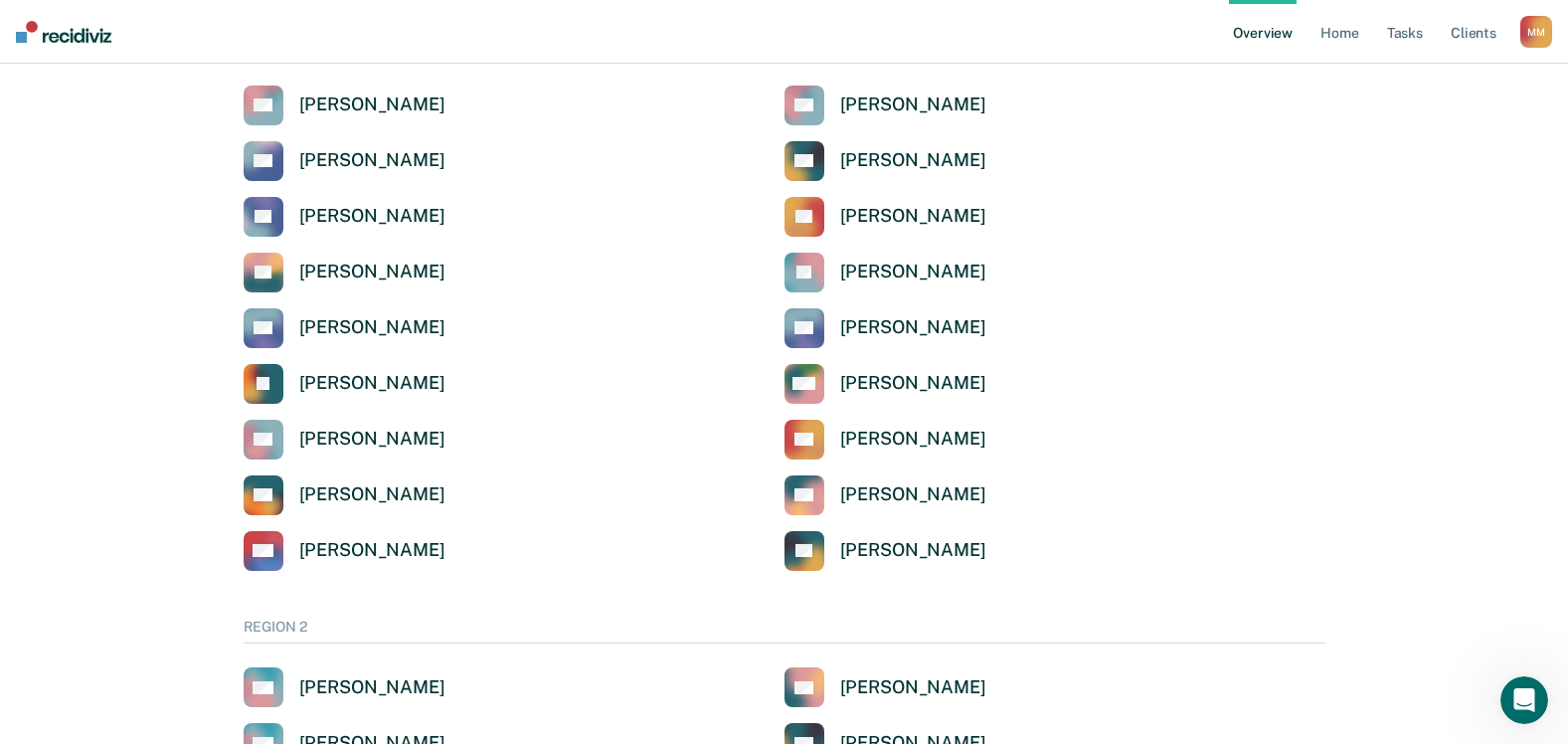 scroll, scrollTop: 0, scrollLeft: 0, axis: both 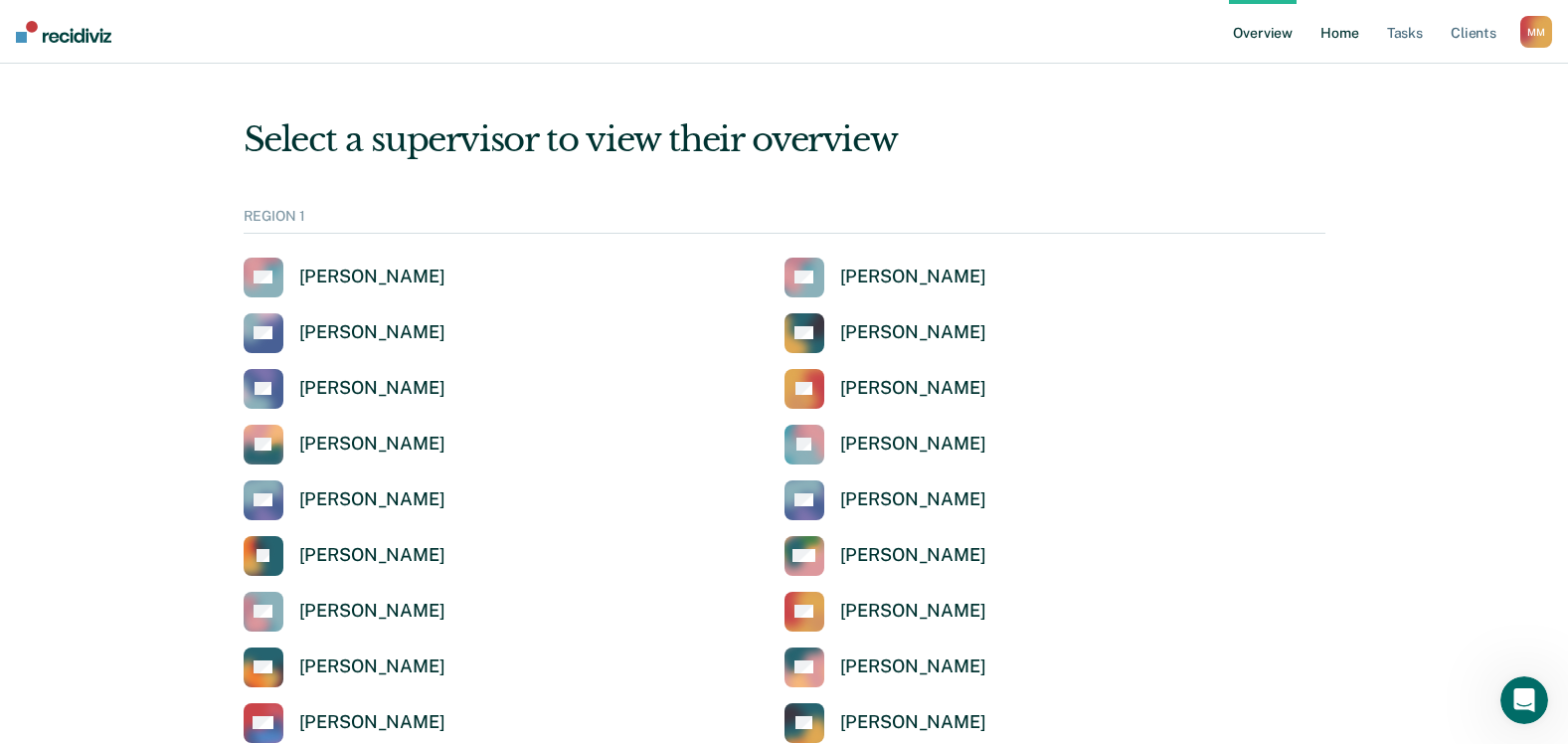 click on "Home" at bounding box center (1339, 32) 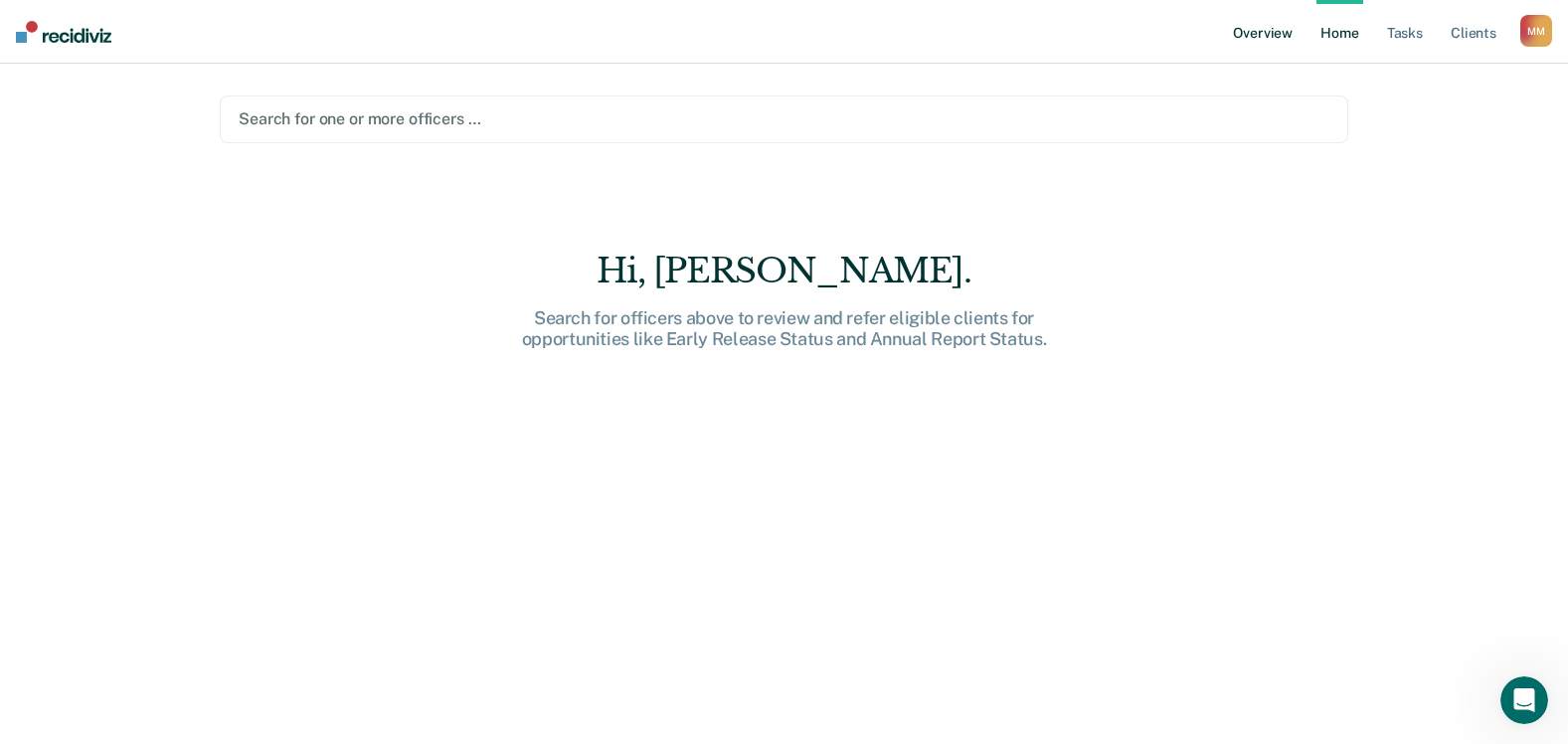 click on "Overview" at bounding box center (1263, 32) 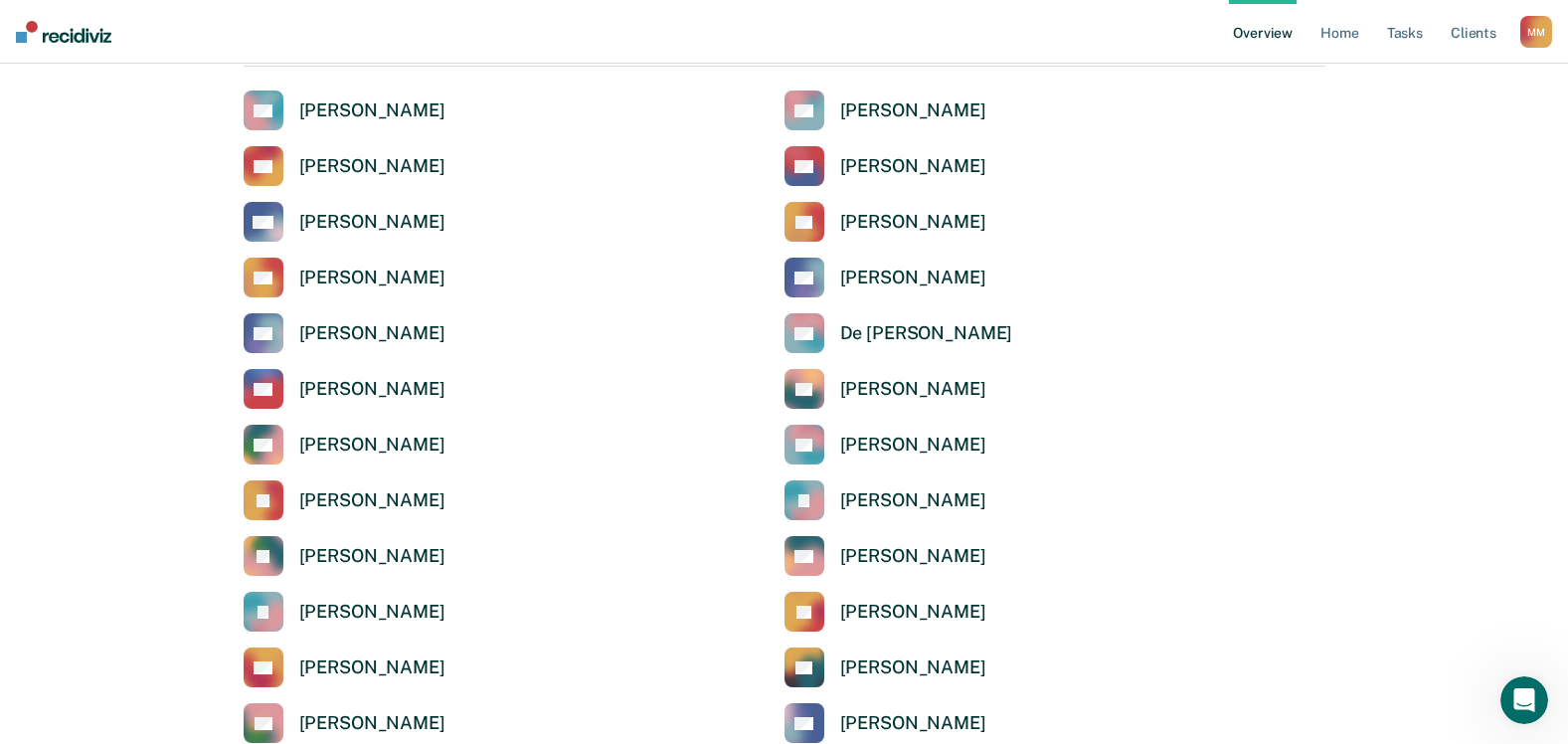 scroll, scrollTop: 2288, scrollLeft: 0, axis: vertical 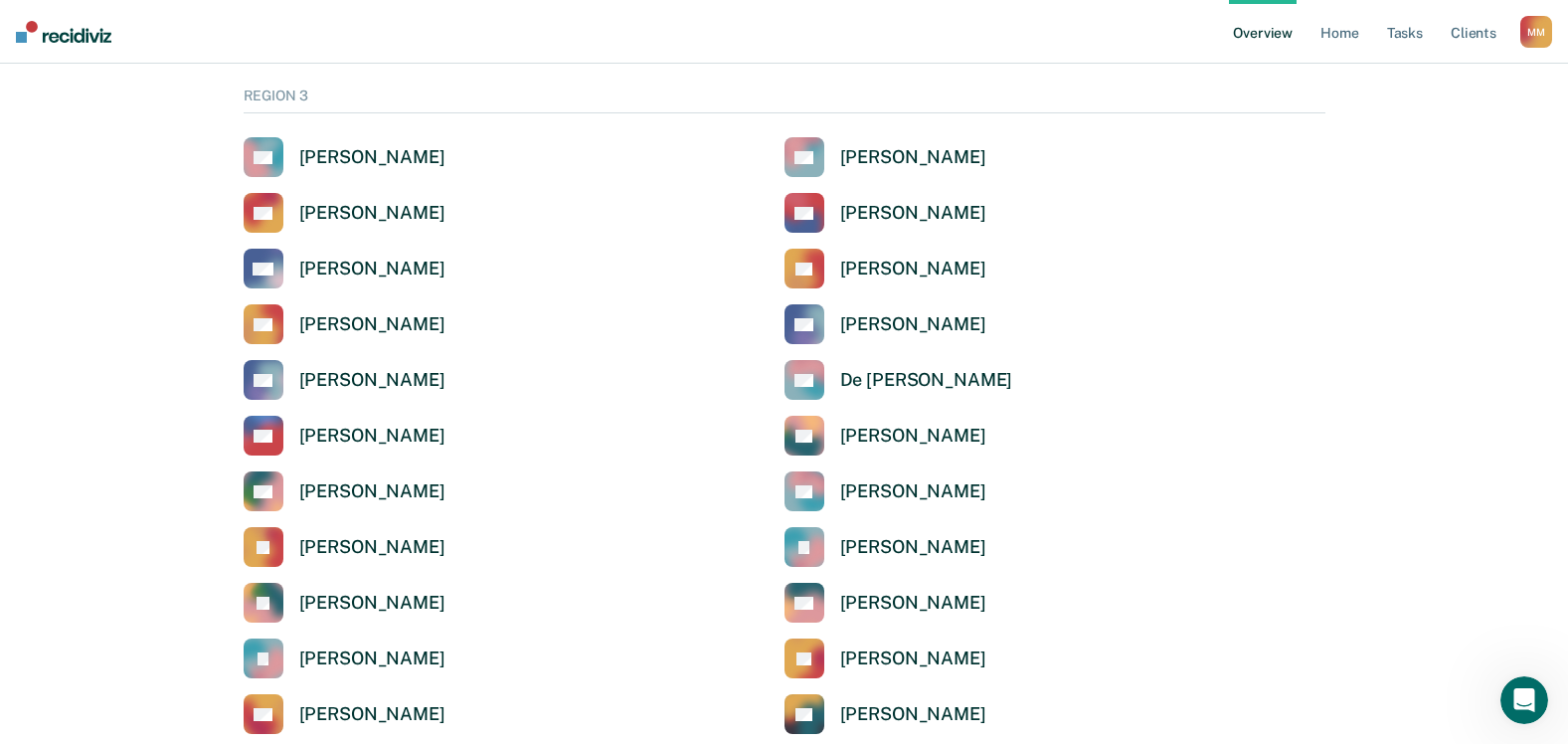 click on "Select a supervisor to view their overview REGION 1 AS Alicia Sanchez AG Anabel Guy AR Anna Ronning-Batton AC Annetta Cagle AL Ashley Loftis CT Camelia Townsend ED Elissa Dent JD Jasmine Douglas KB Kathleen Briones KB Kristina Bryan LJ Latisha Jones MH Megan Harper RN Rebecca Nitsche RK Robert Kimbro SC Sabrina Callesto SB Shayla Broussard SW Sylvia Willis TB Tamiya Bridges REGION 2 AM Alfrida Moland AB Alyssa Barton AM Angel Martin AO Ann Oodo AS Ardenia Smith-Watson AW Audra Wellington BH Brittany Harris CC Candace Cherry CM Charles Morris CN Chinedu Nwanegbo CD Christina Dawkins CW Claxton Wright DP Darian Phillips DS David Sims DW Deasharea Winfield DW Deavon Williamson DC Denzel Chukwurah DW Derek Webb DW Dewal Wilson DW Donald Williams FF Felix Fontebo GB Gordon Brown HN Hoa Nguyen JM Jeremy Mcclain JF Jesus Faz JG Joshua Gelinas KV Karla Velazquez KL Kary Lindley KW Katreenia Wallace KA Kehinde Aiyegoro KS Kelley Simon KW Kenya Wade KT Kristn Trimble LL Lashonda Lynch LE Latoya Eaden LM Laura Meza LO" at bounding box center [784, 754] 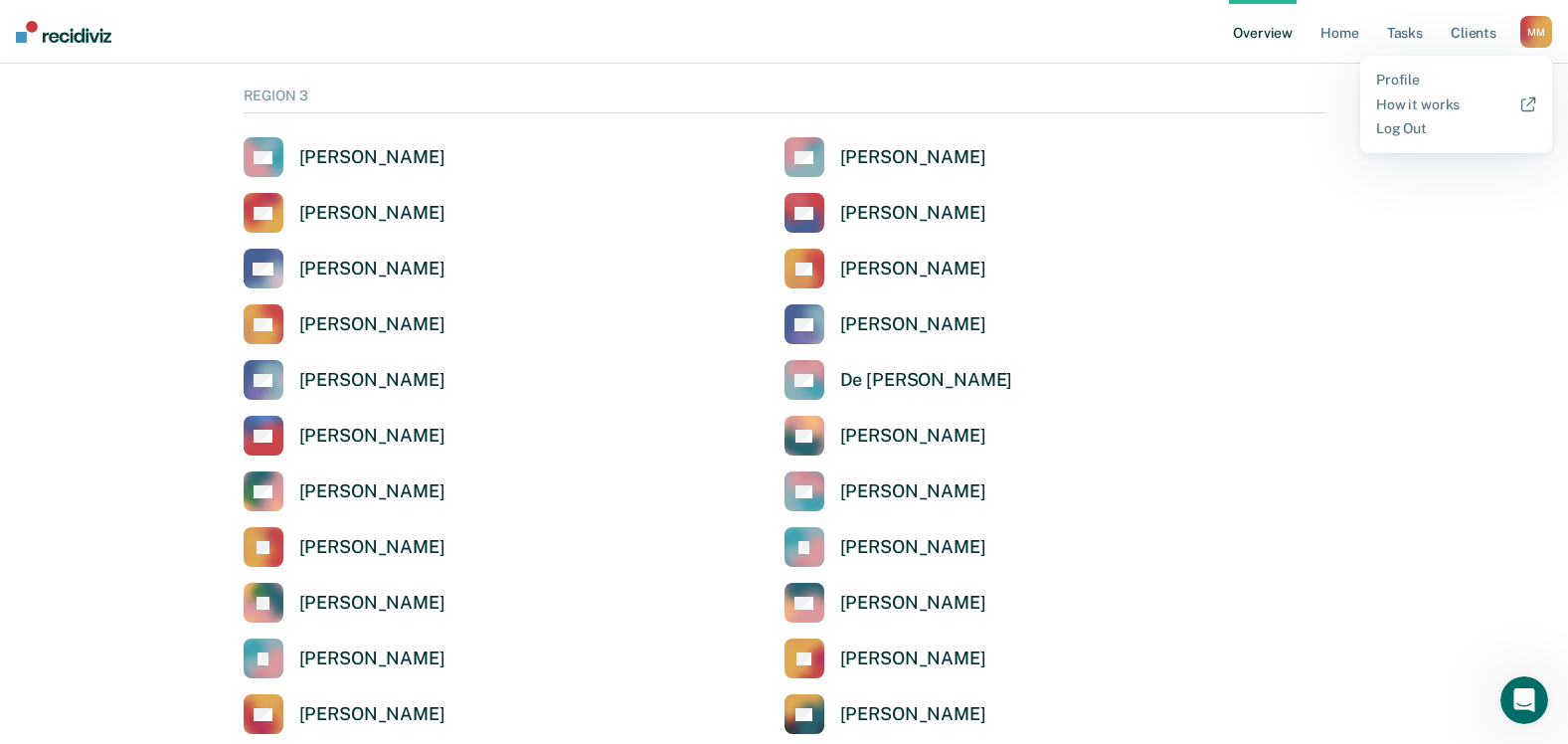 click on "M M" at bounding box center [1536, 32] 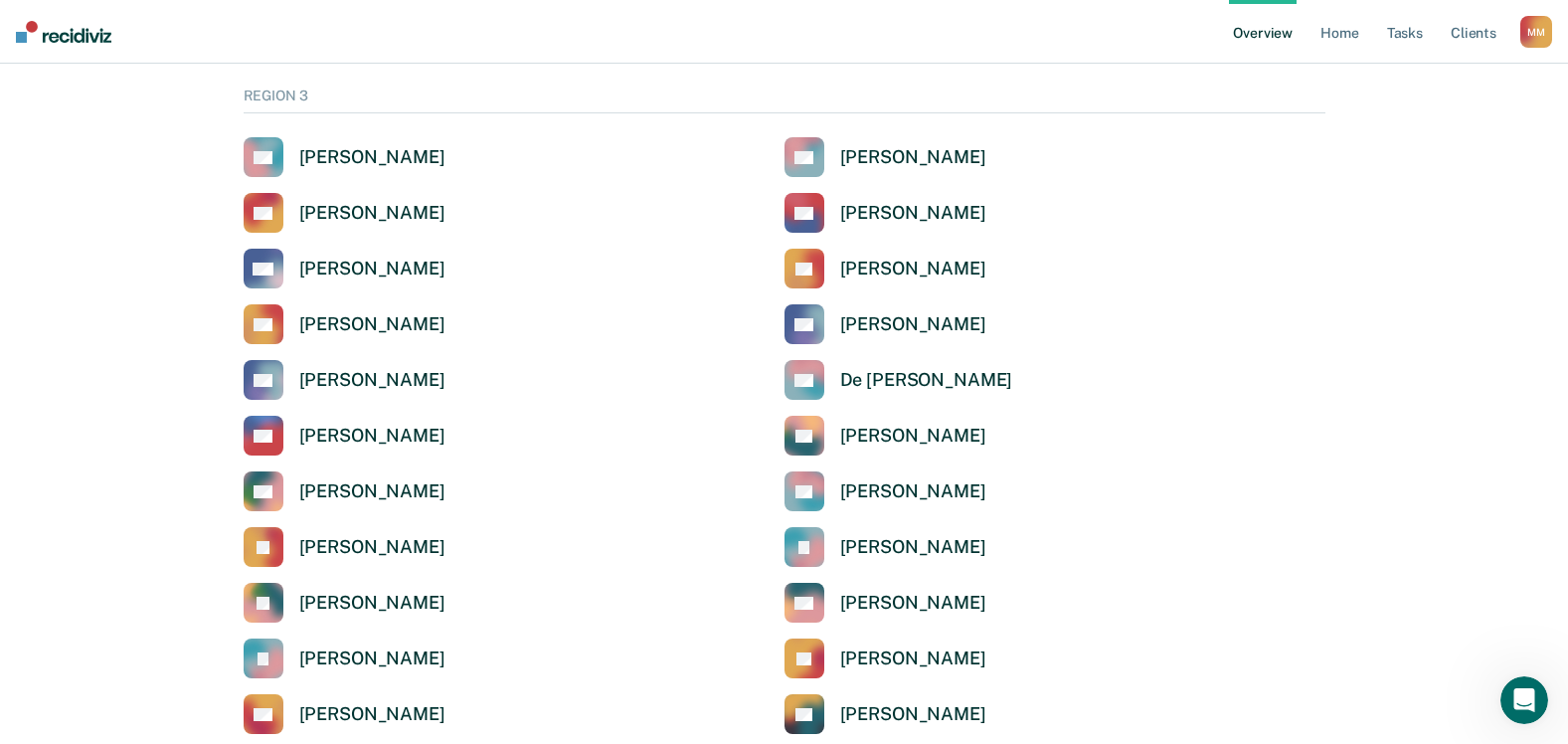 click on "Overview Home Tasks Client s Melissa McClure M M Profile How it works Log Out" at bounding box center [784, 32] 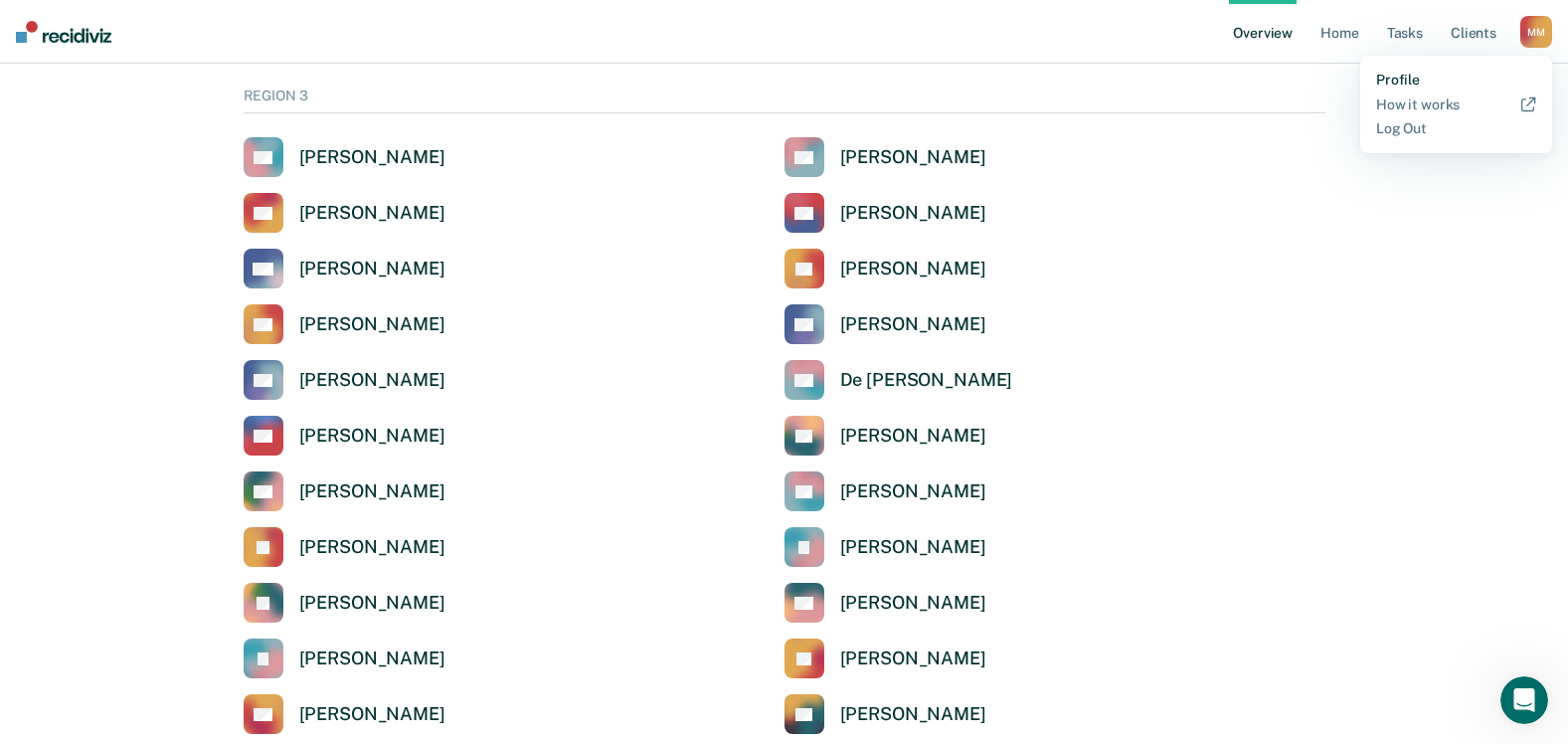click on "Profile" at bounding box center (1456, 80) 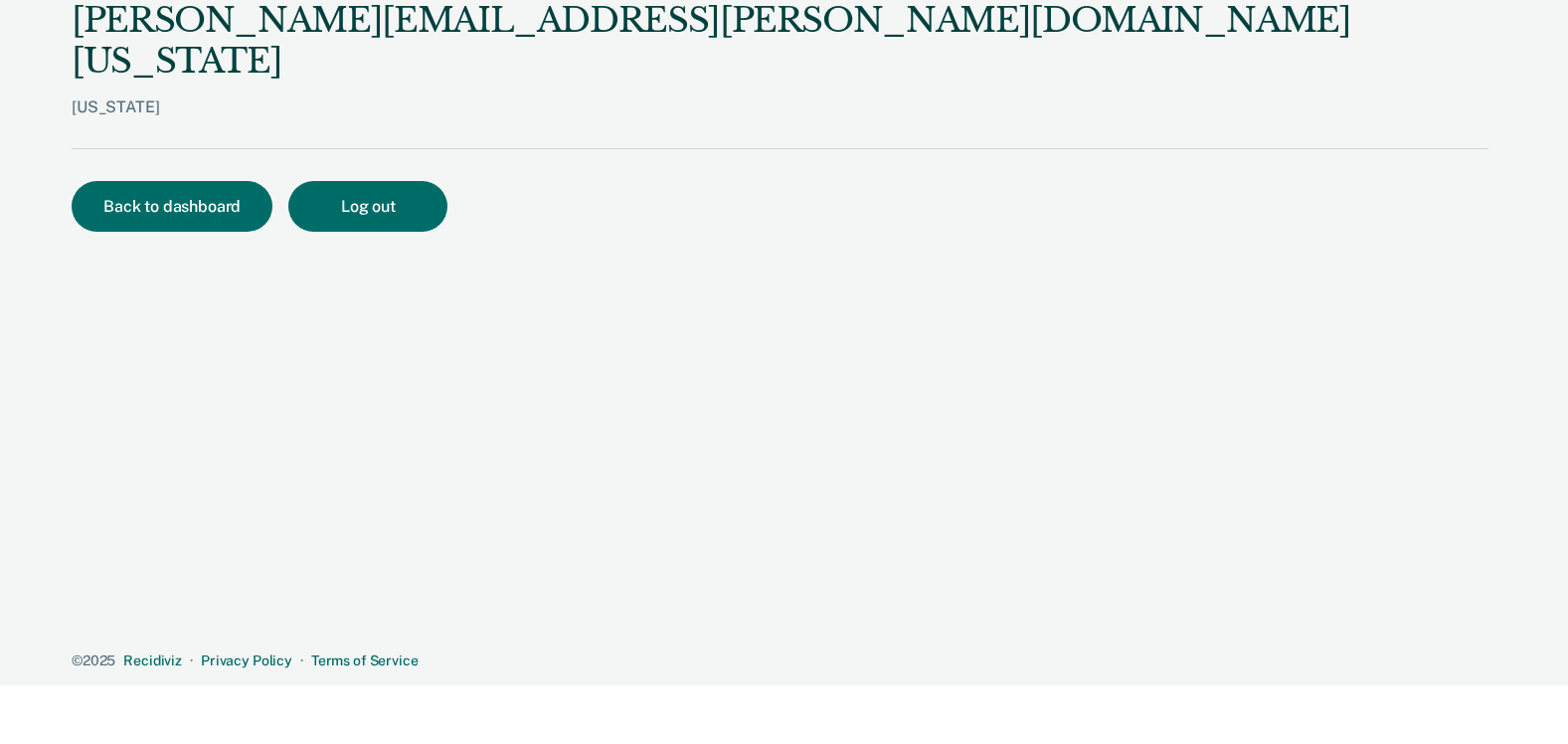 scroll, scrollTop: 0, scrollLeft: 0, axis: both 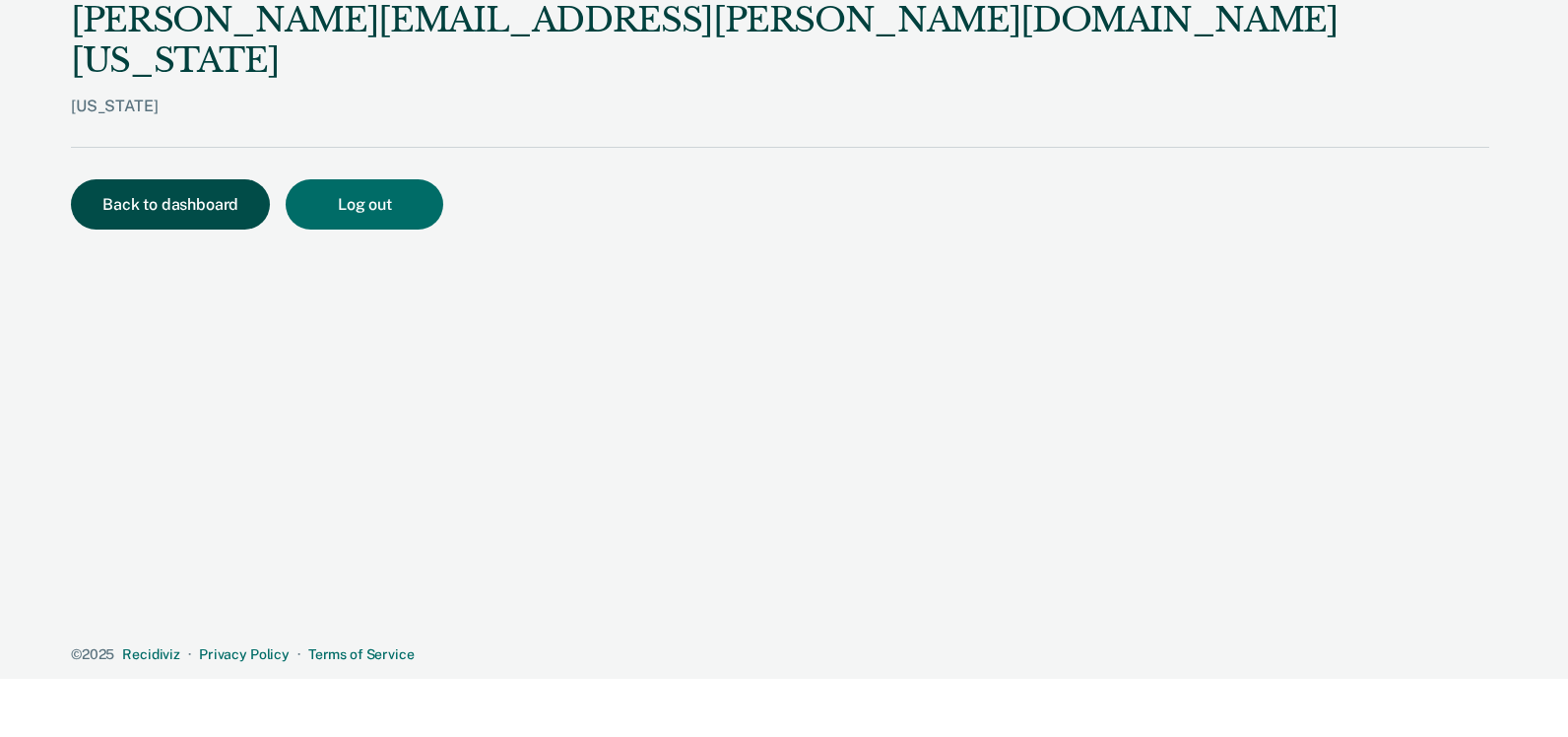 click on "Back to dashboard" at bounding box center (170, 204) 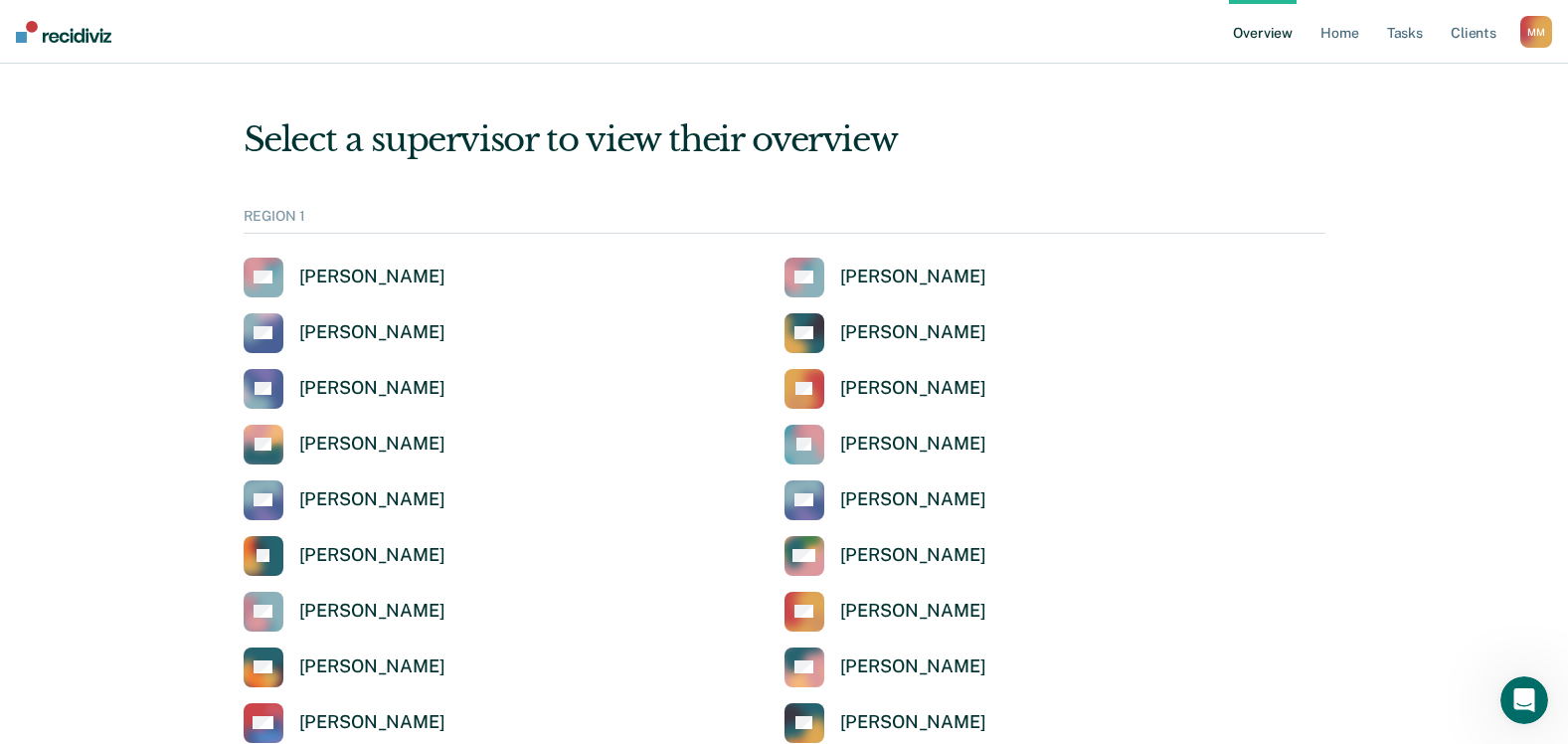 scroll, scrollTop: 0, scrollLeft: 0, axis: both 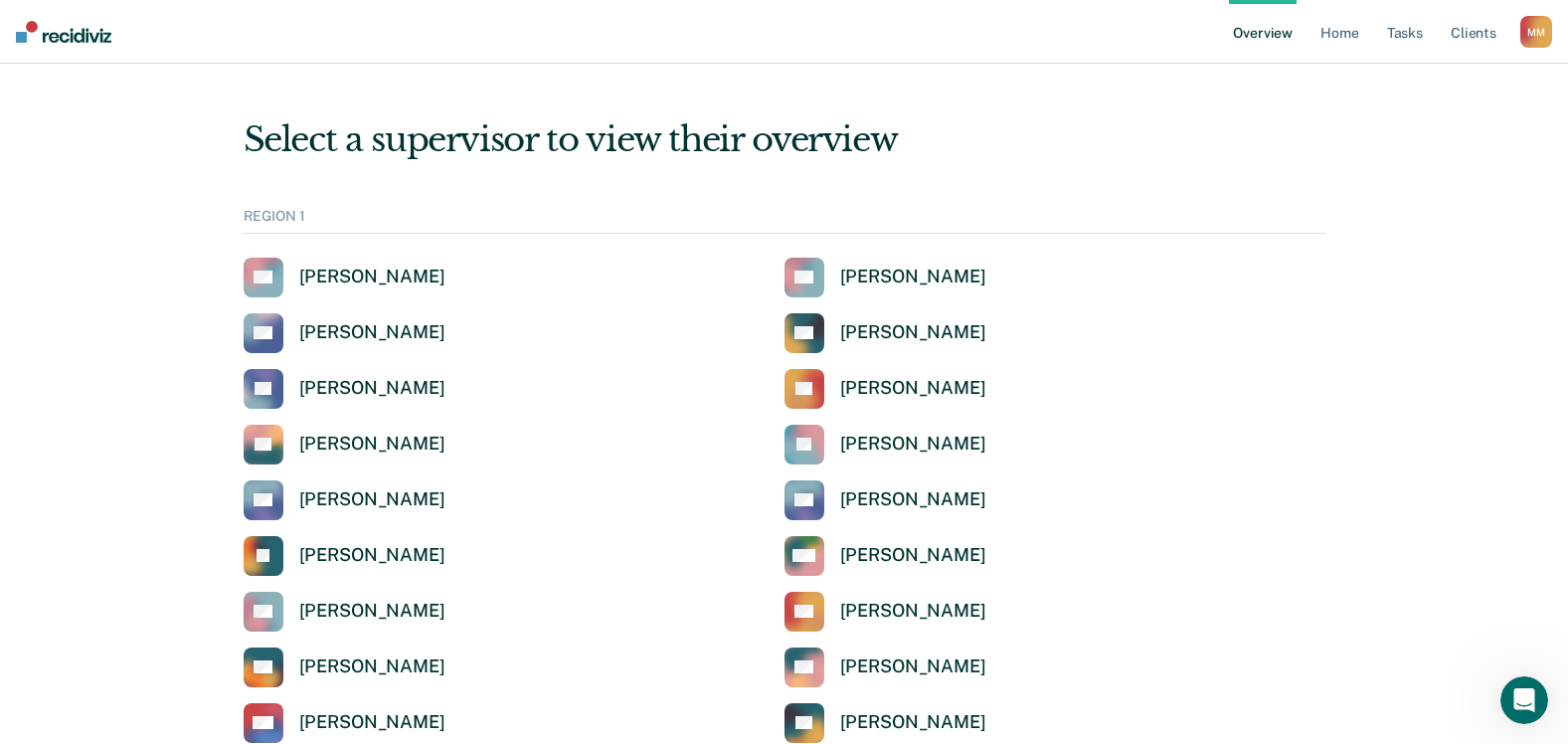 click at bounding box center [64, 32] 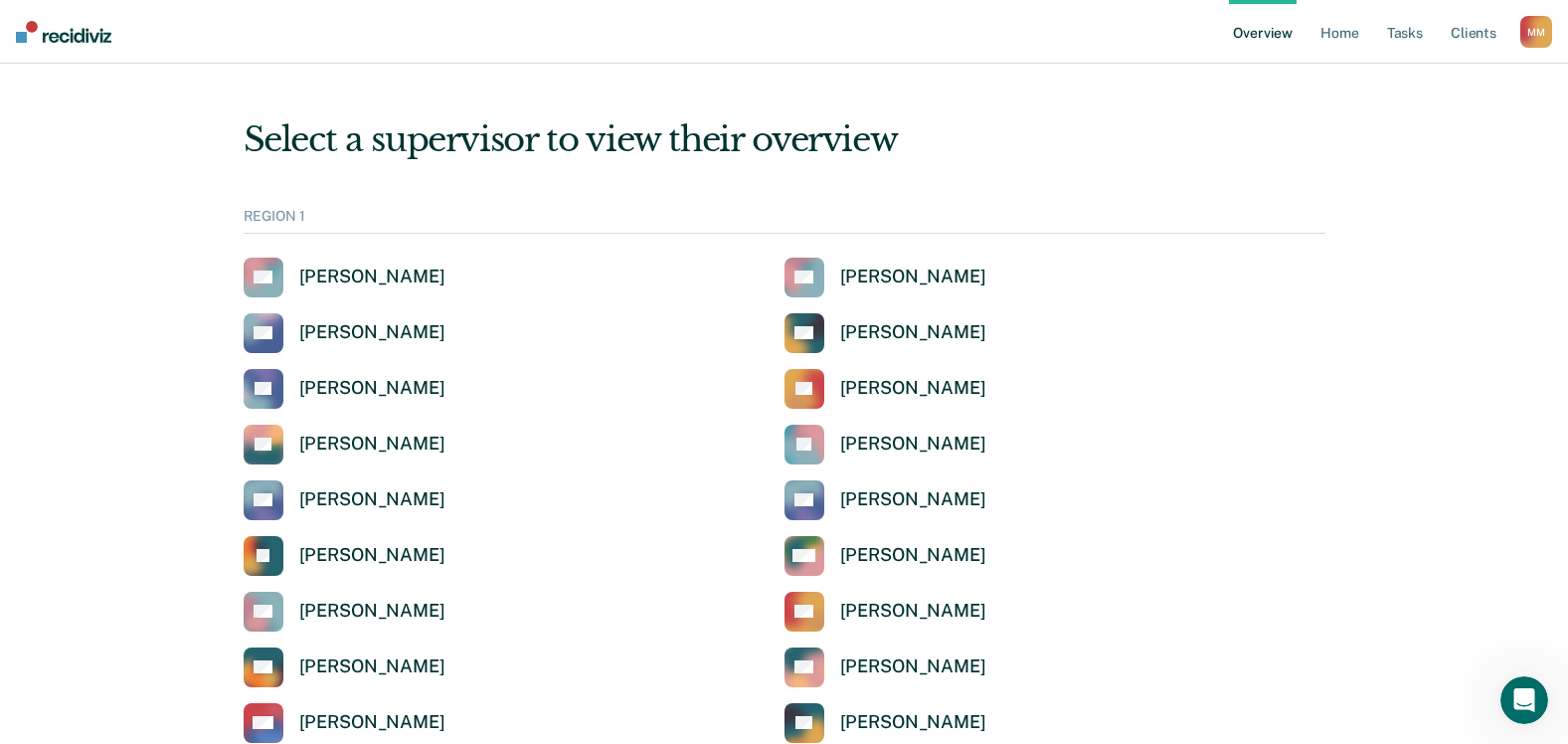 scroll, scrollTop: 0, scrollLeft: 0, axis: both 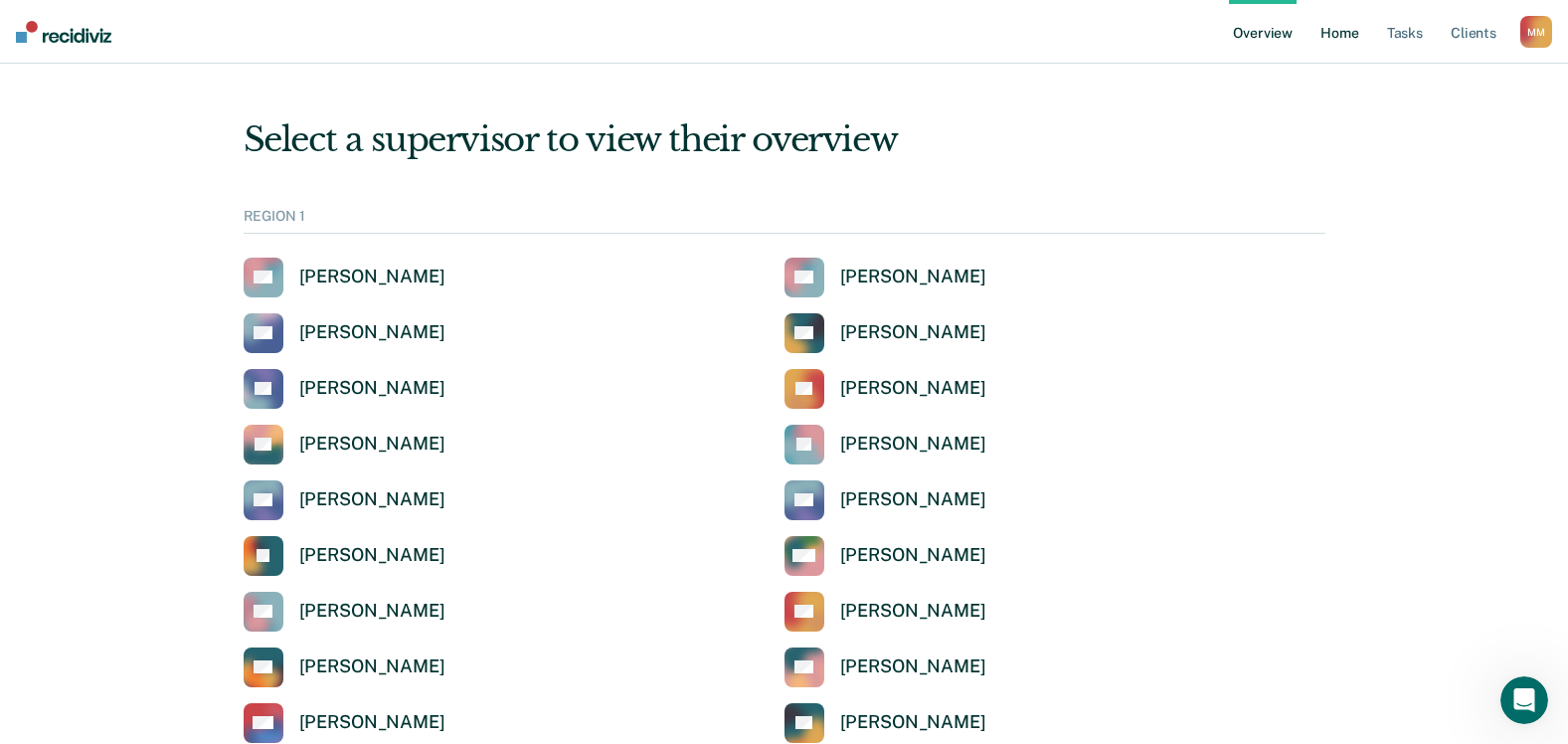 click on "Home" at bounding box center (1339, 32) 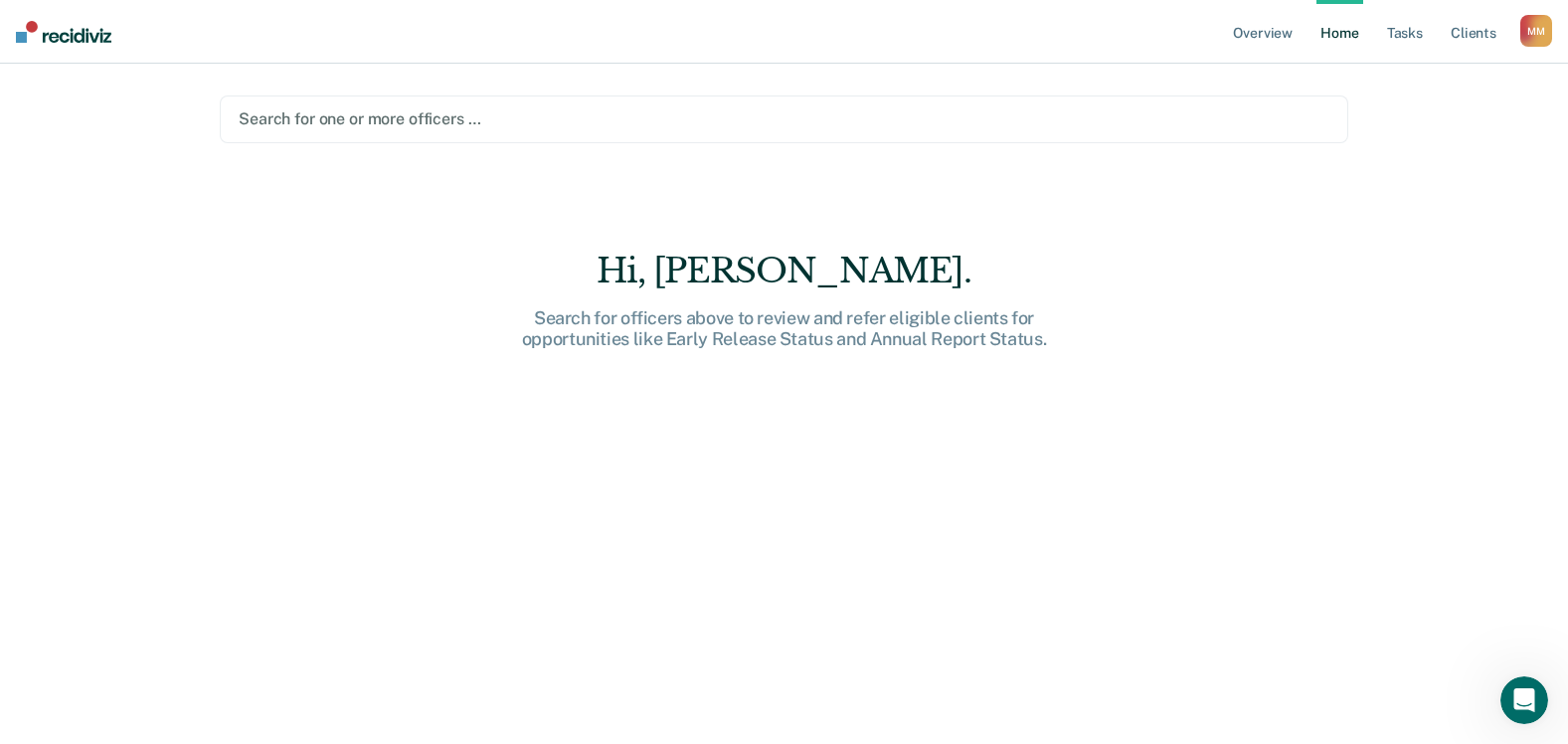 click on "Overview Home Tasks Client s Melissa McClure M M Profile How it works Log Out Search for one or more officers … Hi, Melissa. Search for officers above to review and refer eligible clients for
opportunities like Early Release Status and Annual Report Status." at bounding box center [784, 372] 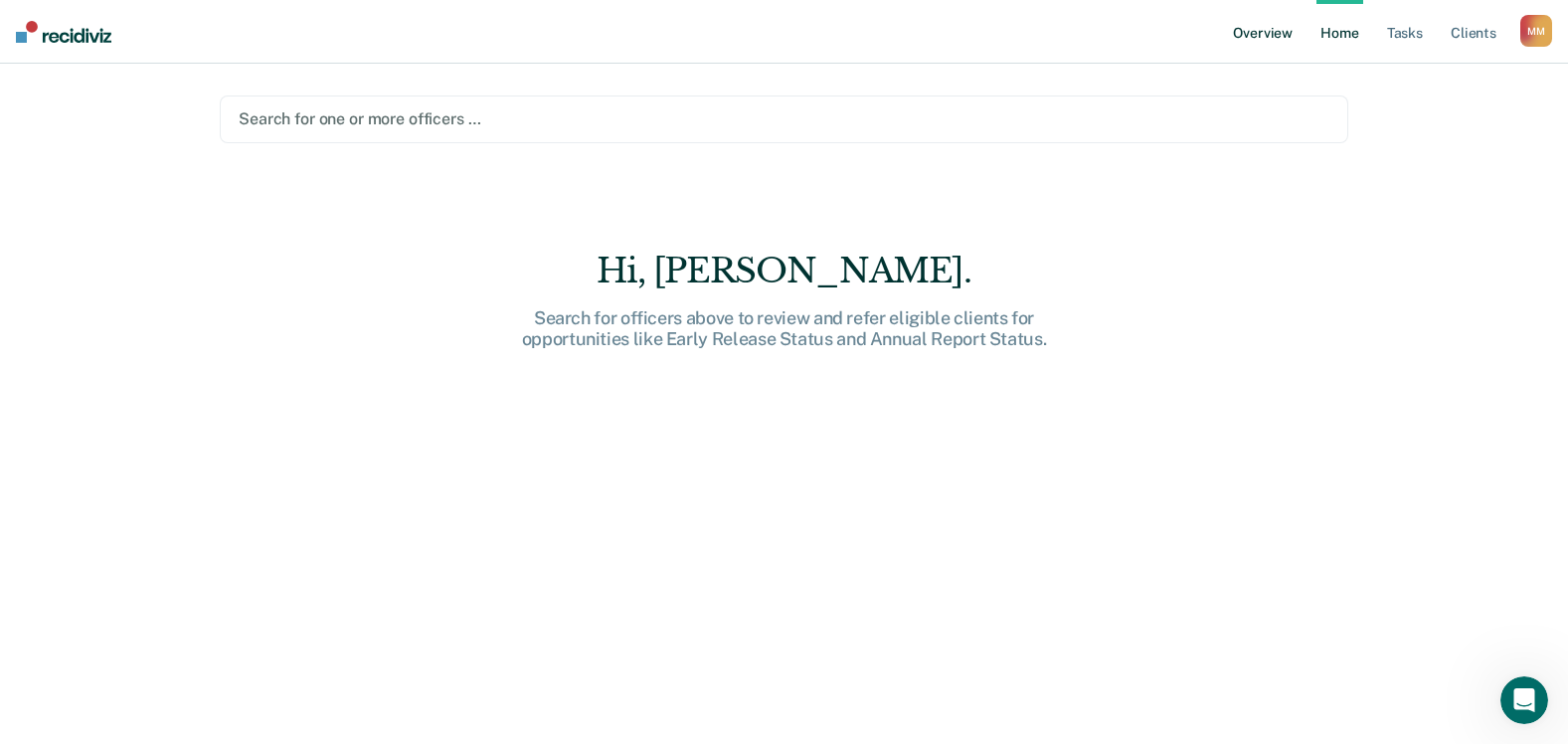 click on "Overview" at bounding box center (1263, 32) 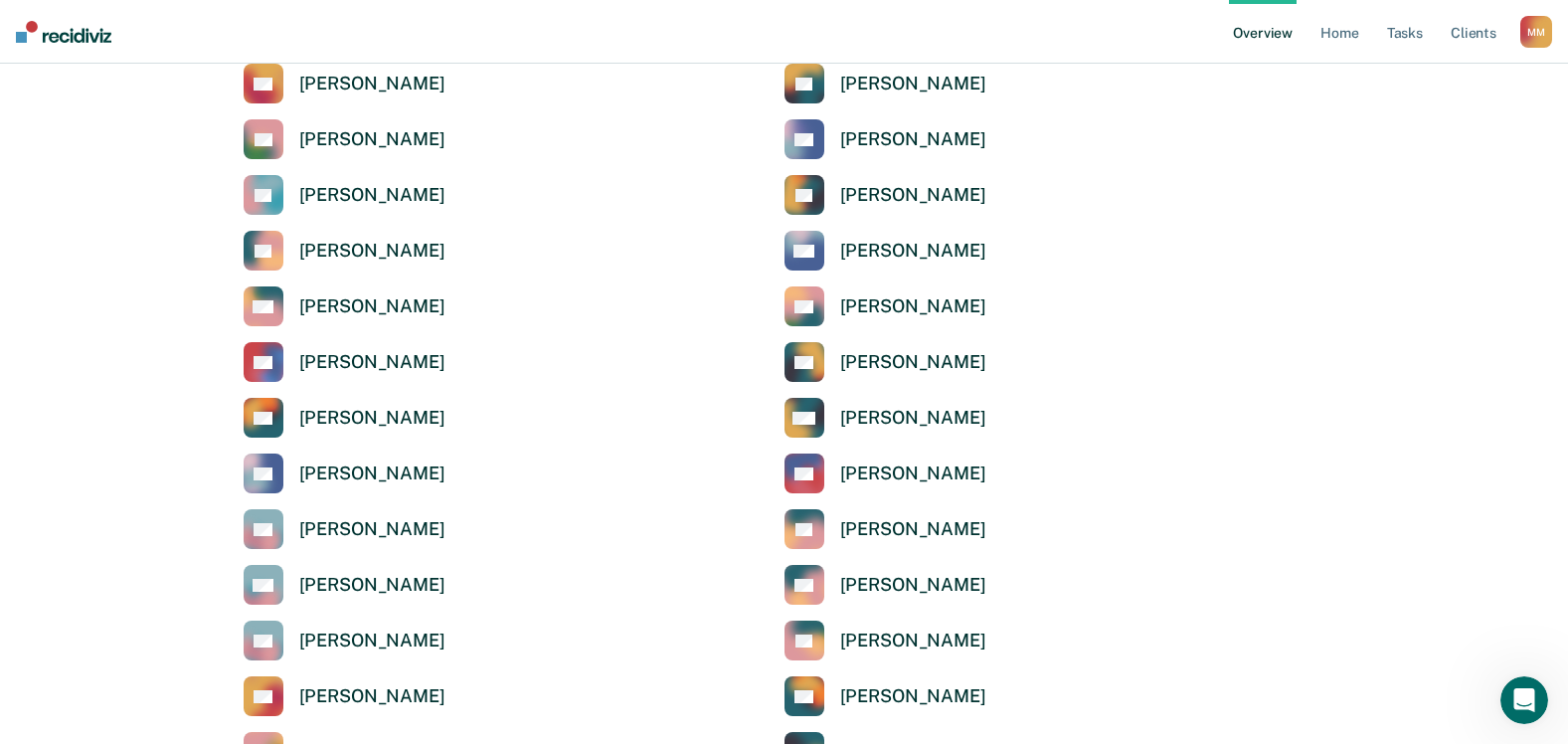 scroll, scrollTop: 3083, scrollLeft: 0, axis: vertical 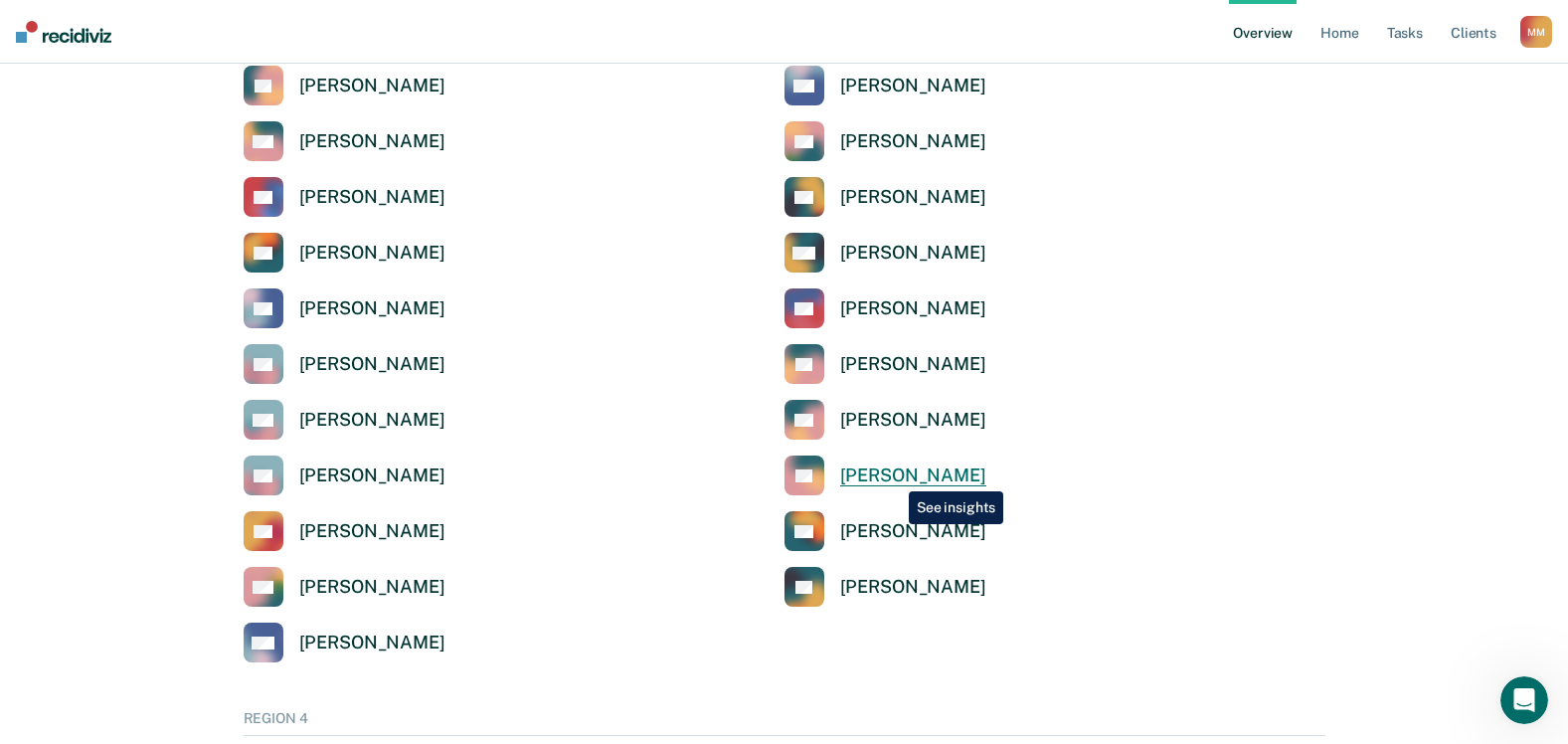 click on "[PERSON_NAME]" at bounding box center [913, 475] 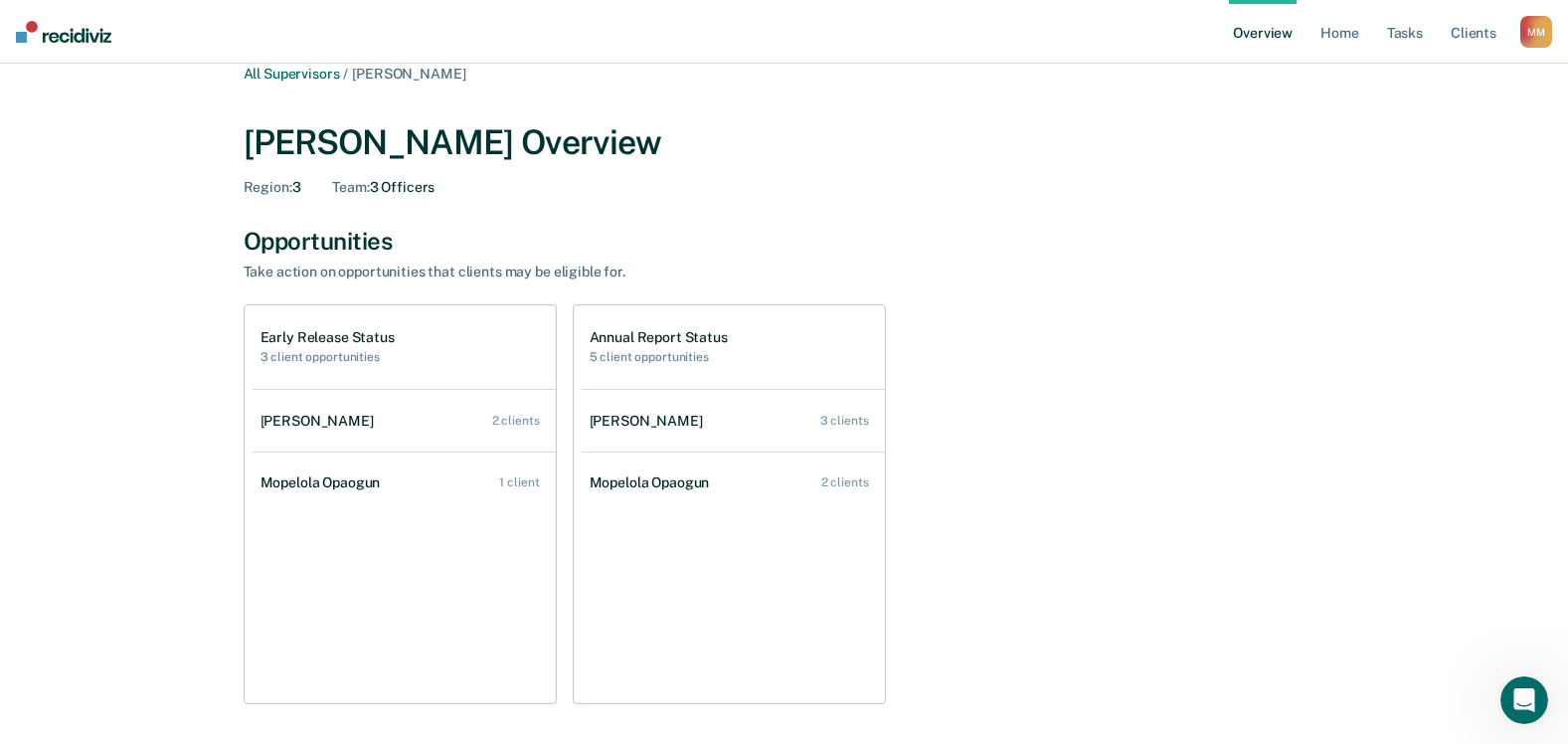 scroll, scrollTop: 0, scrollLeft: 0, axis: both 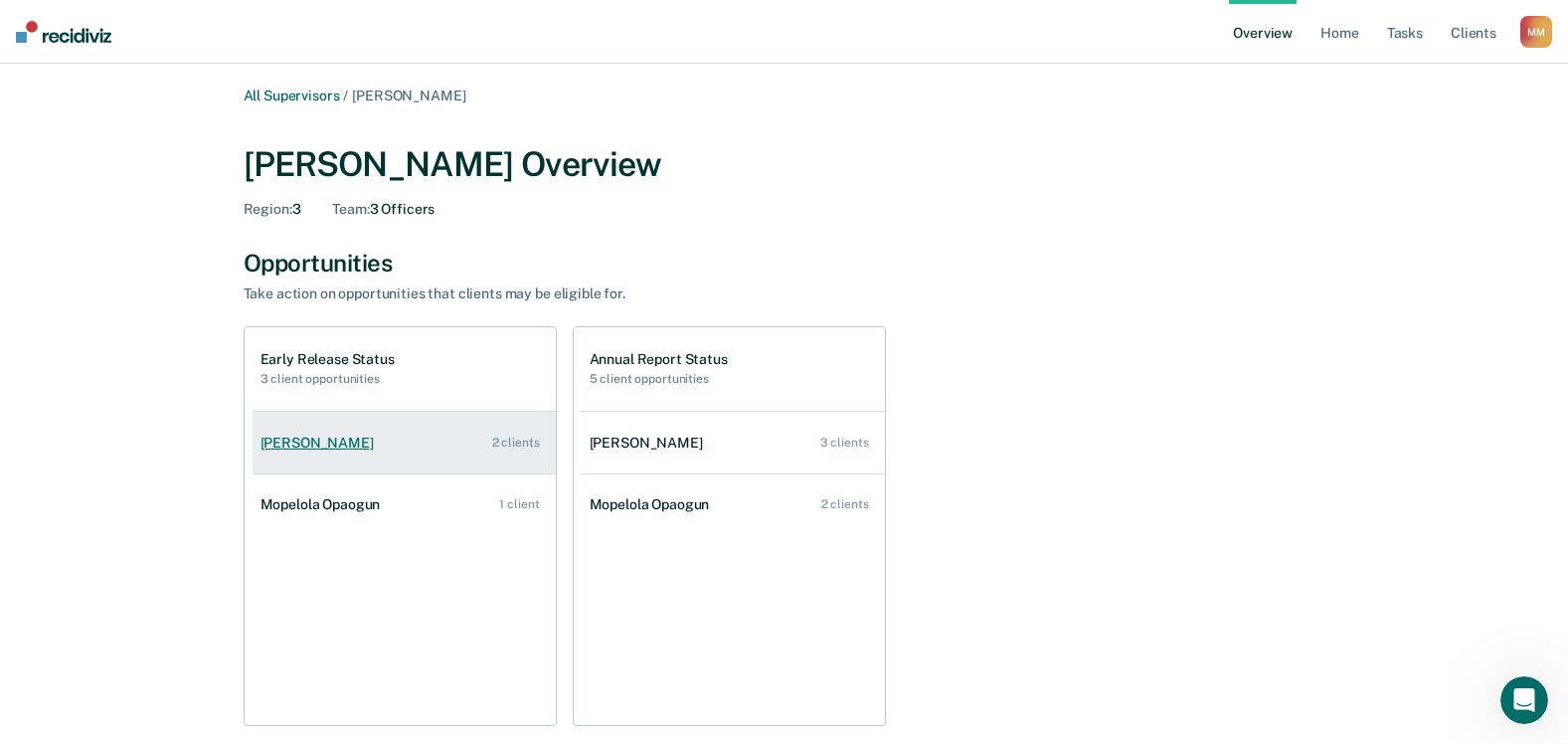 click on "[PERSON_NAME]" at bounding box center [321, 443] 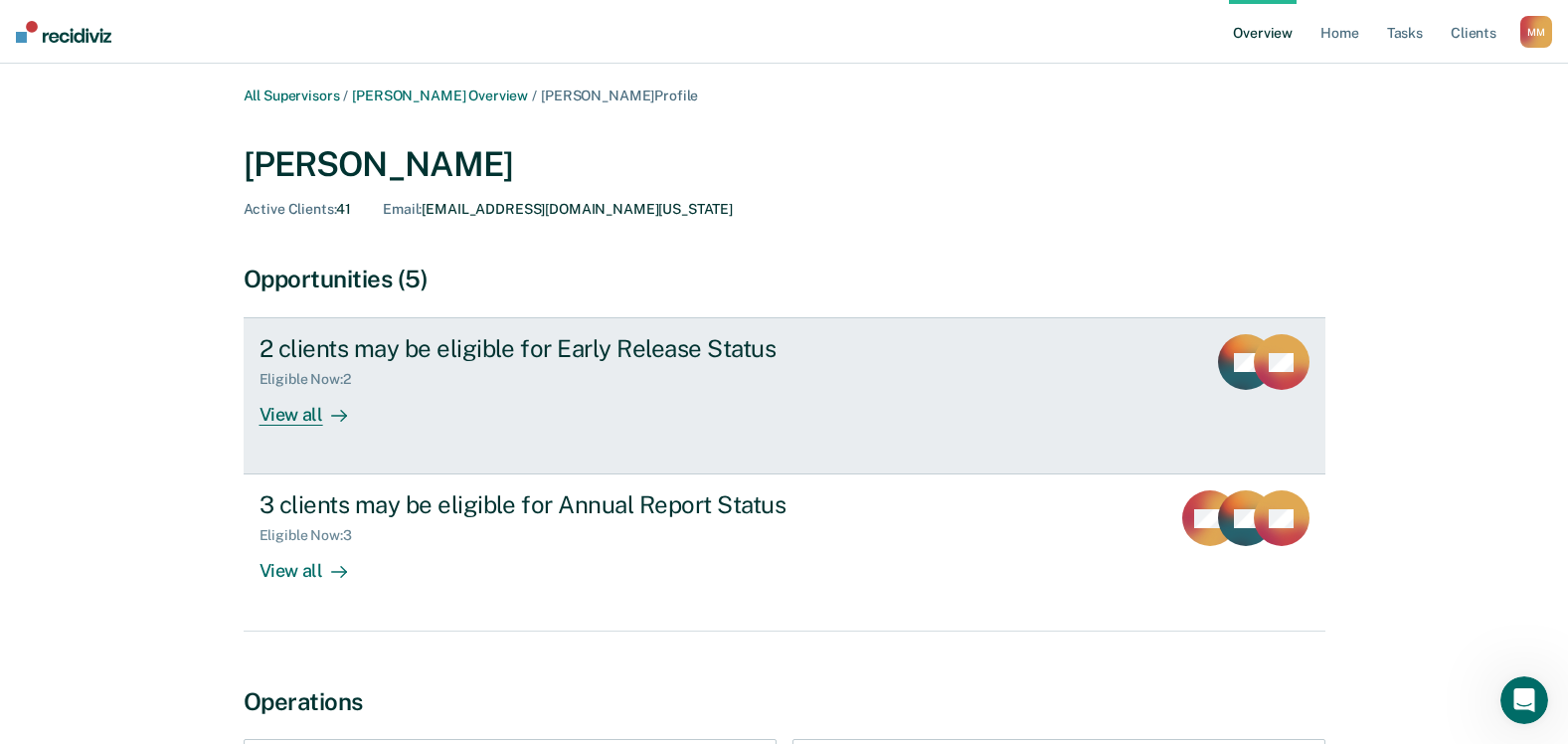 click on "View all" at bounding box center (315, 407) 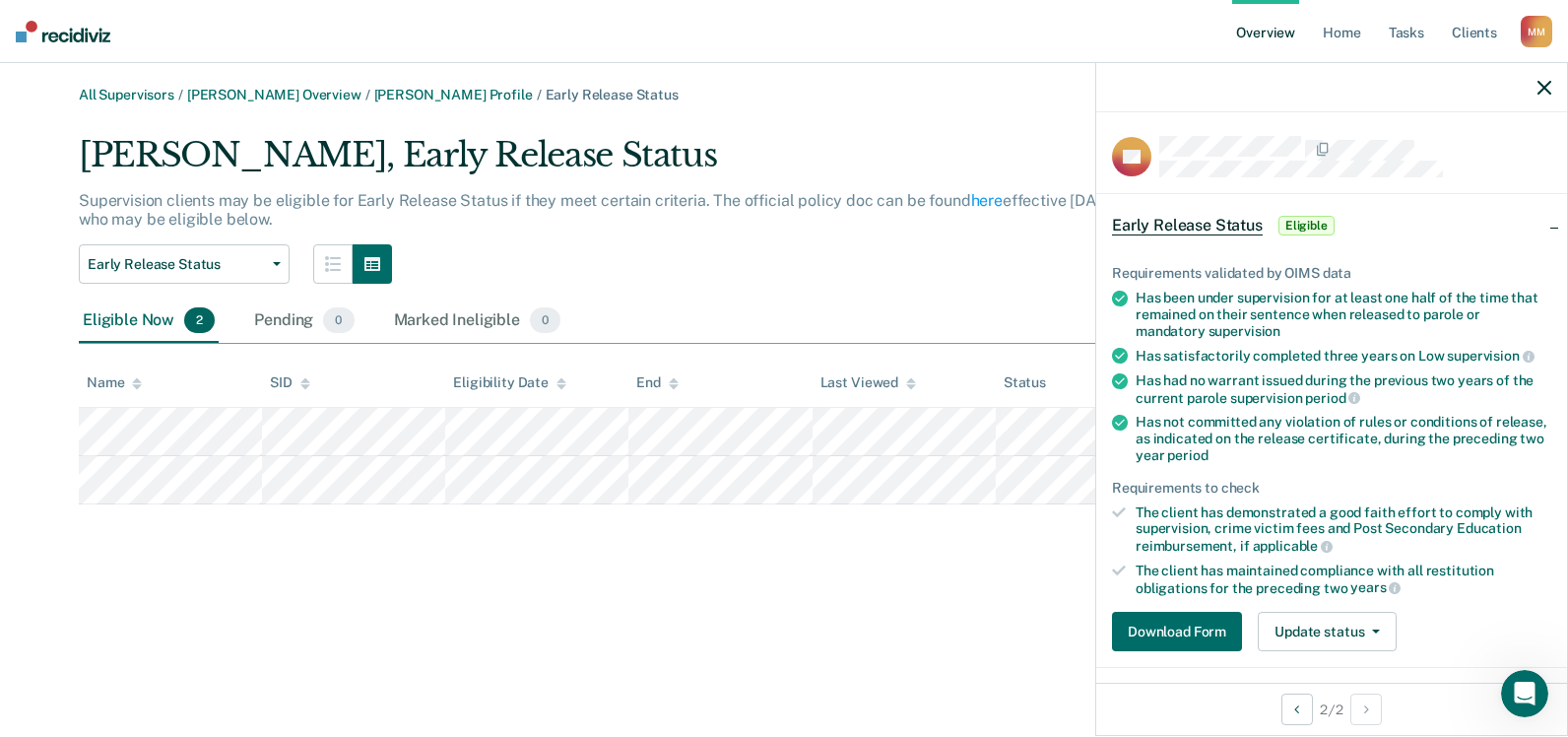 click on "All Supervisors / Tamisha Agbor Overview / Micah Onowighose Profile / Early Release Status Micah Onowighose, Early Release Status   Supervision clients may be eligible for Early Release Status if they meet certain criteria. The official policy doc can be found  here  effective Jul 1, 2025. Review clients who may be eligible below. Early Release Status Annual Report Status Early Release Status Eligible Now 2 Pending 0 Marked Ineligible 0
To pick up a draggable item, press the space bar.
While dragging, use the arrow keys to move the item.
Press space again to drop the item in its new position, or press escape to cancel.
Name SID Eligibility Date End Last Viewed Status" at bounding box center (784, 380) 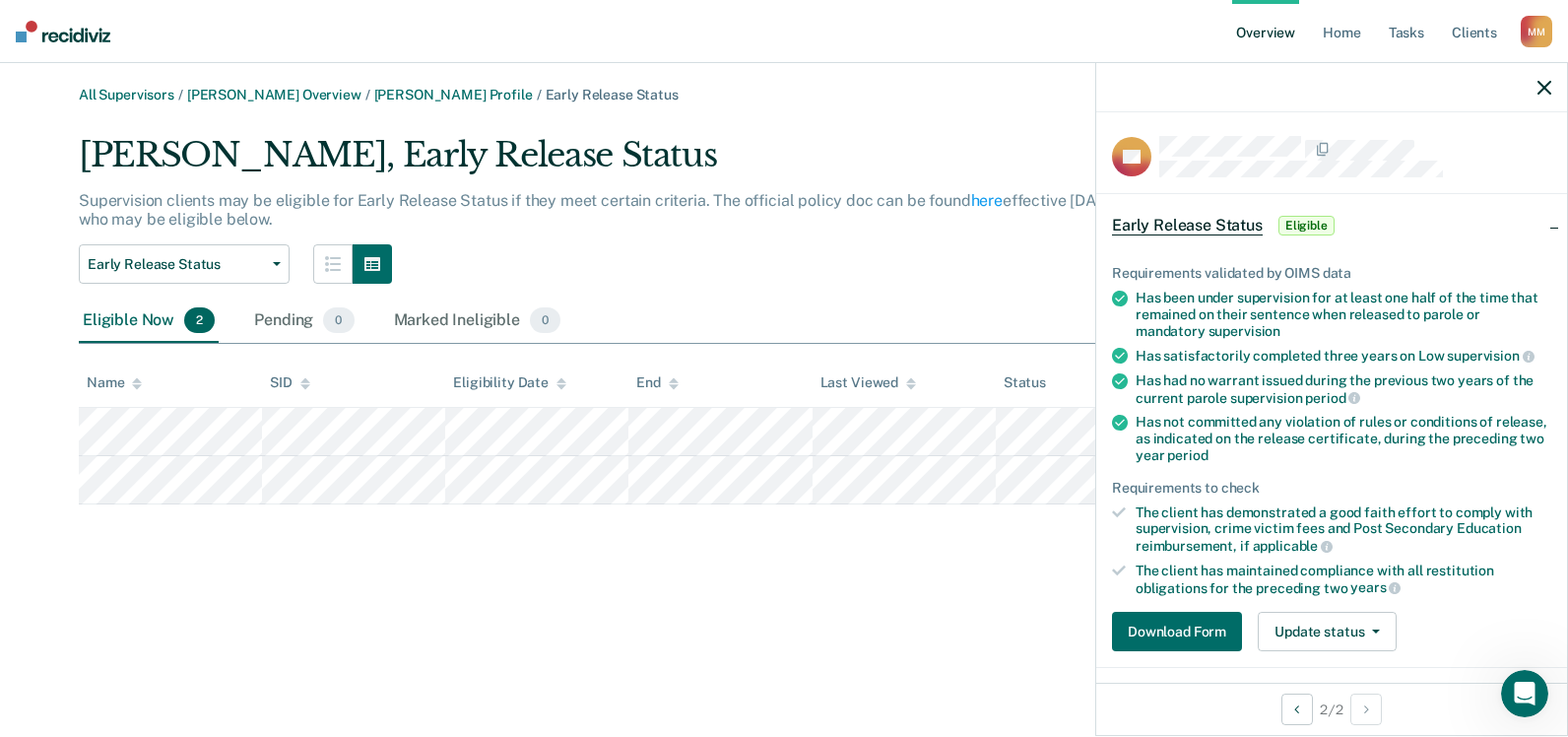 click at bounding box center (1332, 88) 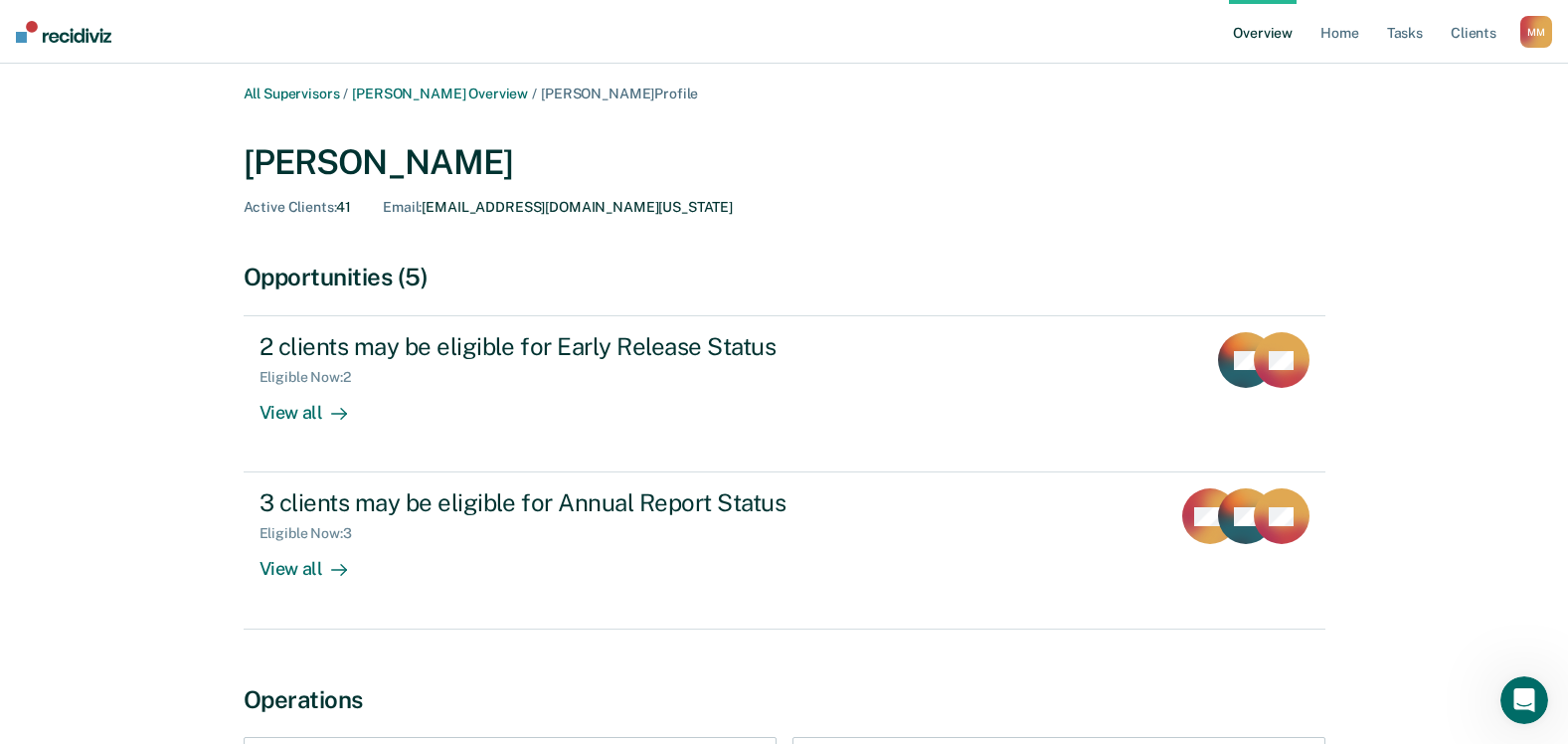 scroll, scrollTop: 0, scrollLeft: 0, axis: both 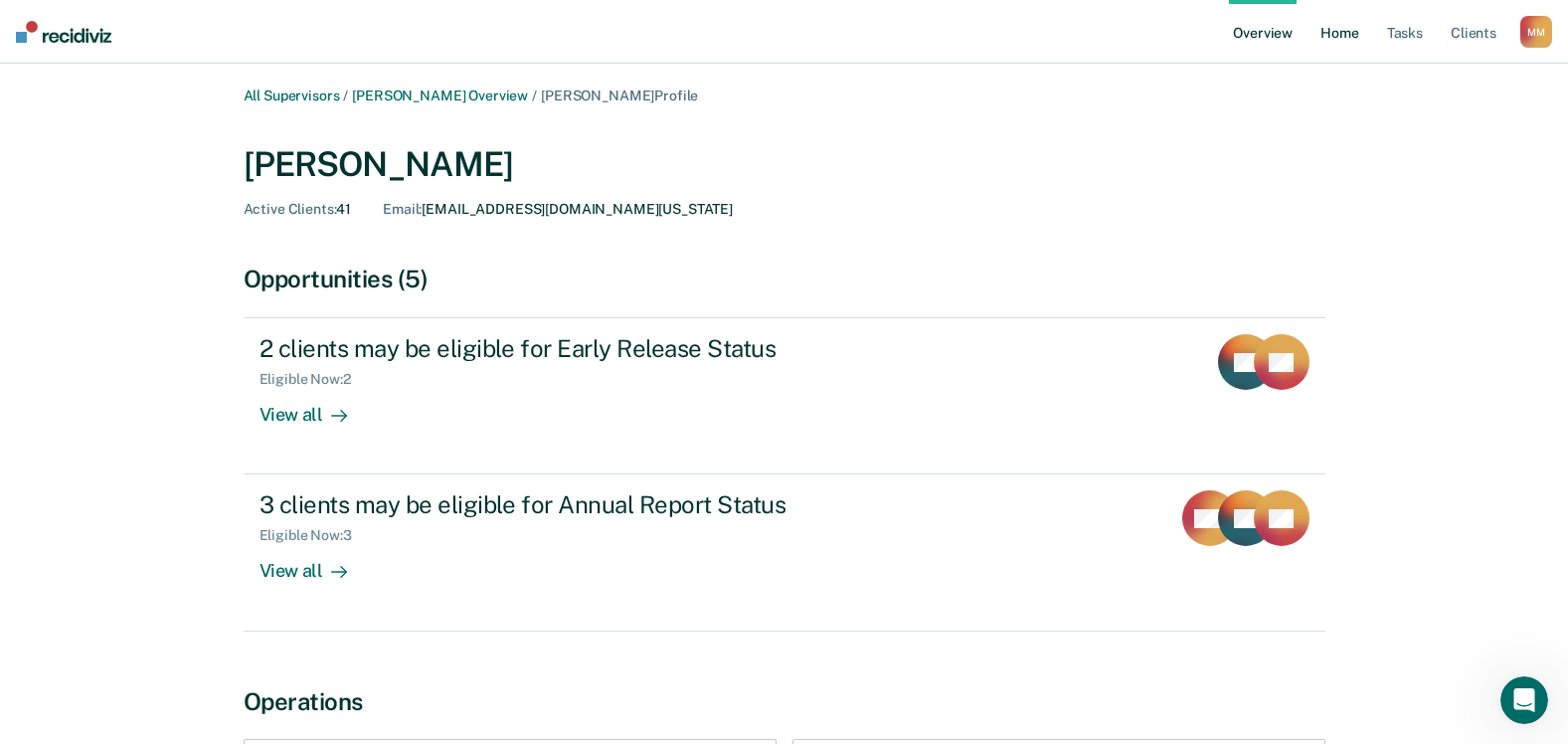 click on "Home" at bounding box center [1339, 32] 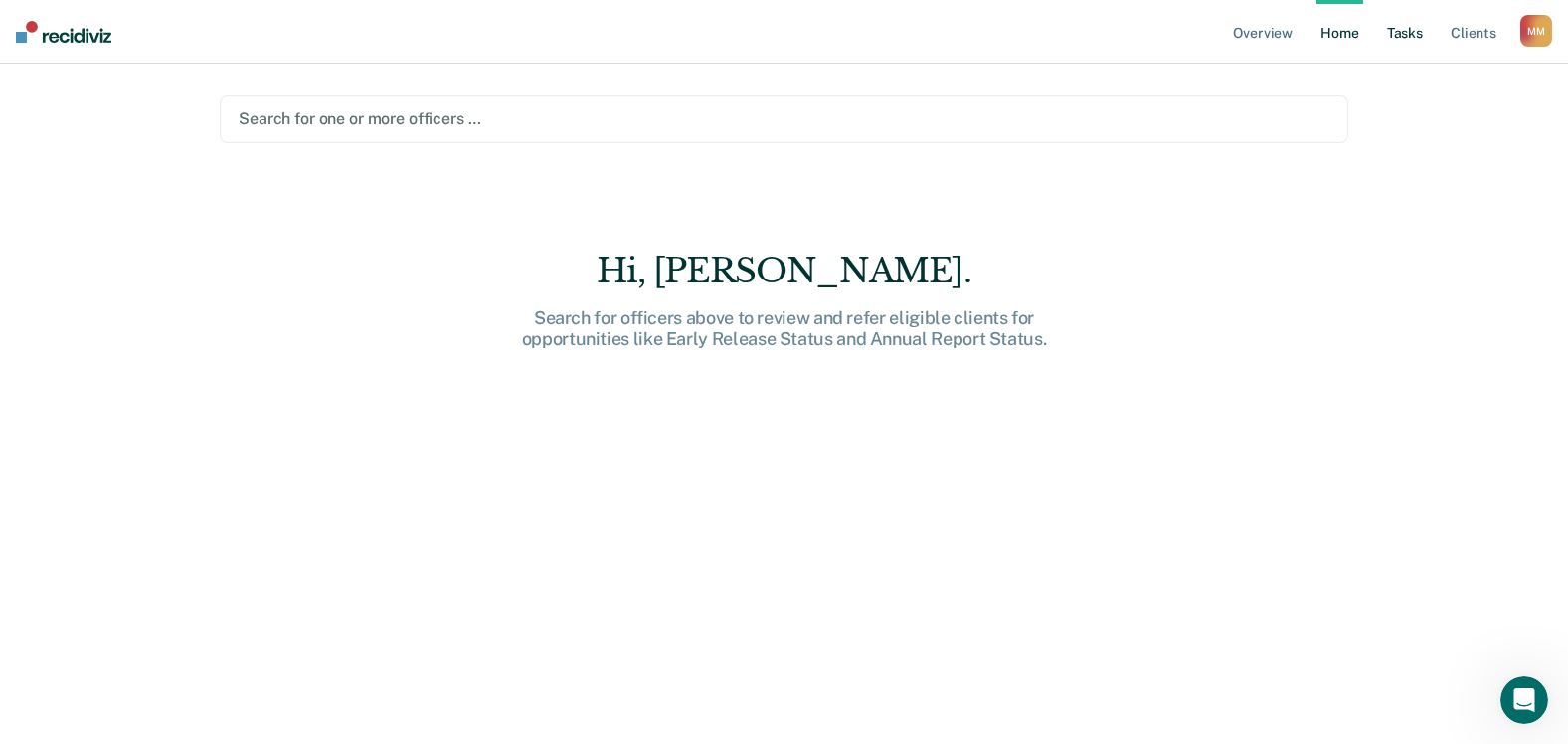 click on "Tasks" at bounding box center [1405, 32] 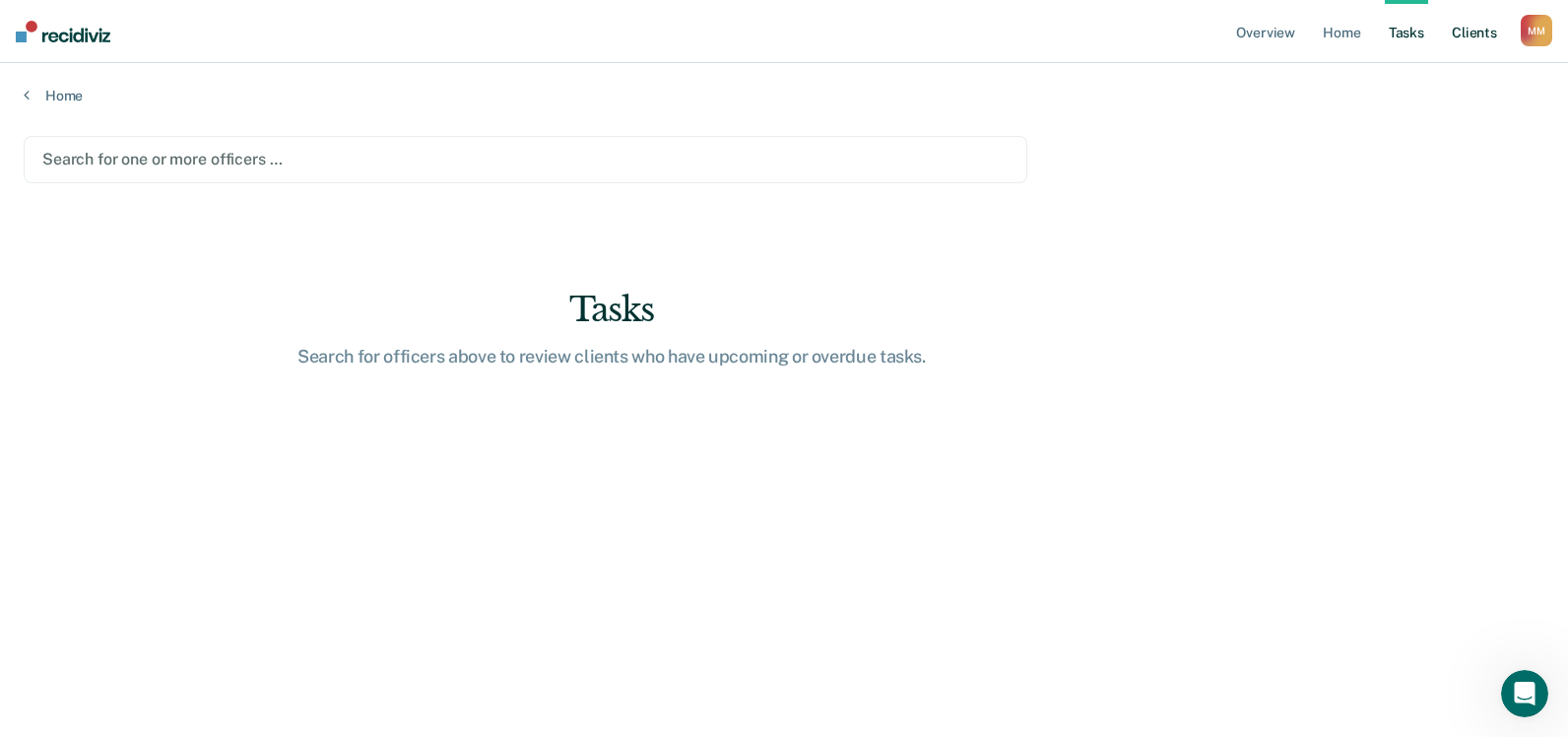 click on "Client s" at bounding box center (1474, 32) 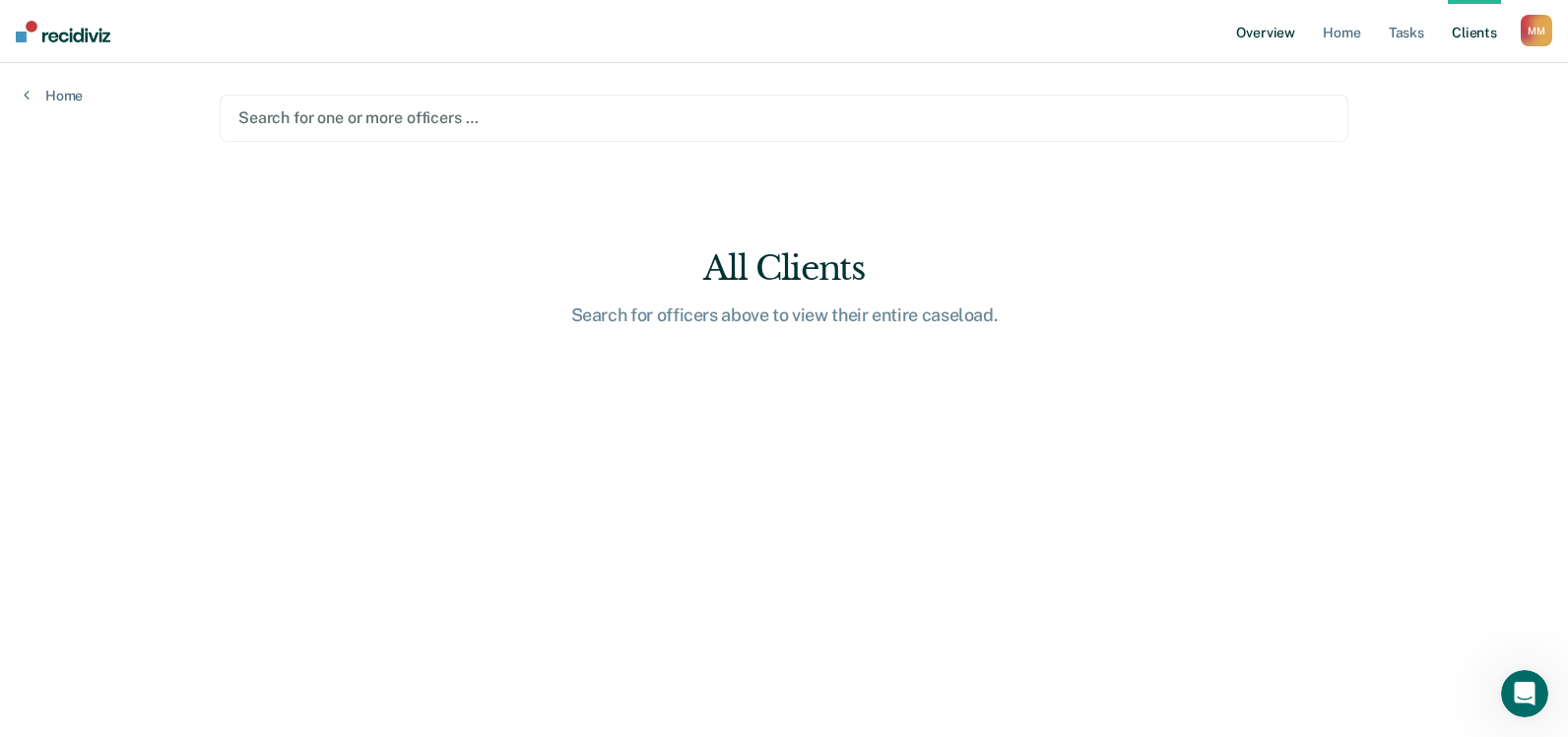 click on "Overview" at bounding box center [1266, 32] 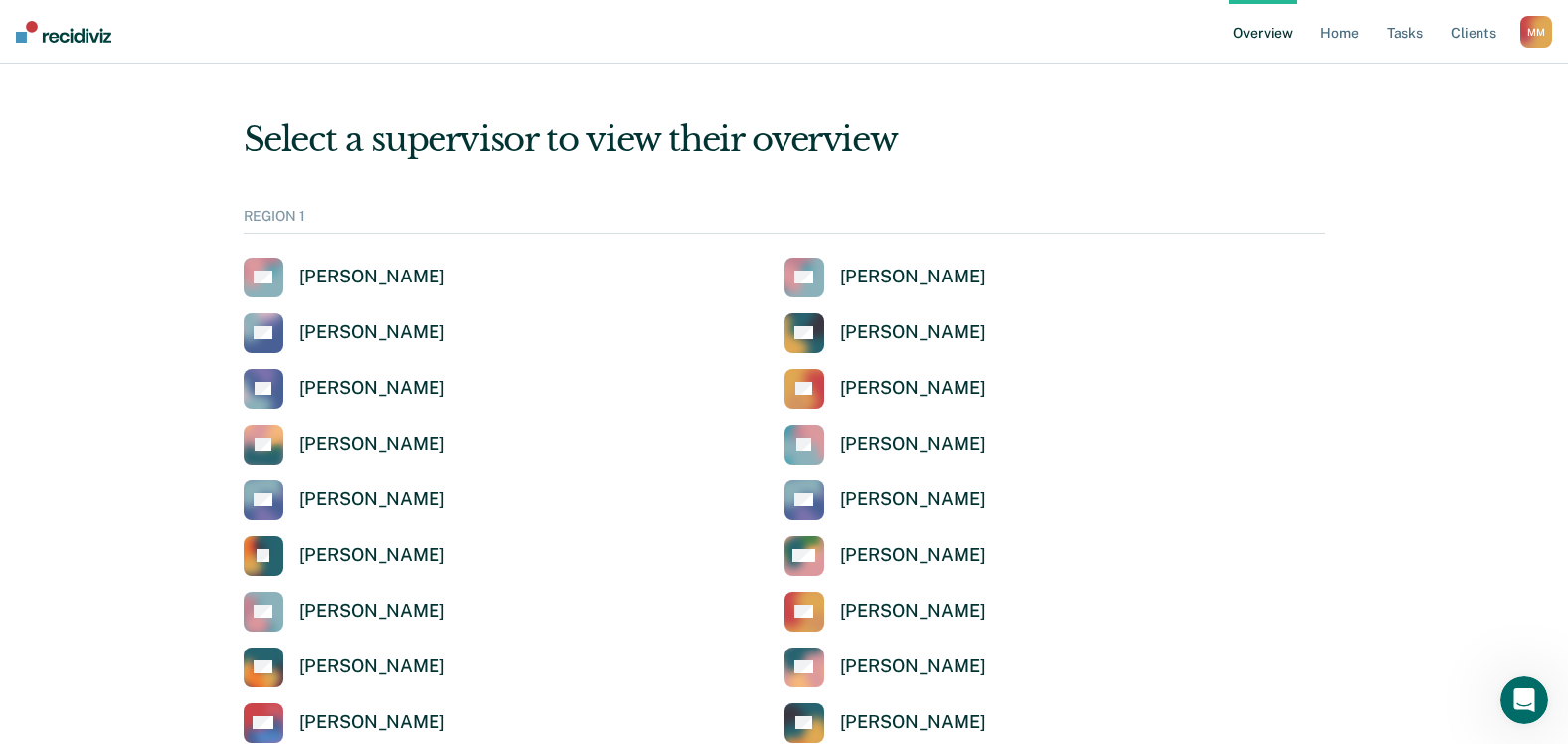 click on "M M" at bounding box center [1536, 32] 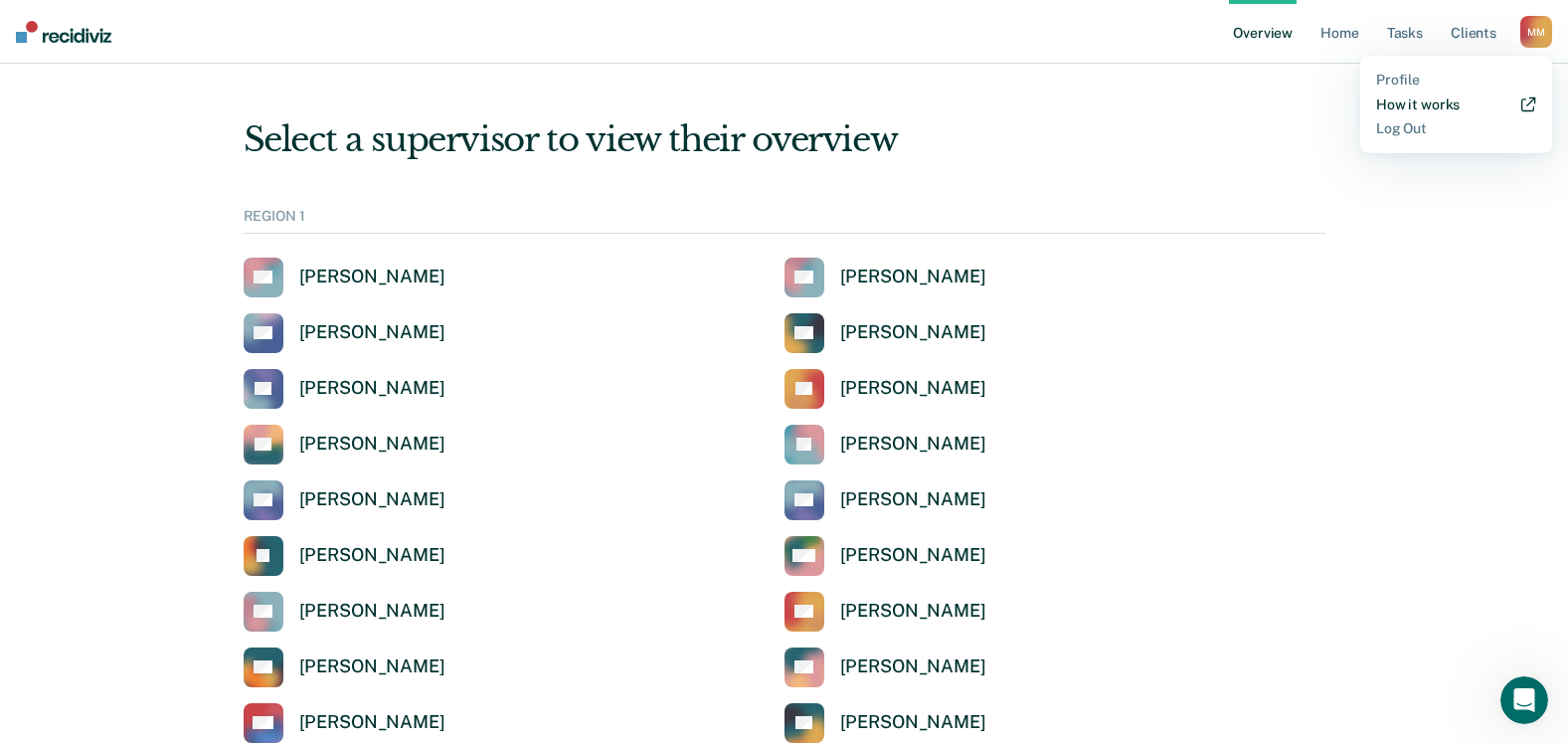 click on "How it works" at bounding box center [1456, 104] 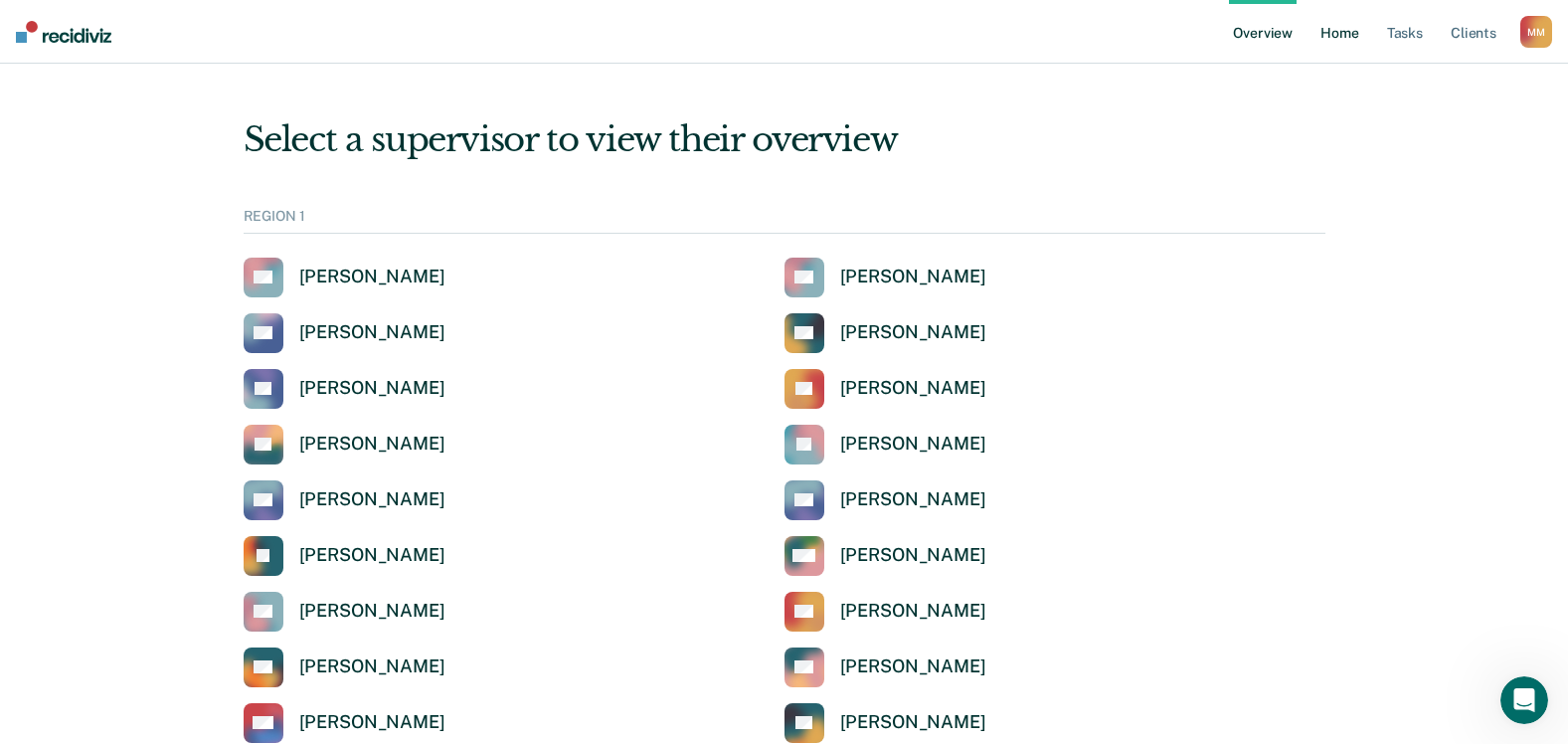 click on "Home" at bounding box center [1339, 32] 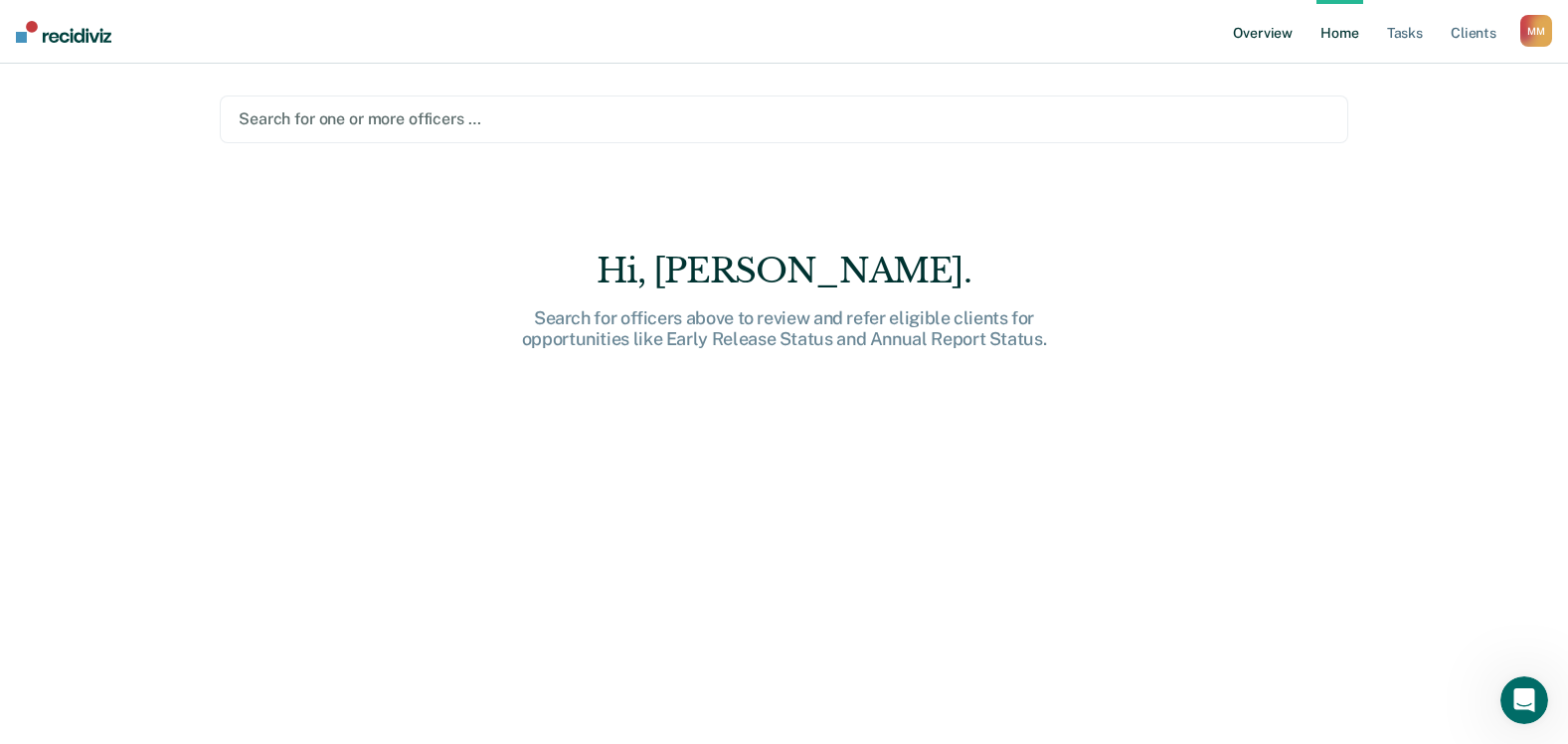 click on "Overview" at bounding box center [1263, 32] 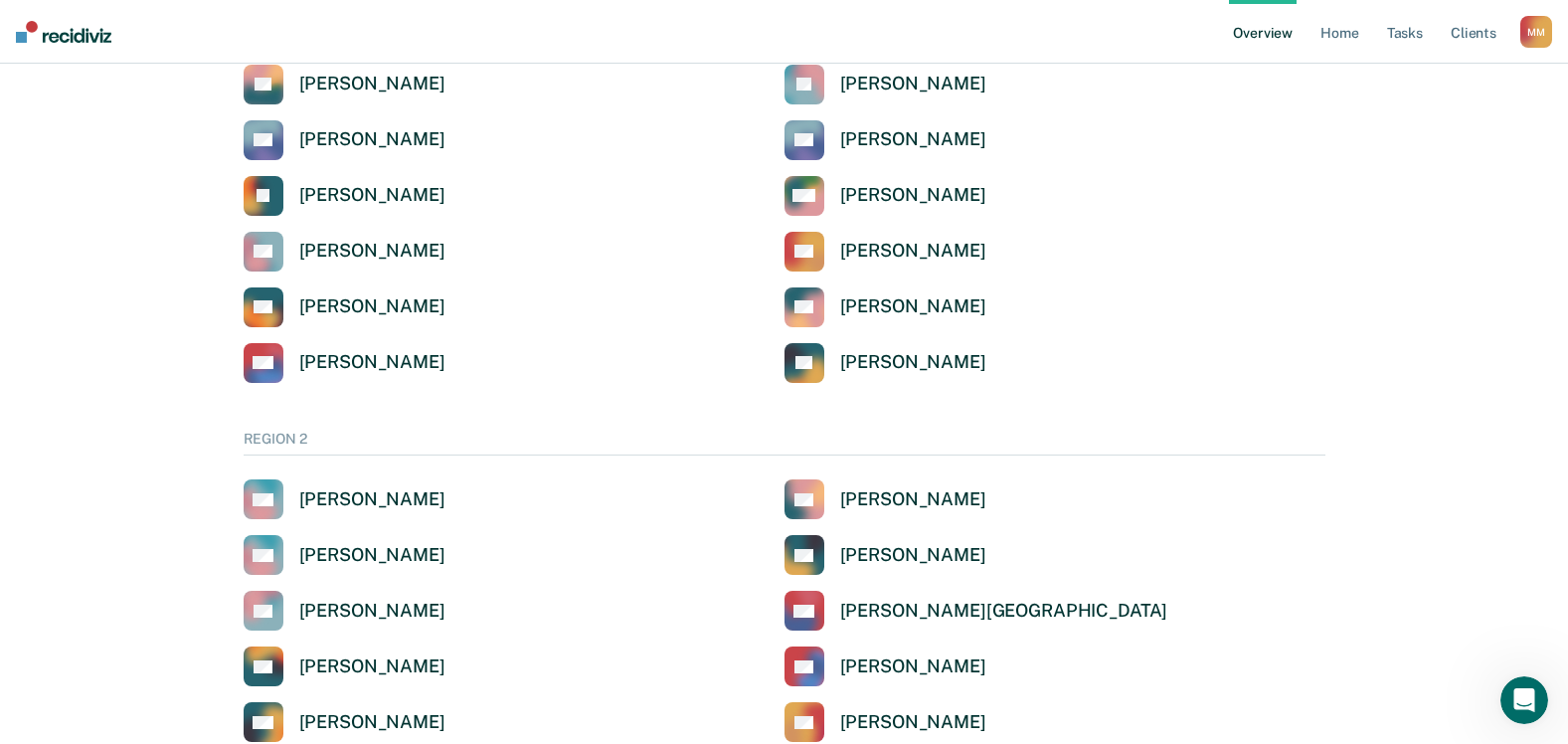 scroll, scrollTop: 0, scrollLeft: 0, axis: both 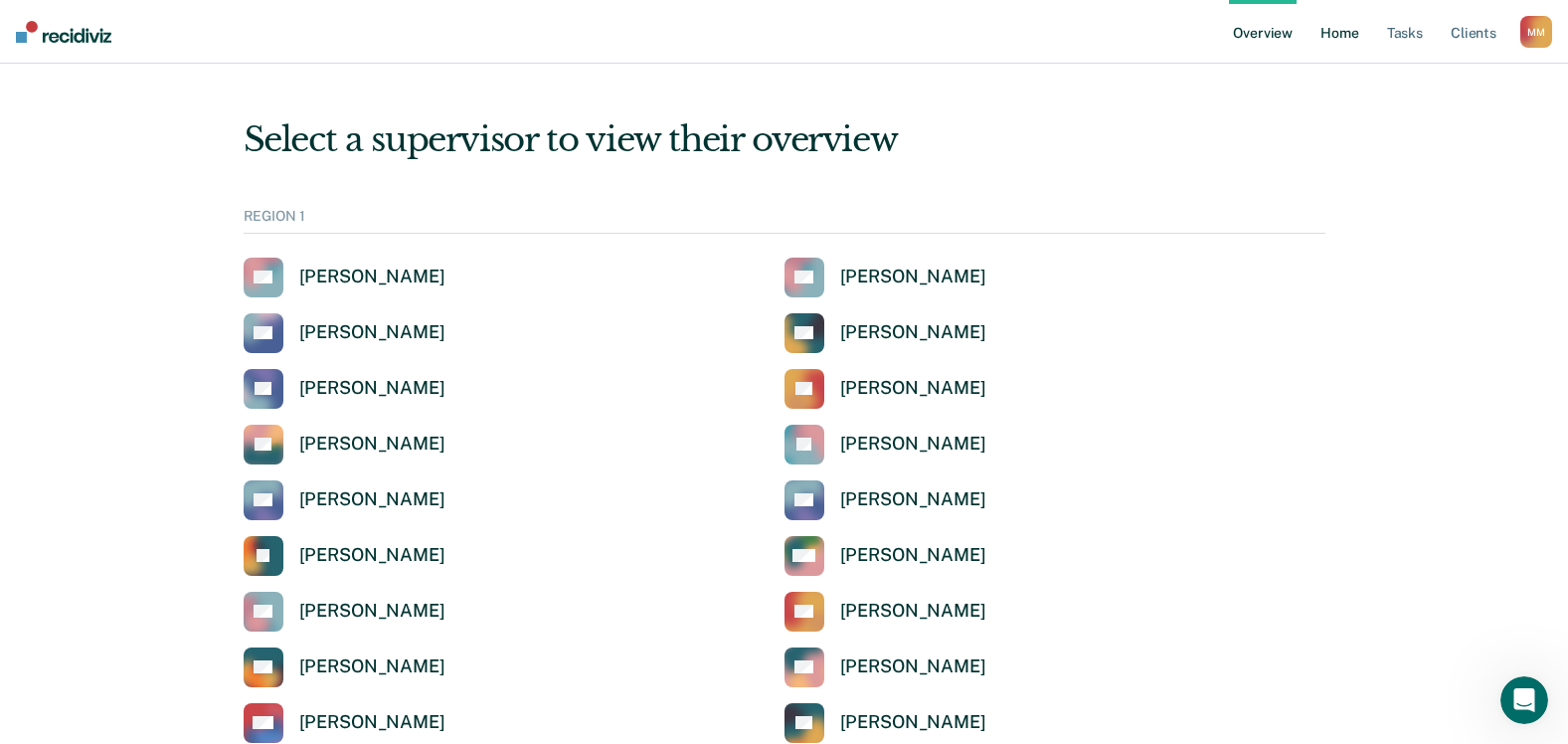 click on "Home" at bounding box center (1339, 32) 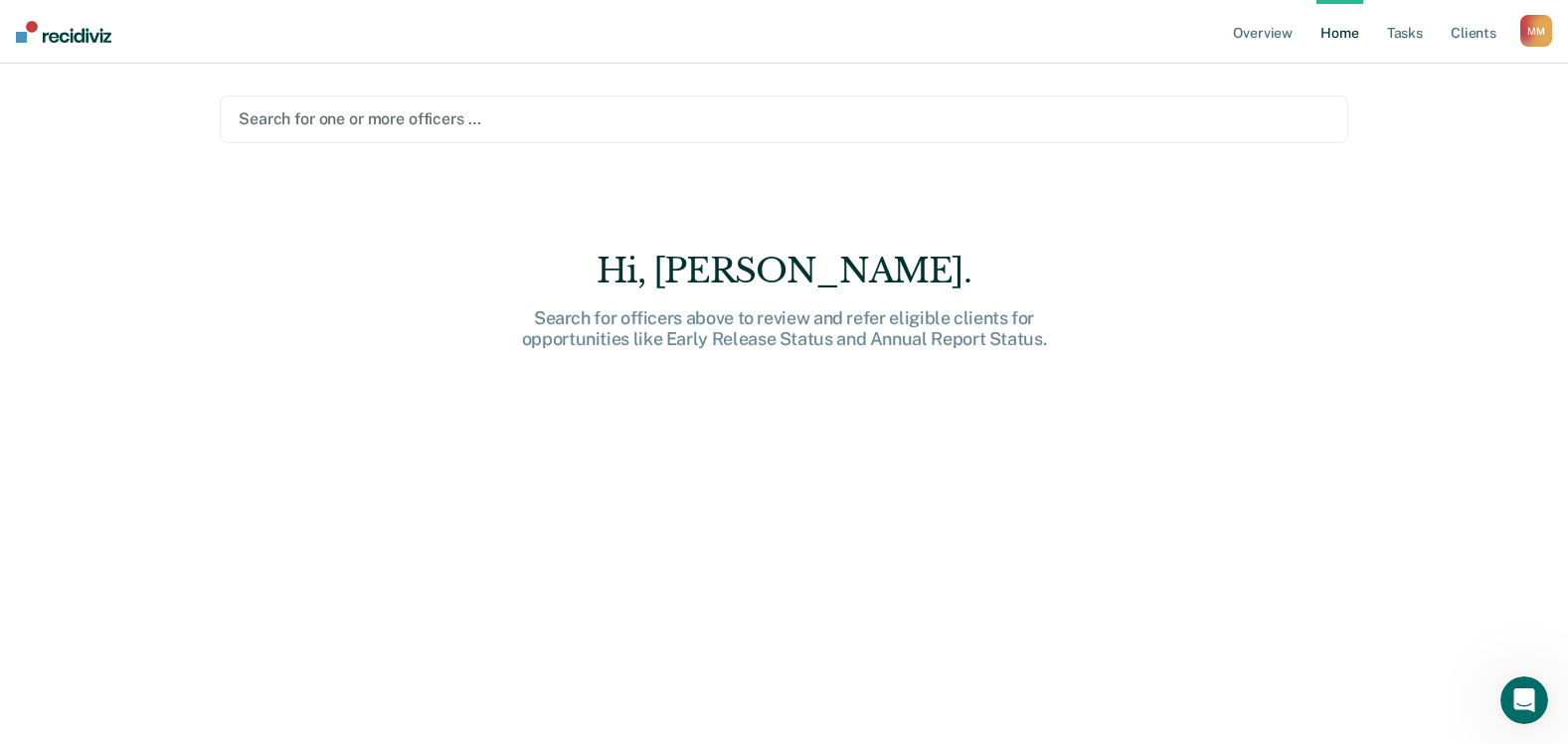 click on "M M" at bounding box center [1536, 31] 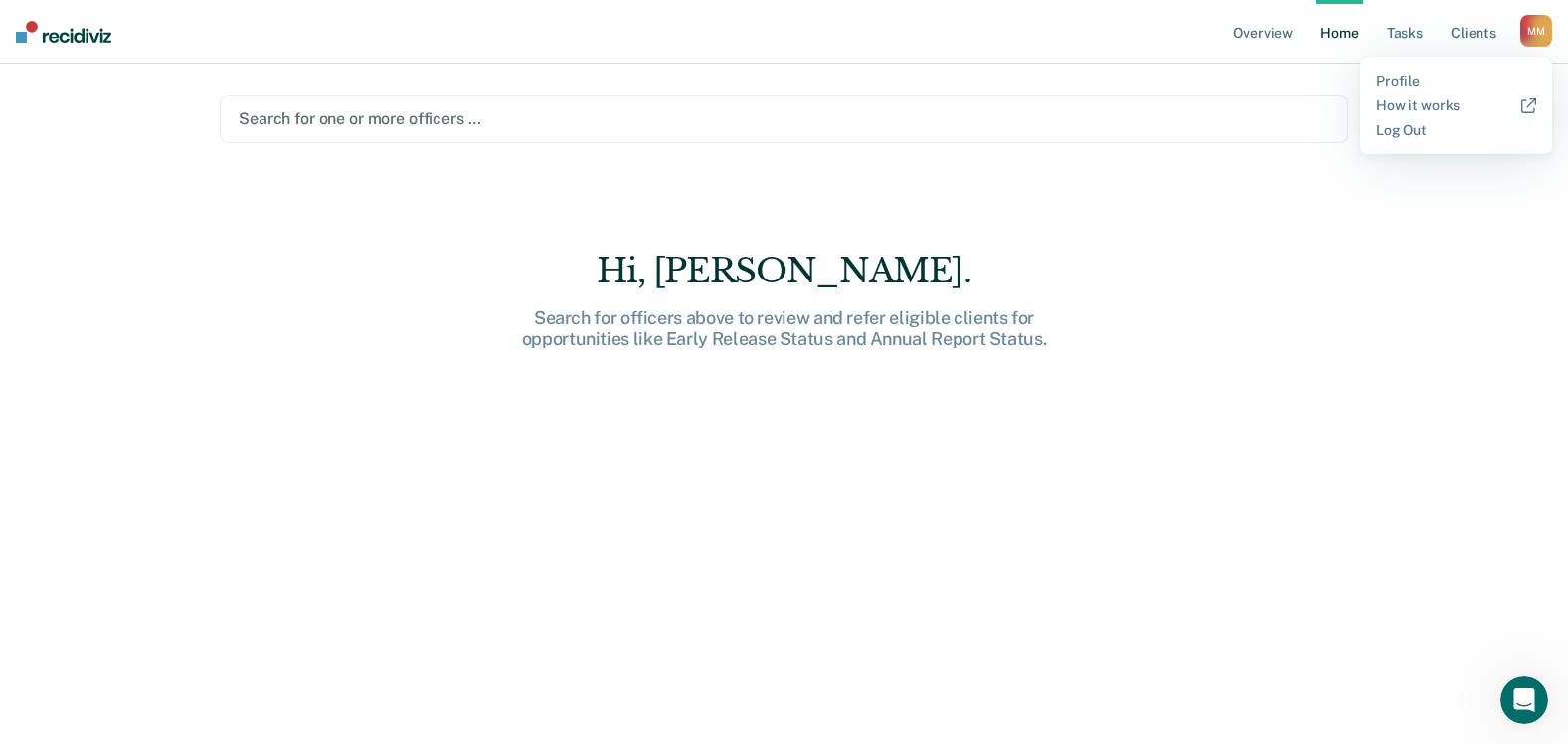 click on "Overview Home Tasks Client s Melissa McClure M M Profile How it works Log Out" at bounding box center (784, 32) 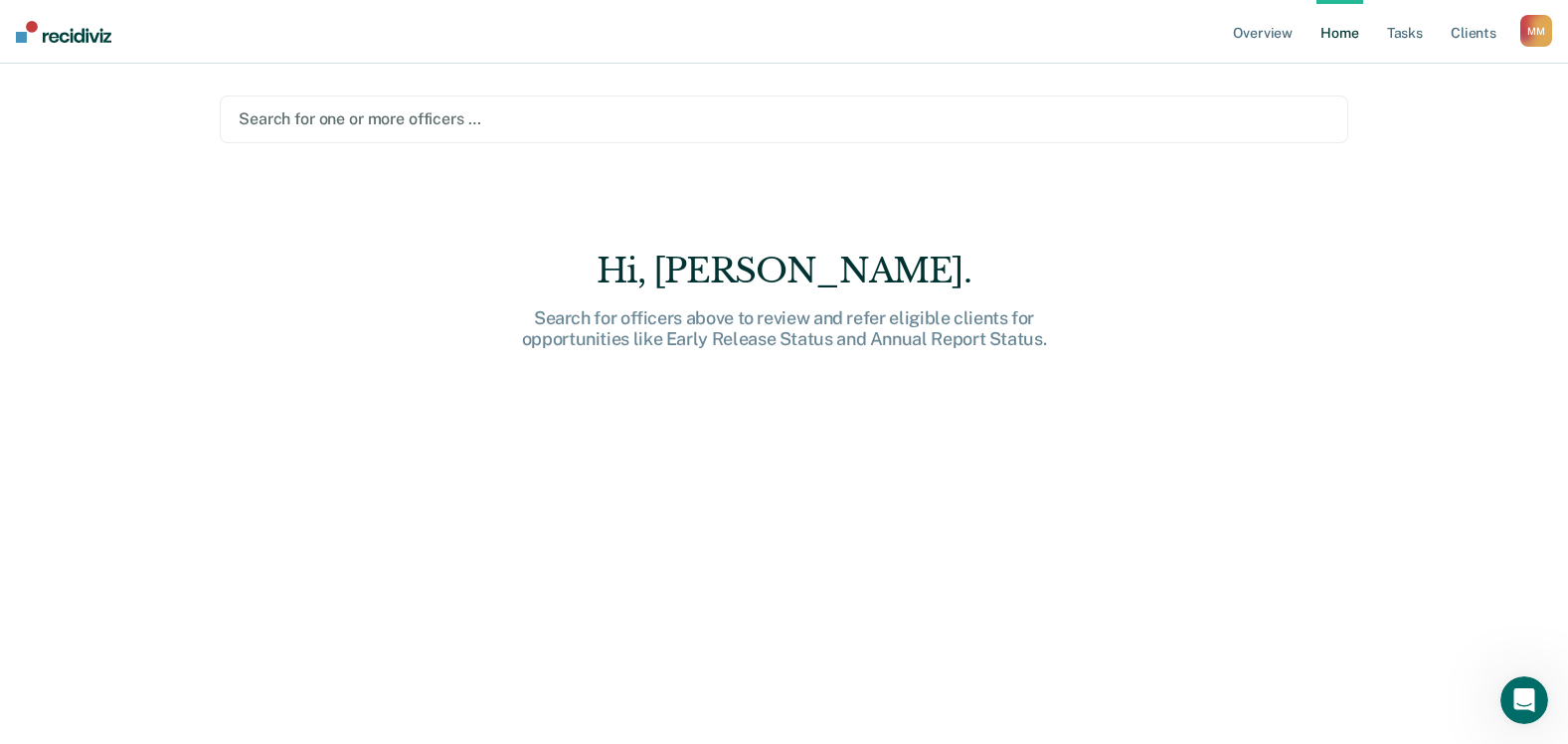 click on "Overview Home Tasks Client s Melissa McClure M M Profile How it works Log Out Search for one or more officers … Hi, Melissa. Search for officers above to review and refer eligible clients for
opportunities like Early Release Status and Annual Report Status." at bounding box center [784, 372] 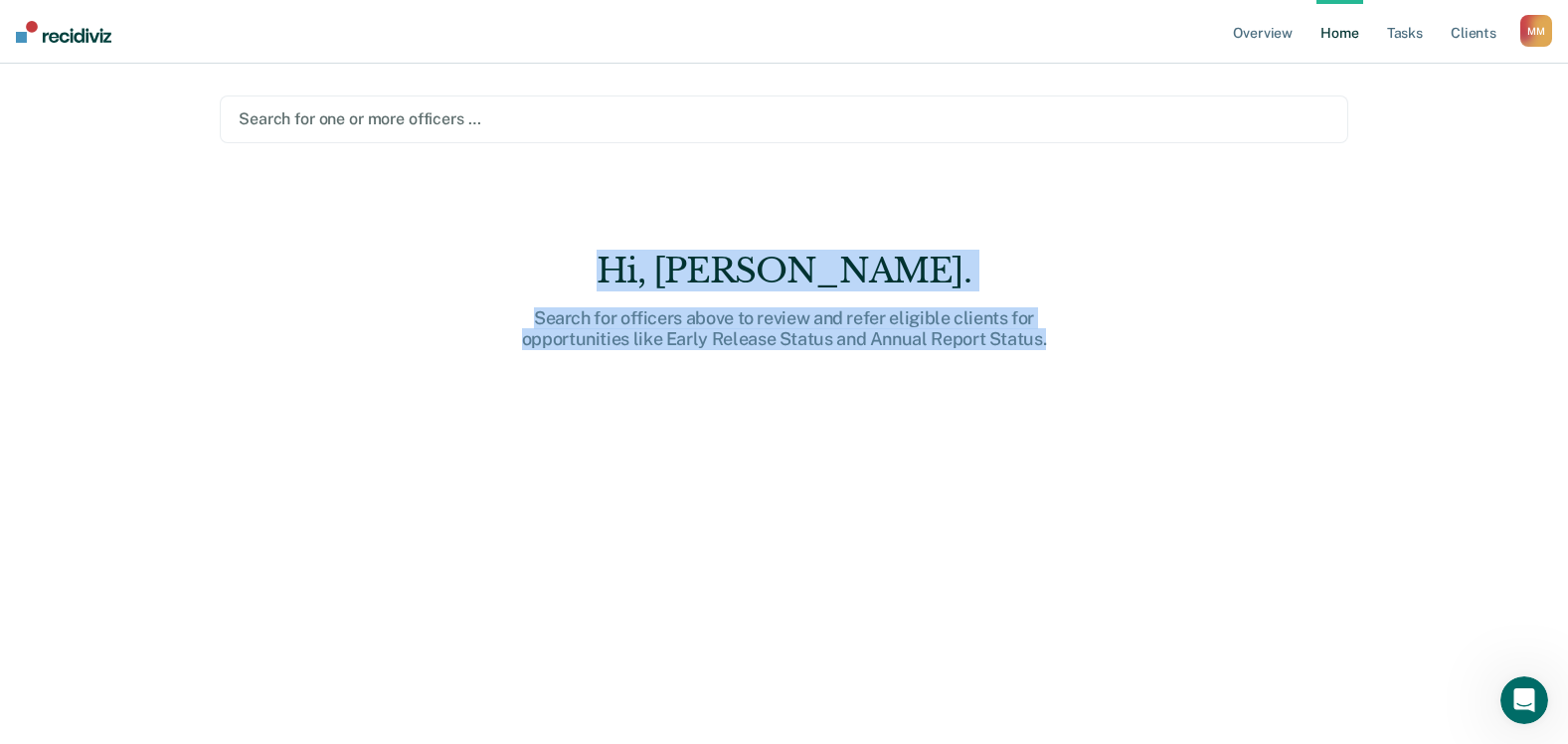 drag, startPoint x: 698, startPoint y: 272, endPoint x: 1060, endPoint y: 339, distance: 368.14807 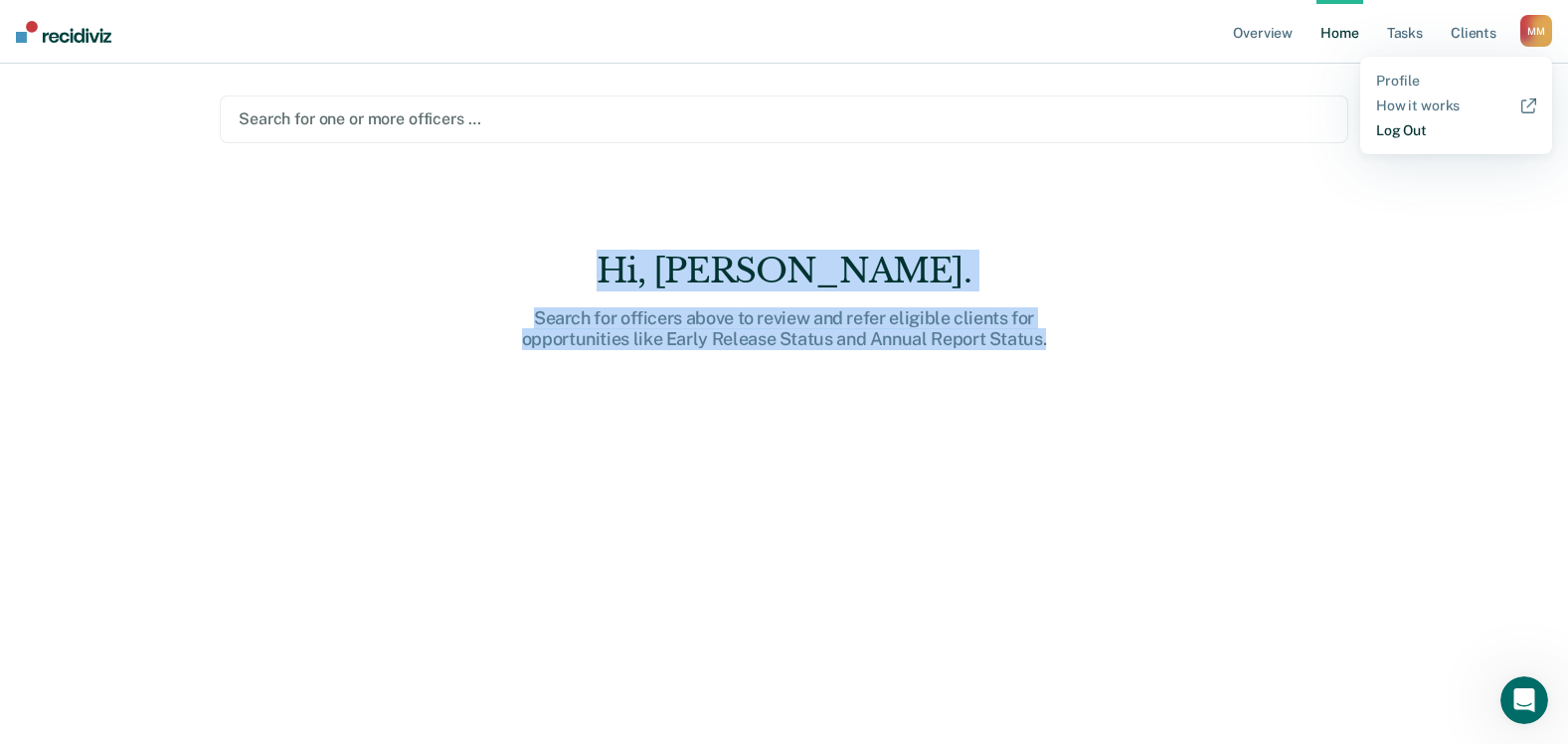 click on "Log Out" at bounding box center [1456, 130] 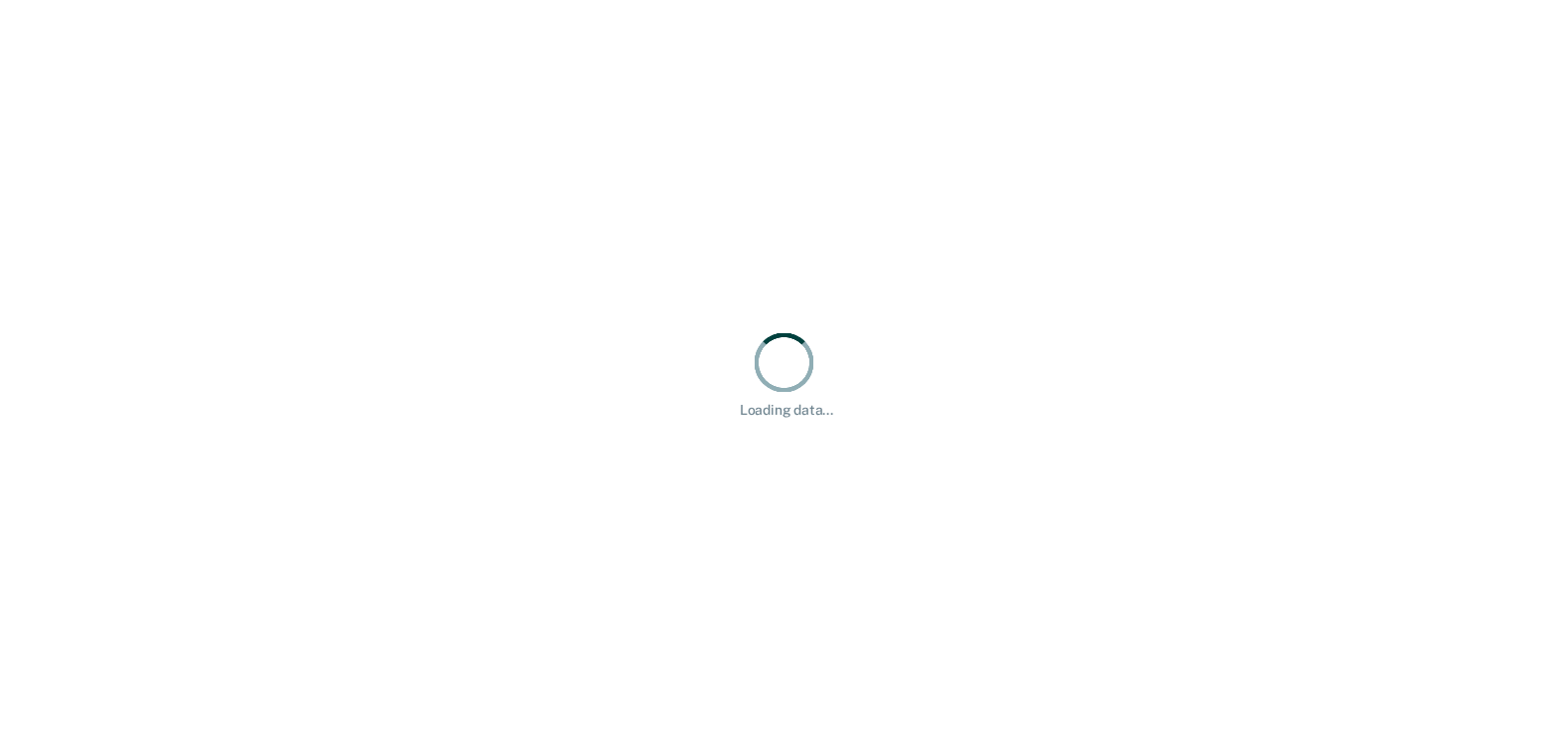 scroll, scrollTop: 0, scrollLeft: 0, axis: both 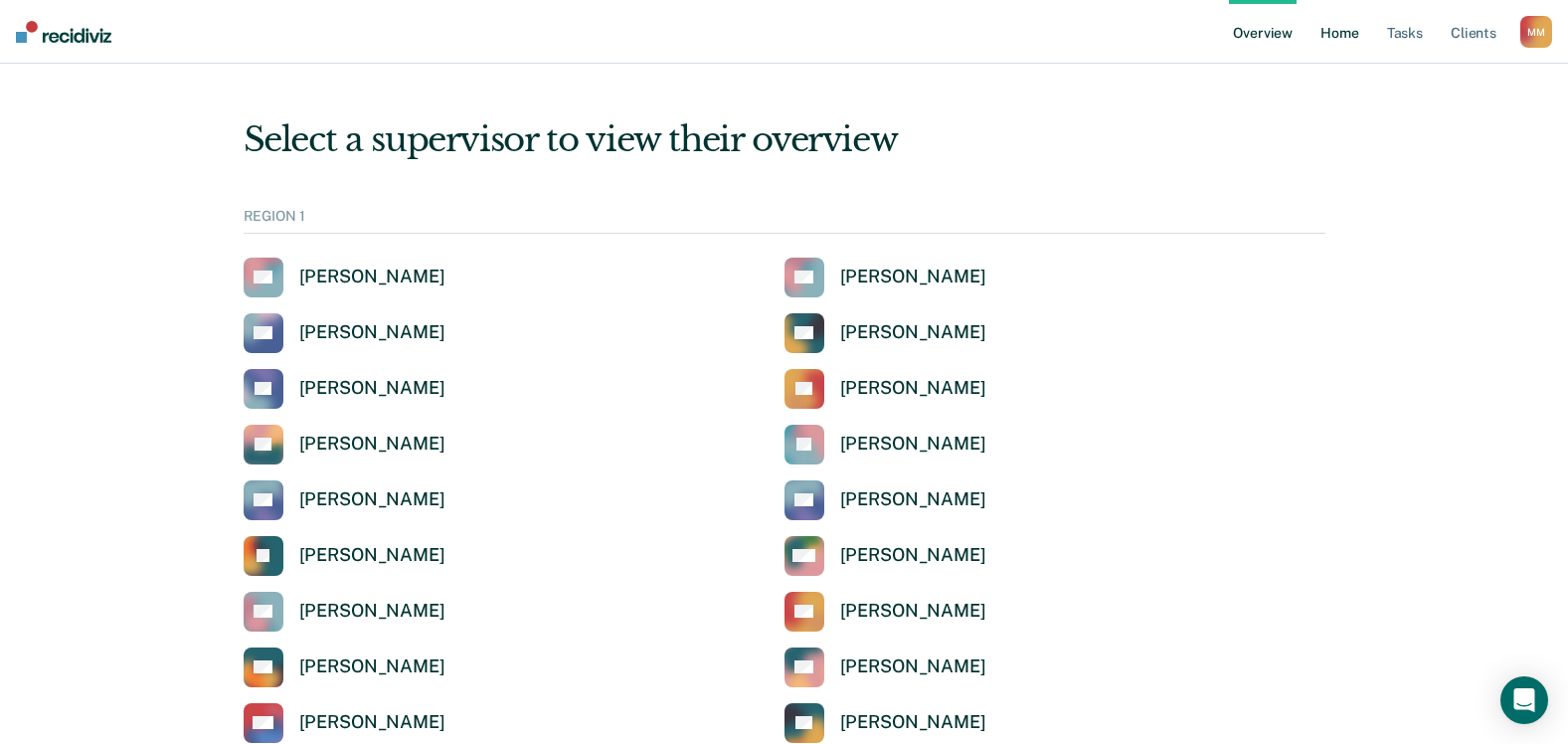 click on "Home" at bounding box center [1339, 32] 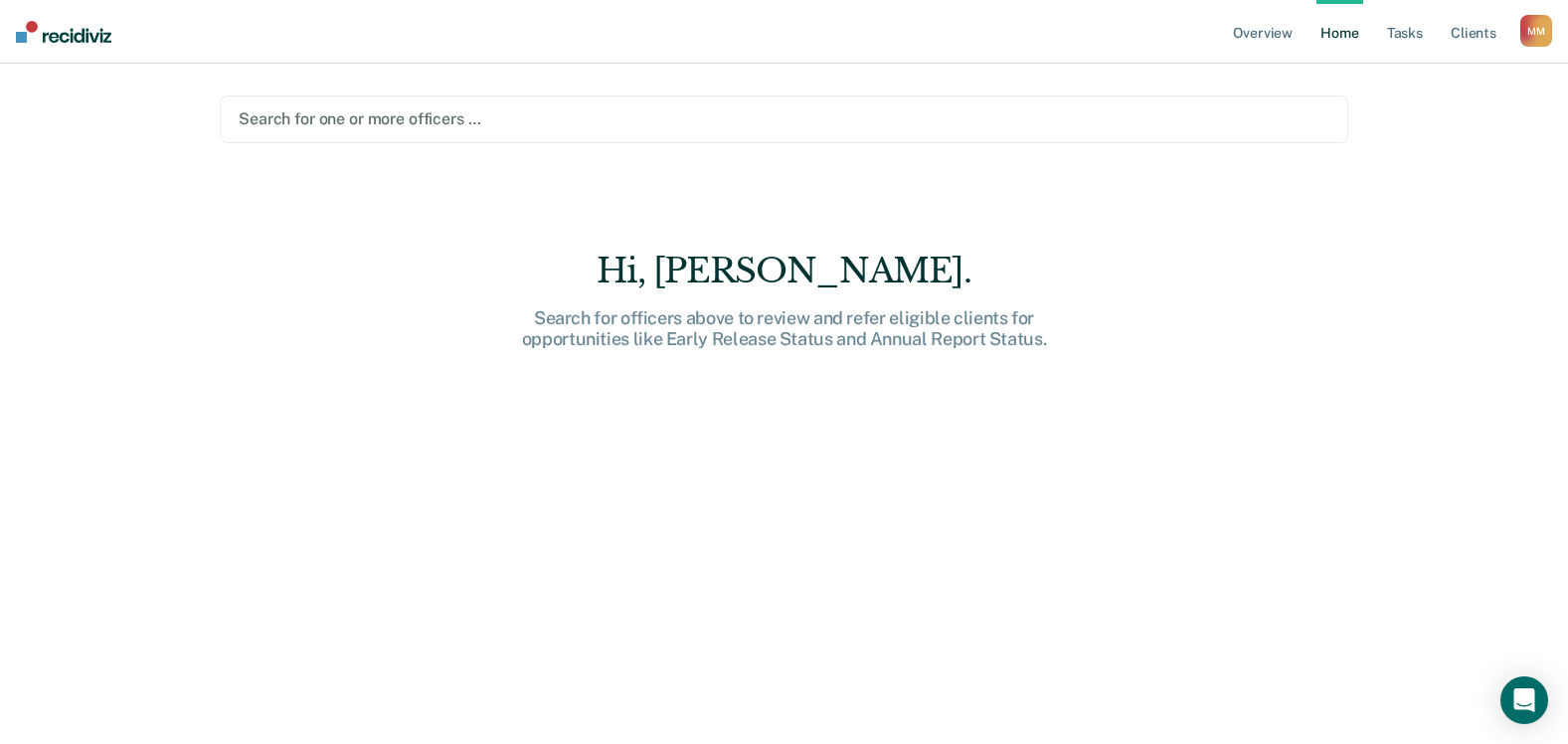 click on "M M" at bounding box center [1536, 31] 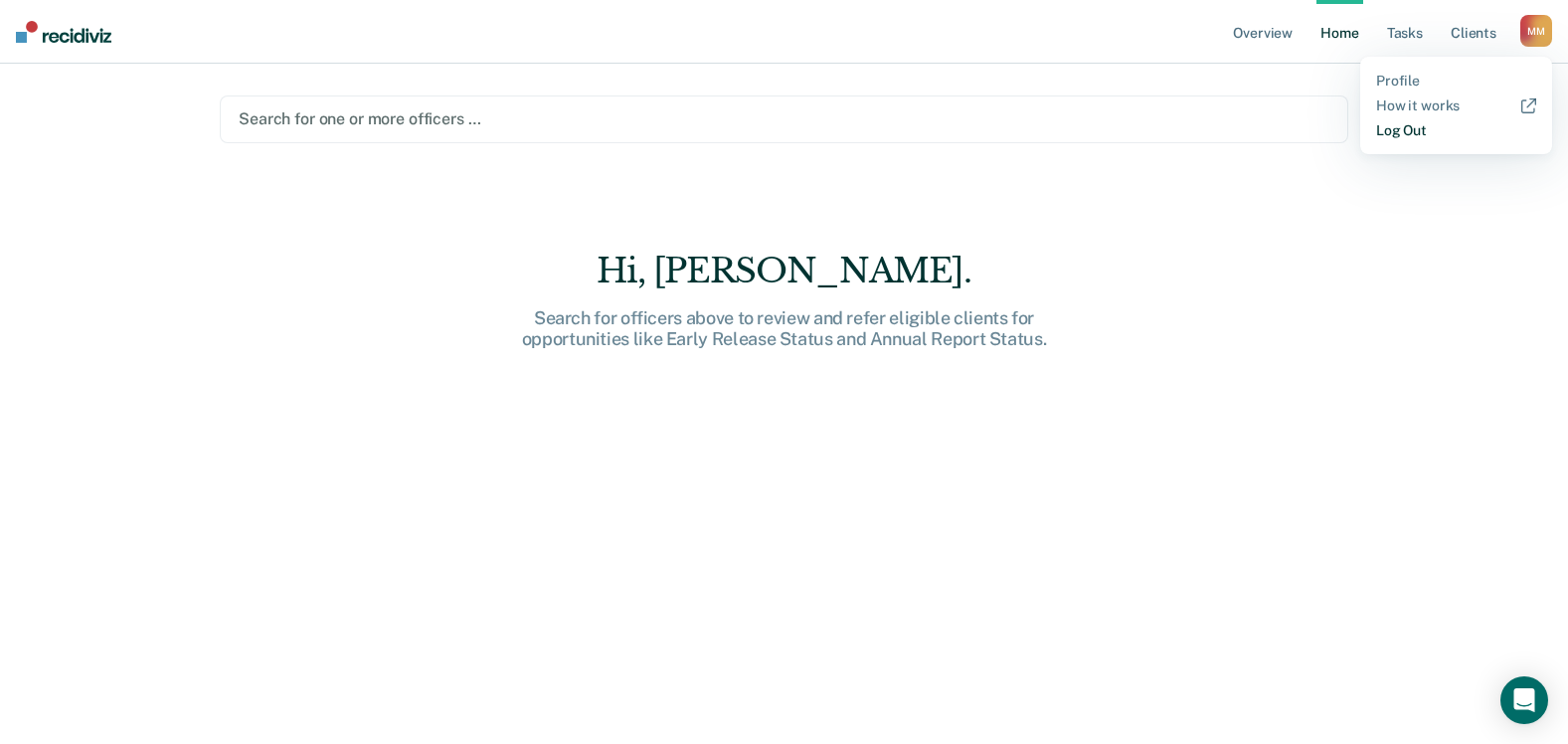 click on "Log Out" at bounding box center (1456, 130) 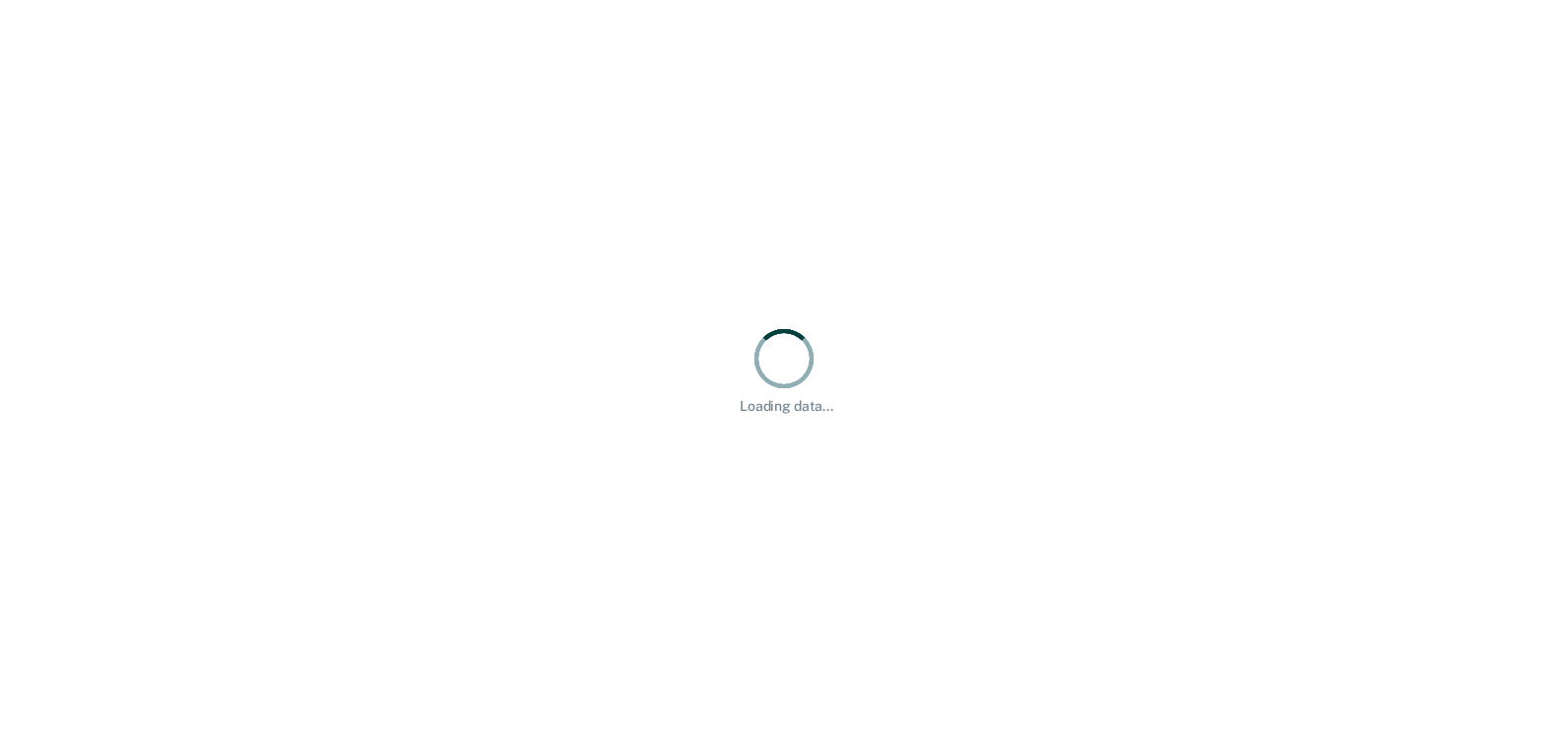 scroll, scrollTop: 0, scrollLeft: 0, axis: both 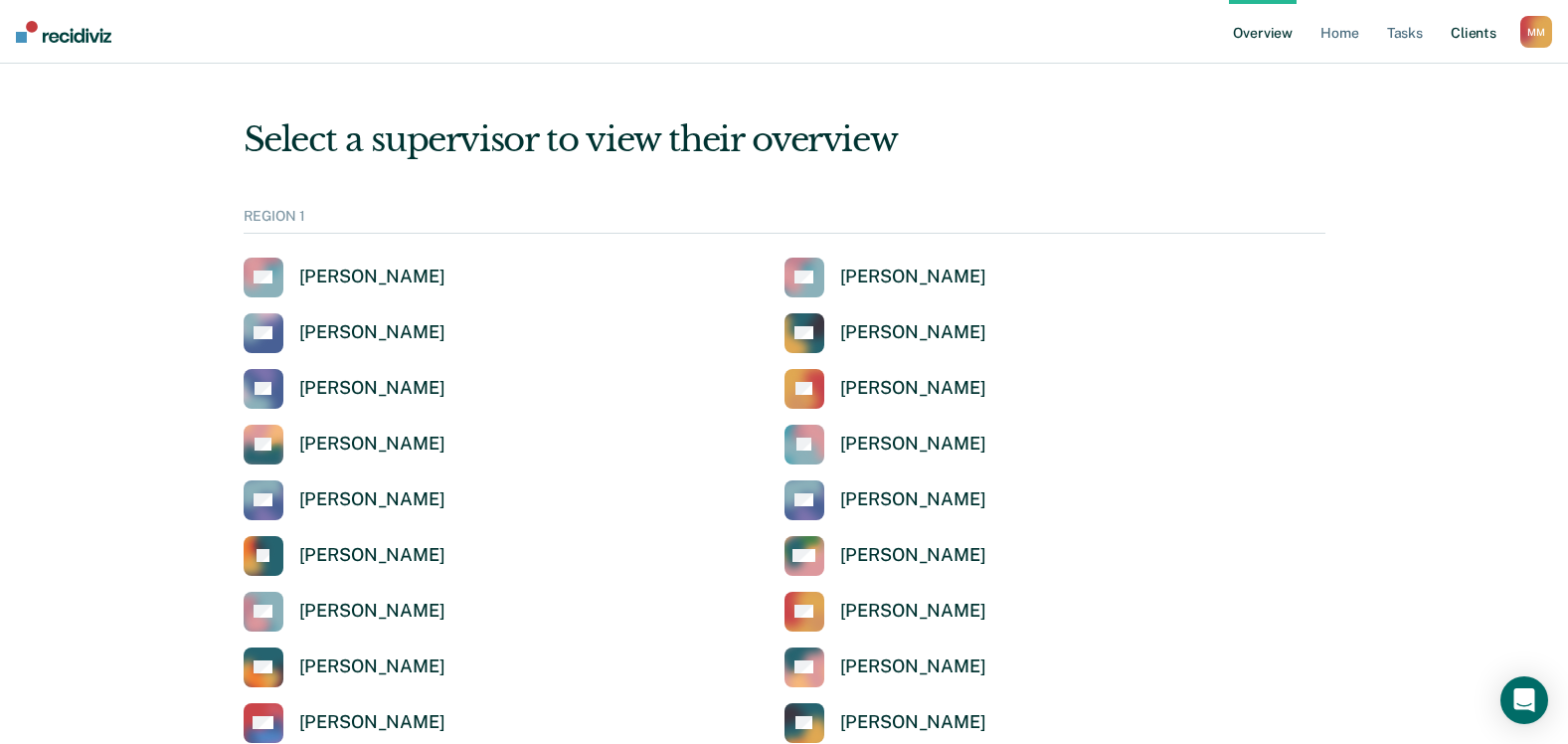 click on "Client s" at bounding box center [1474, 32] 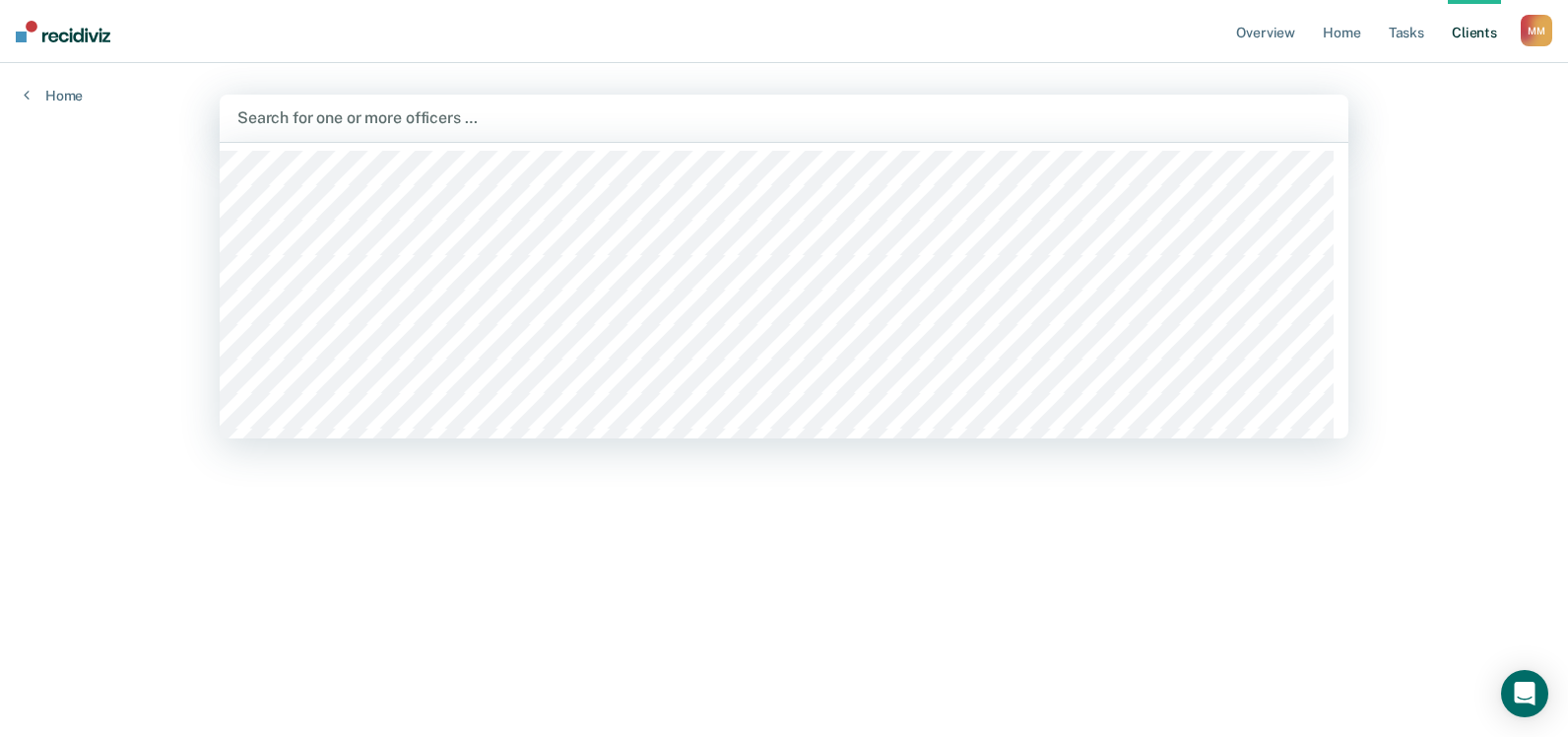 click at bounding box center (784, 117) 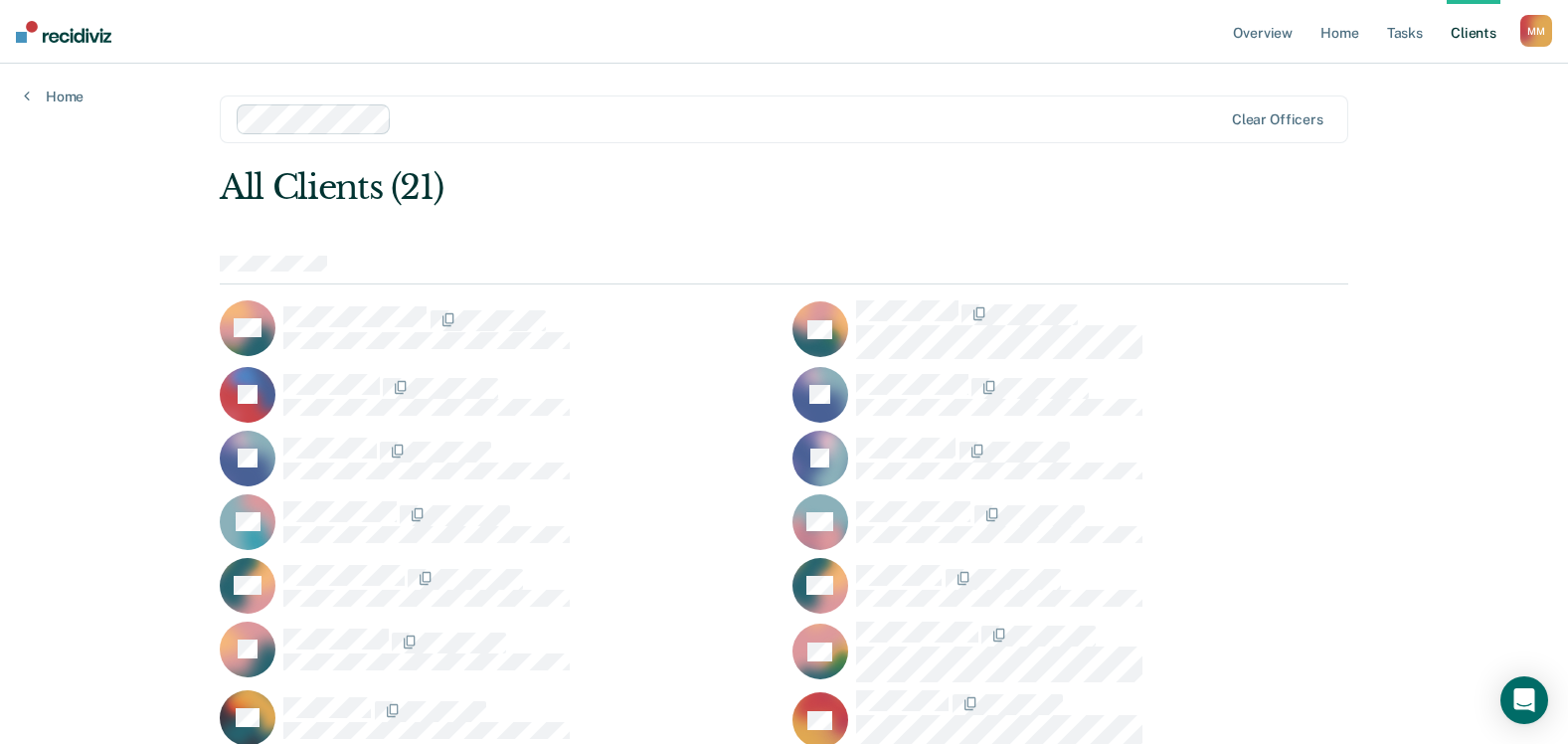 scroll, scrollTop: 99, scrollLeft: 0, axis: vertical 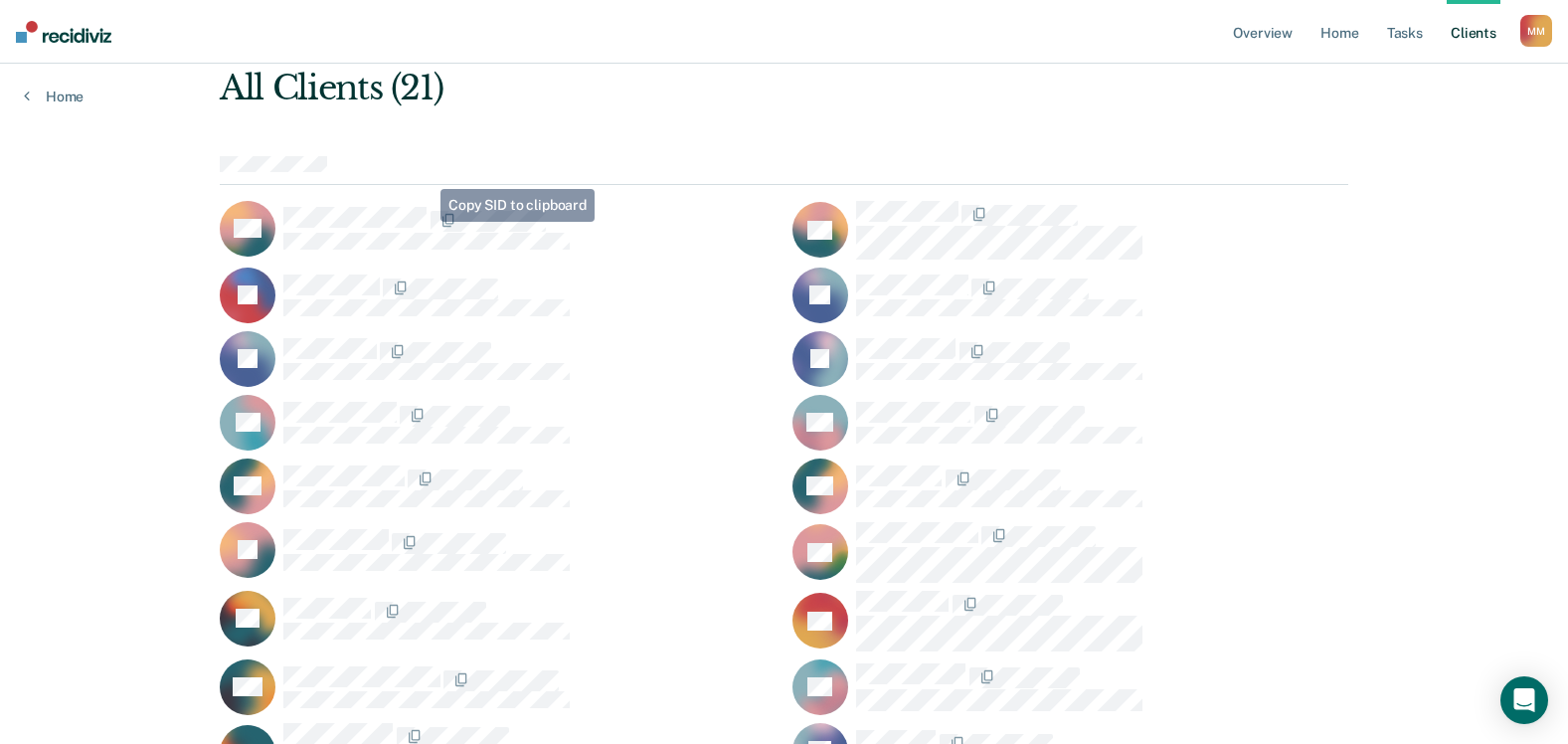 click at bounding box center (429, 221) 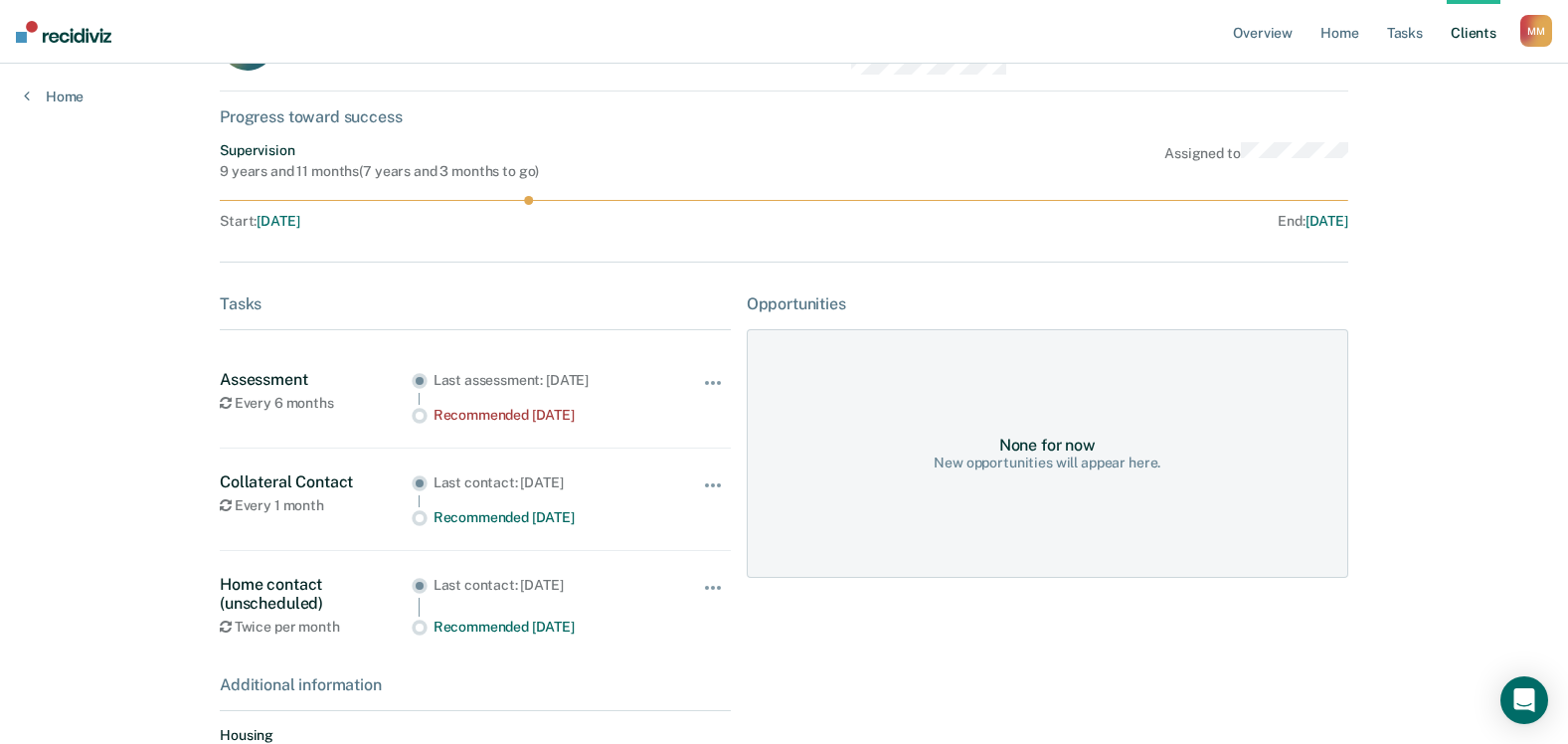 scroll, scrollTop: 199, scrollLeft: 0, axis: vertical 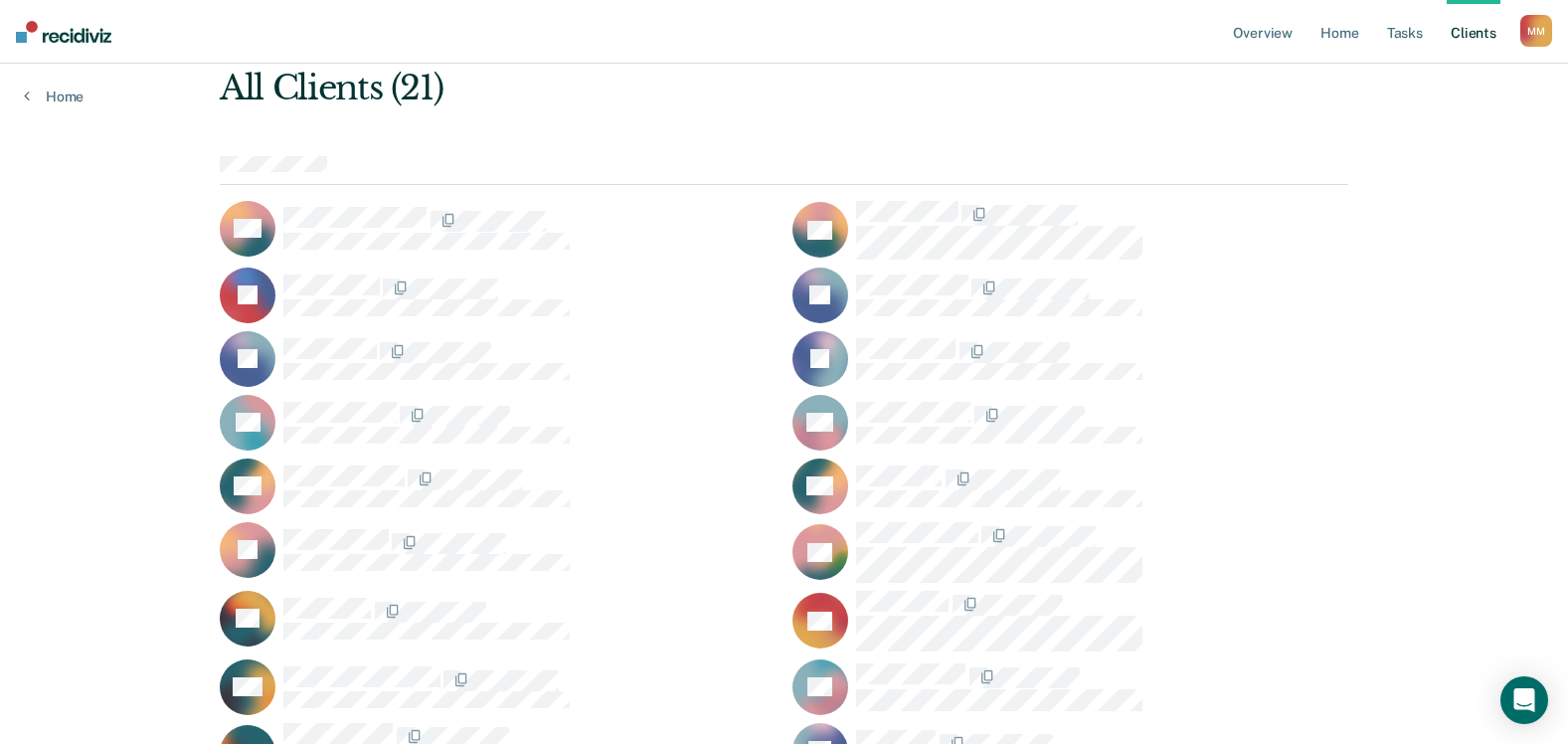 click on "JC" at bounding box center (497, 359) 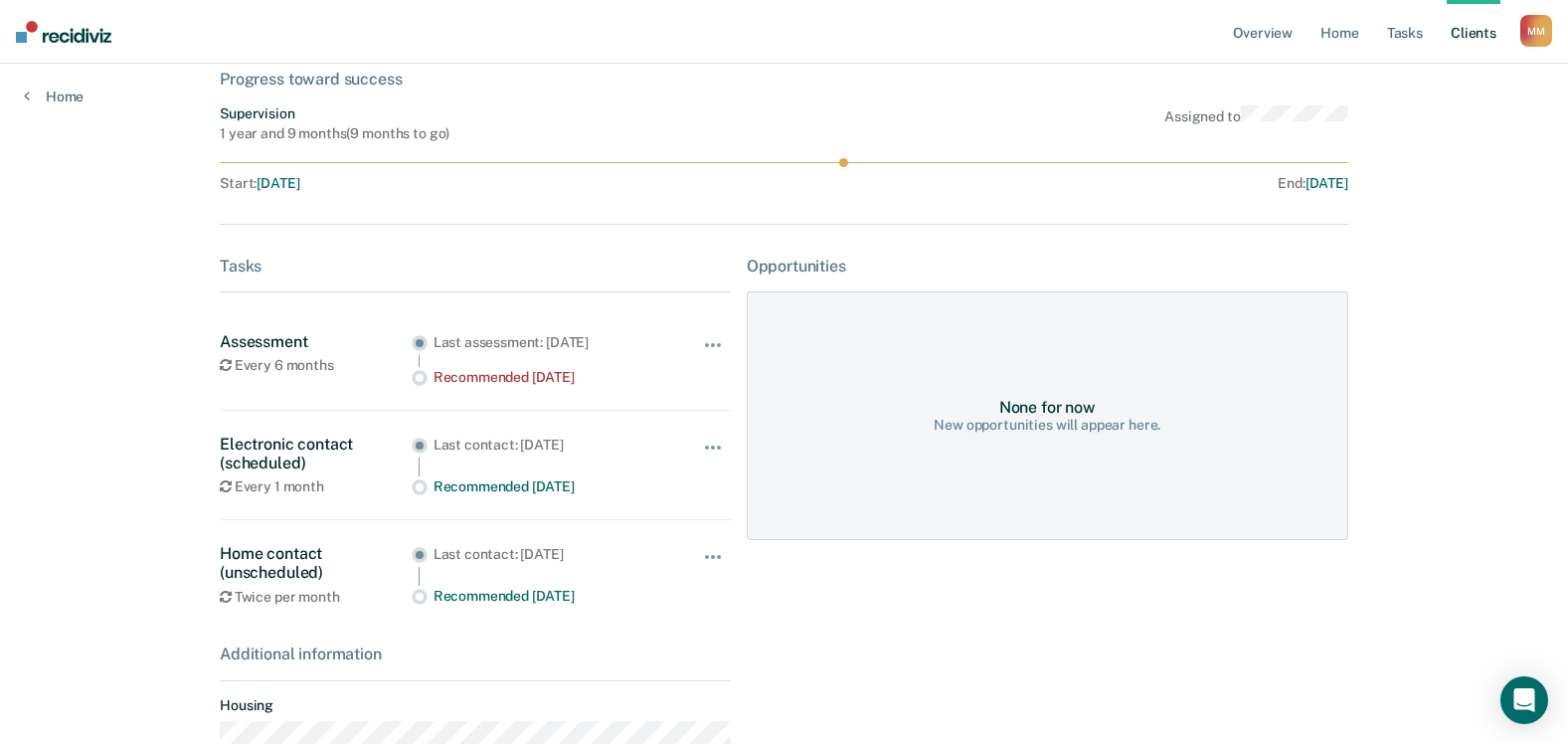 scroll, scrollTop: 0, scrollLeft: 0, axis: both 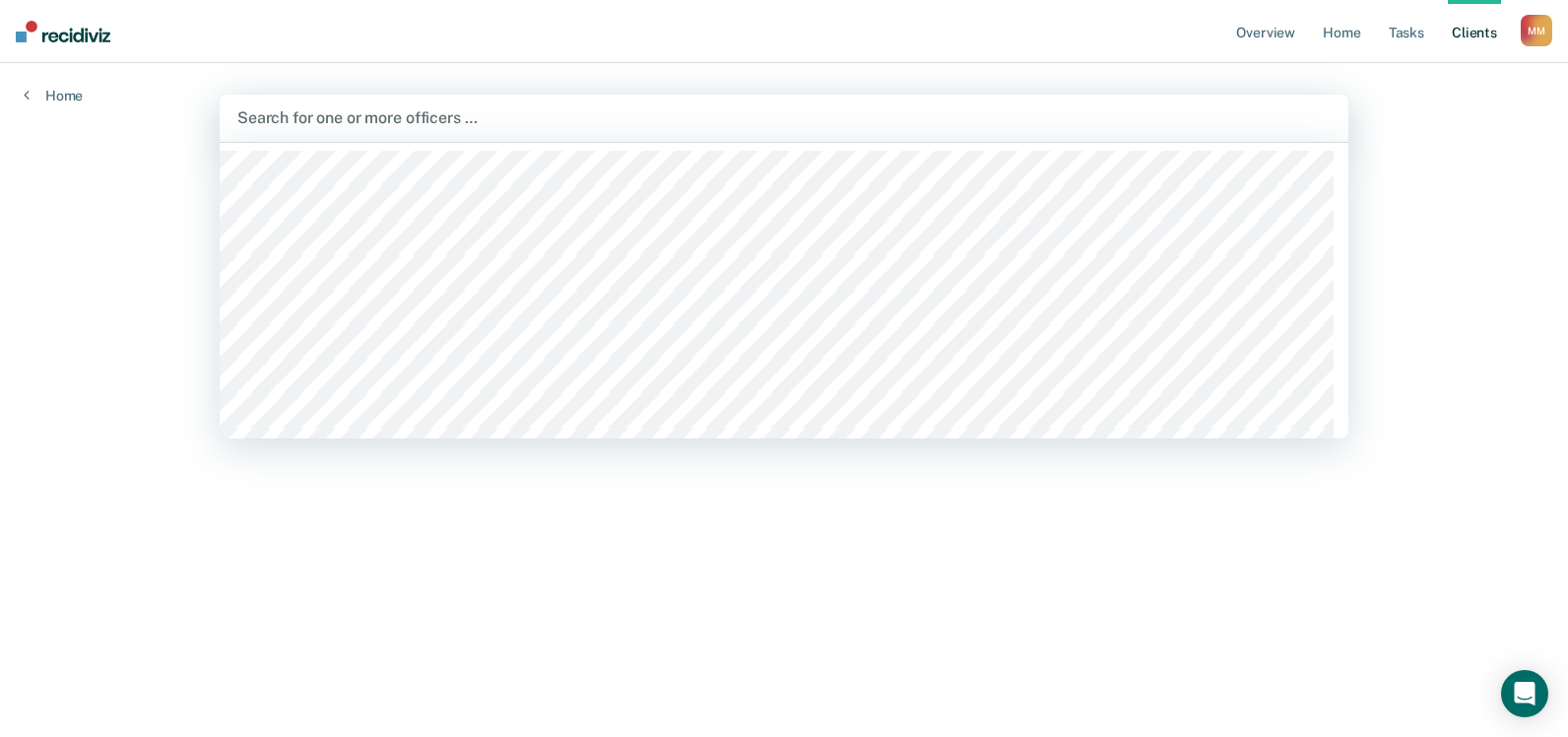 click at bounding box center [784, 117] 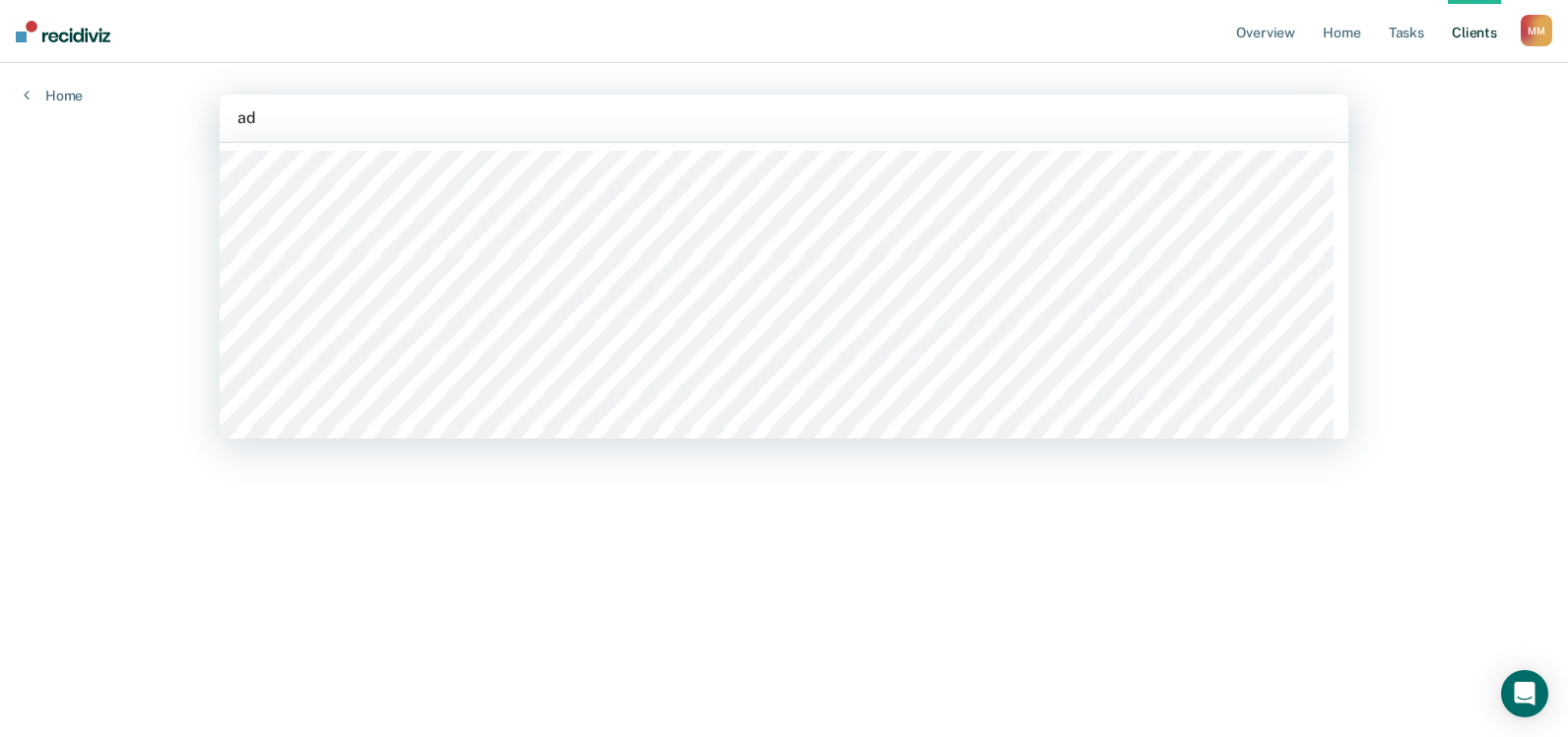 type on "ade" 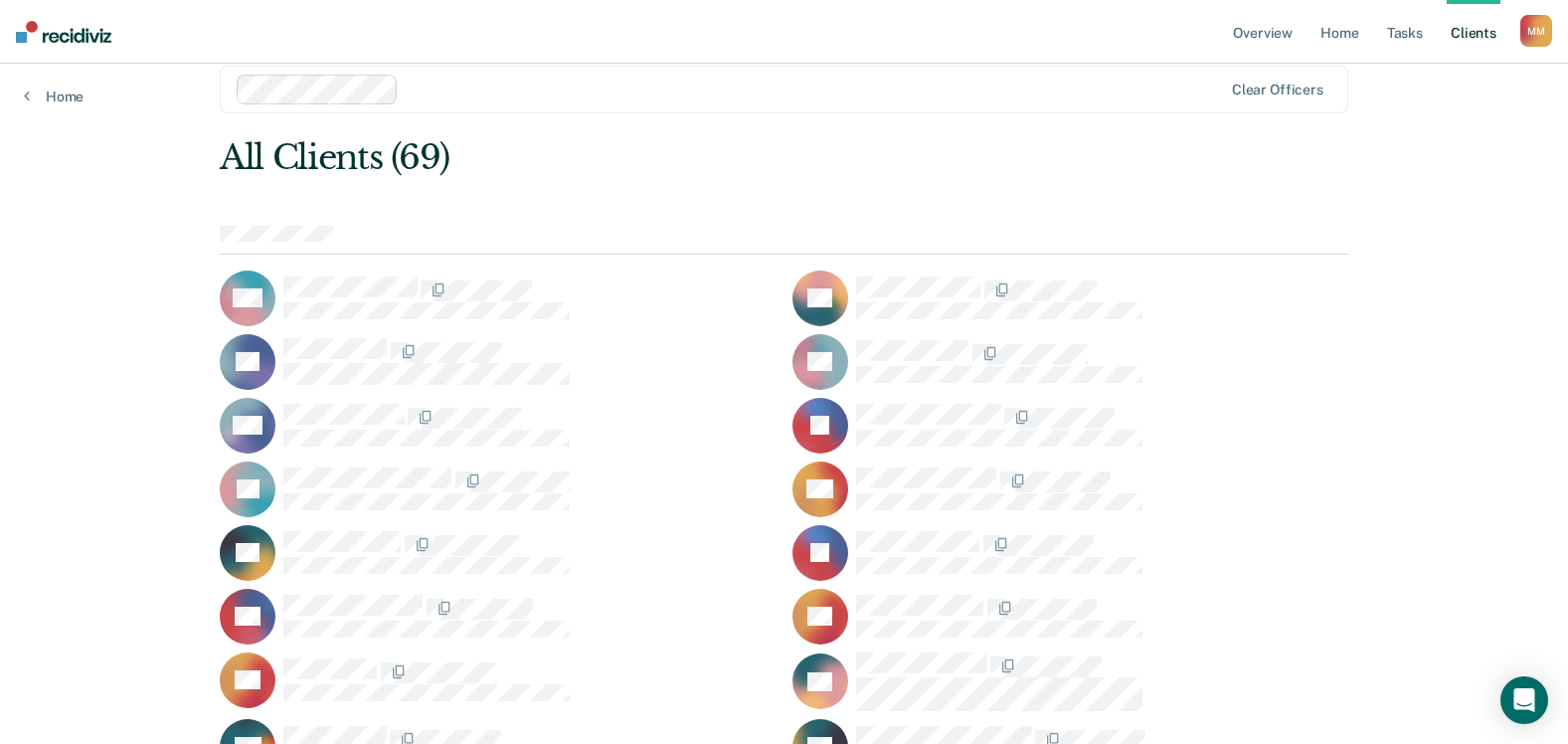 scroll, scrollTop: 0, scrollLeft: 0, axis: both 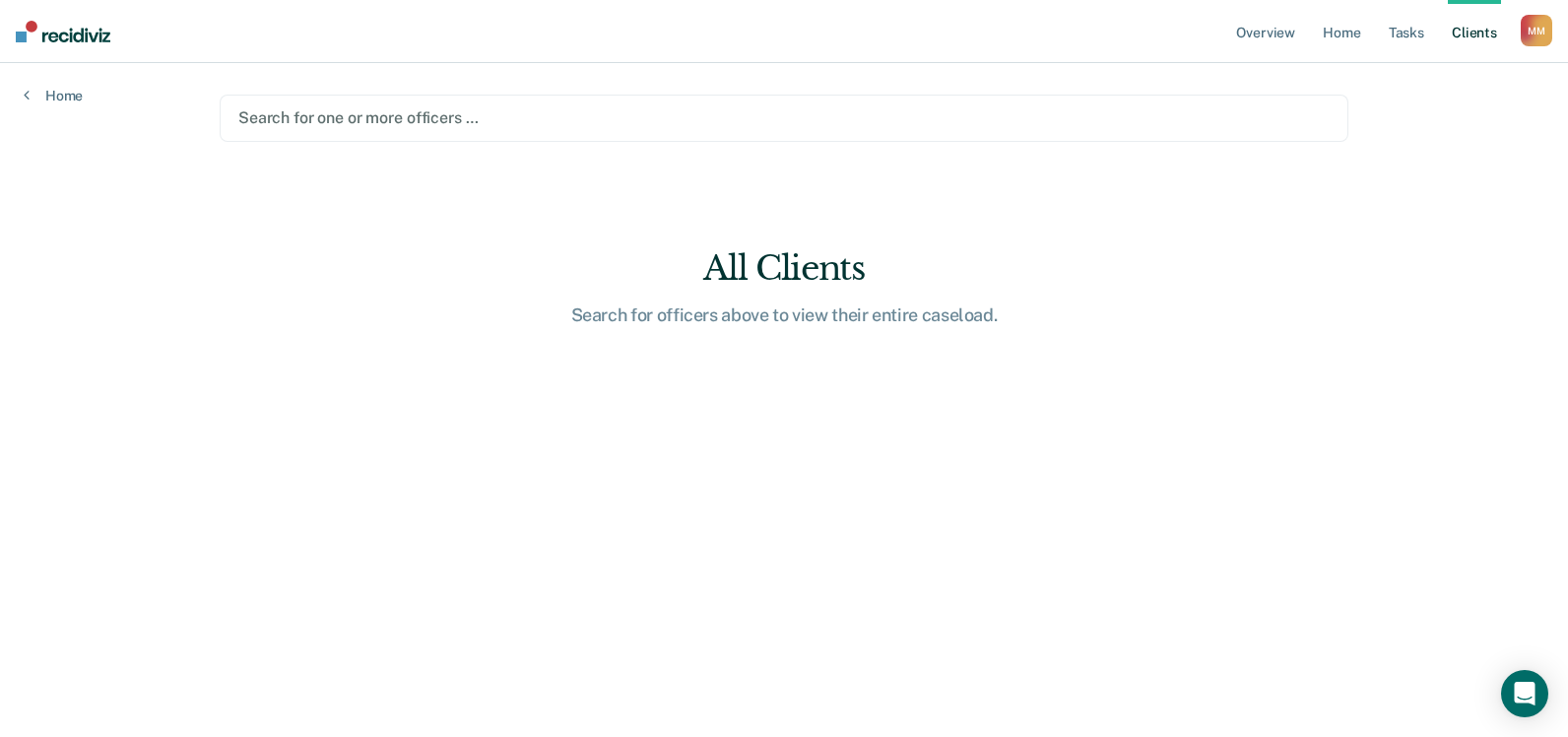 type on "a" 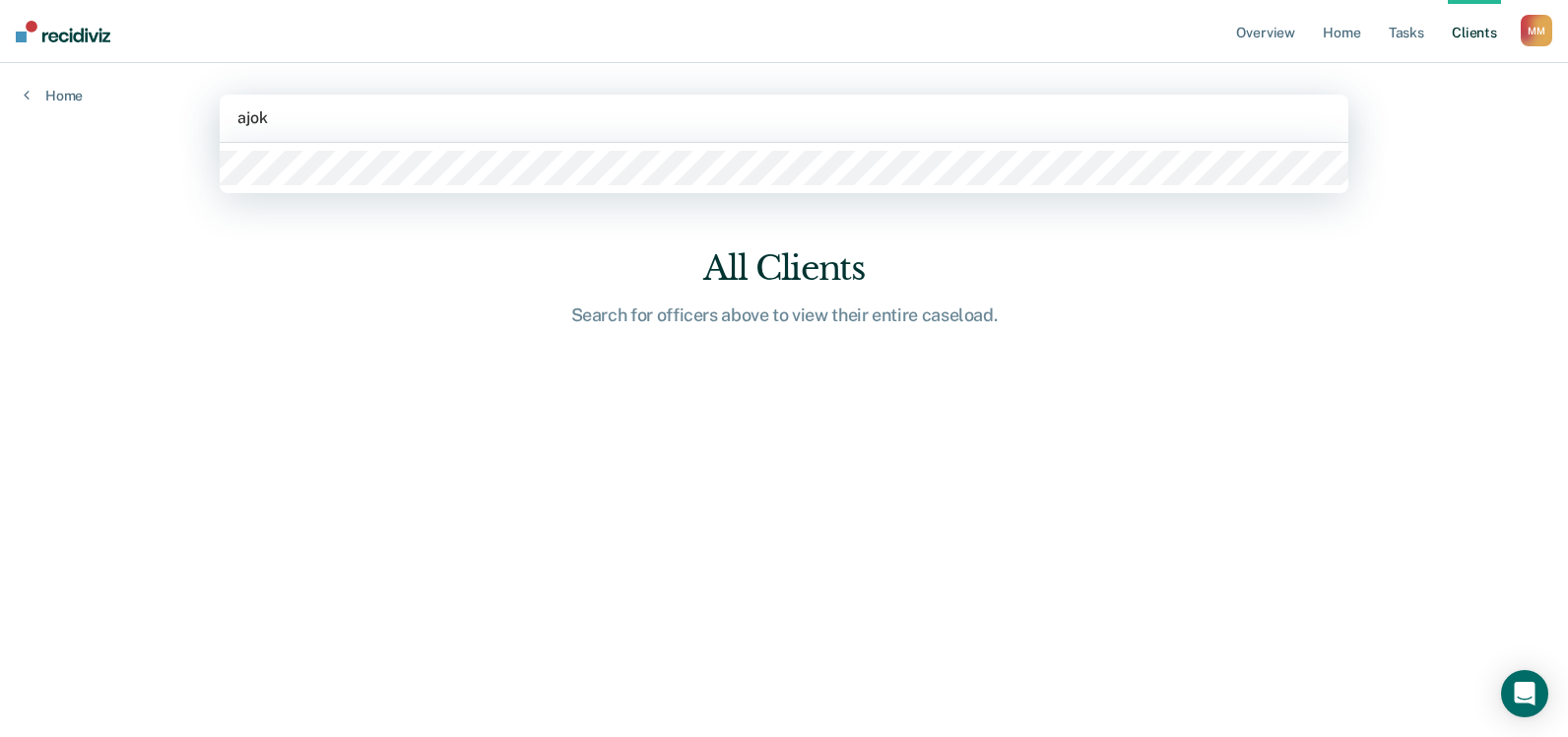 type on "ajoke" 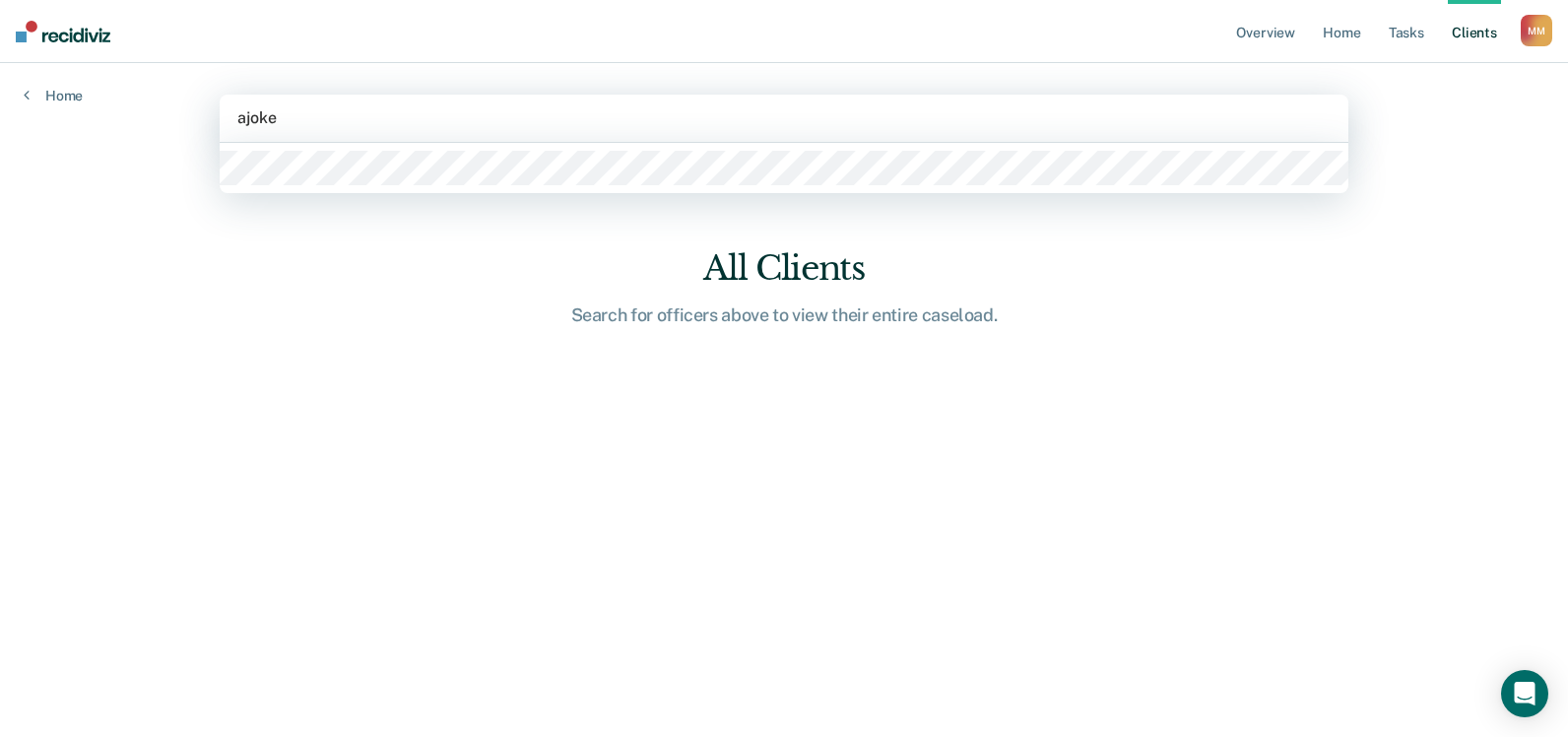 type 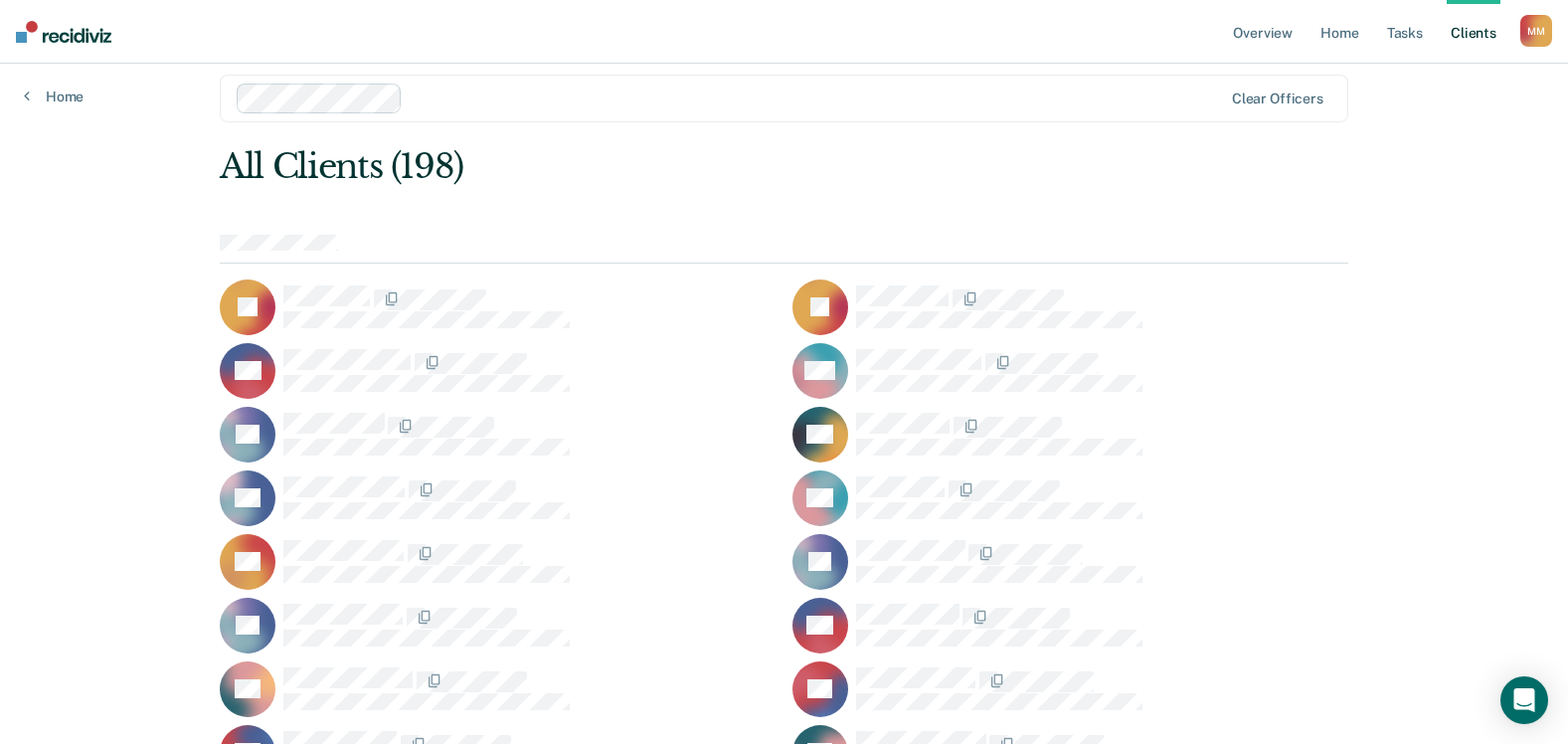 scroll, scrollTop: 0, scrollLeft: 0, axis: both 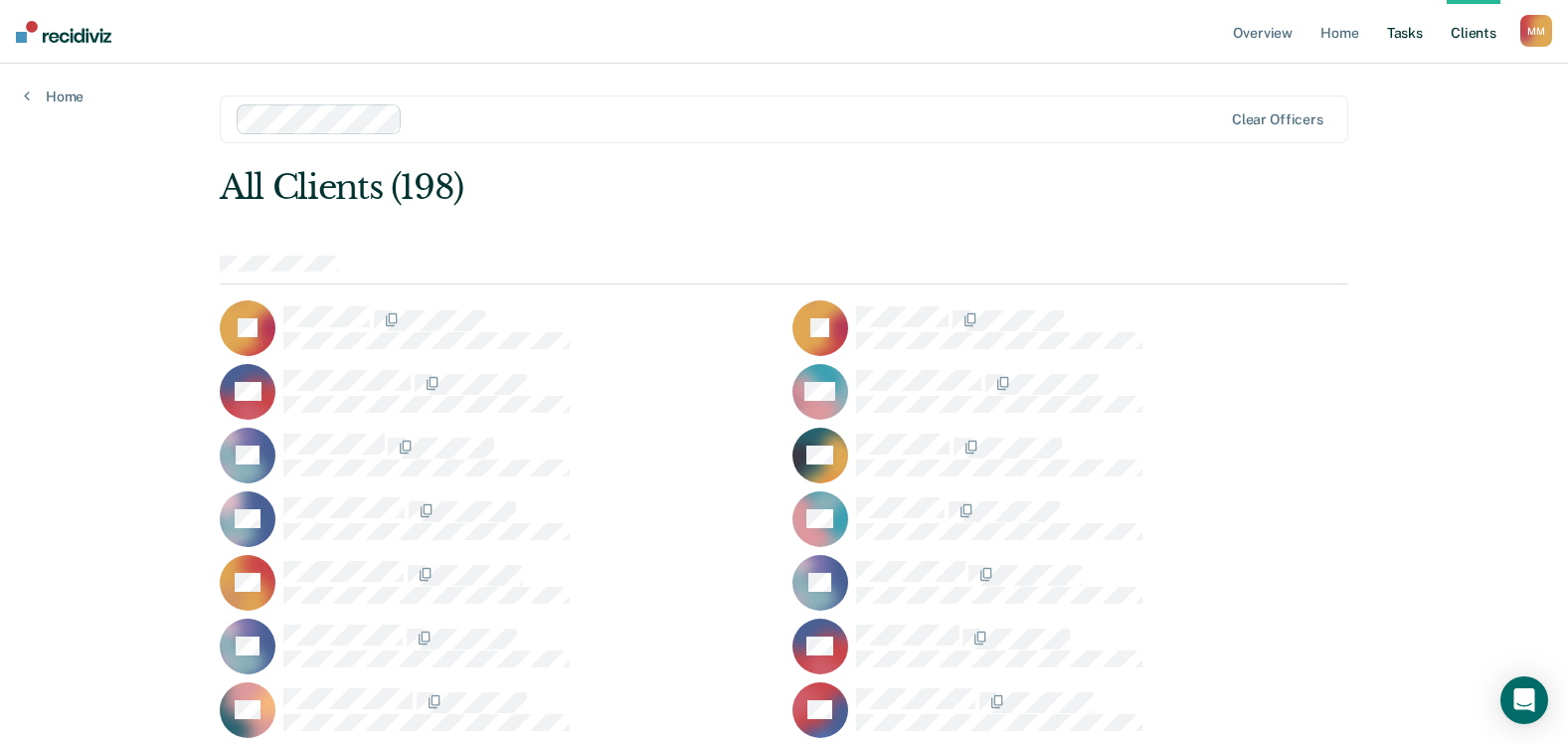 click on "Tasks" at bounding box center (1405, 32) 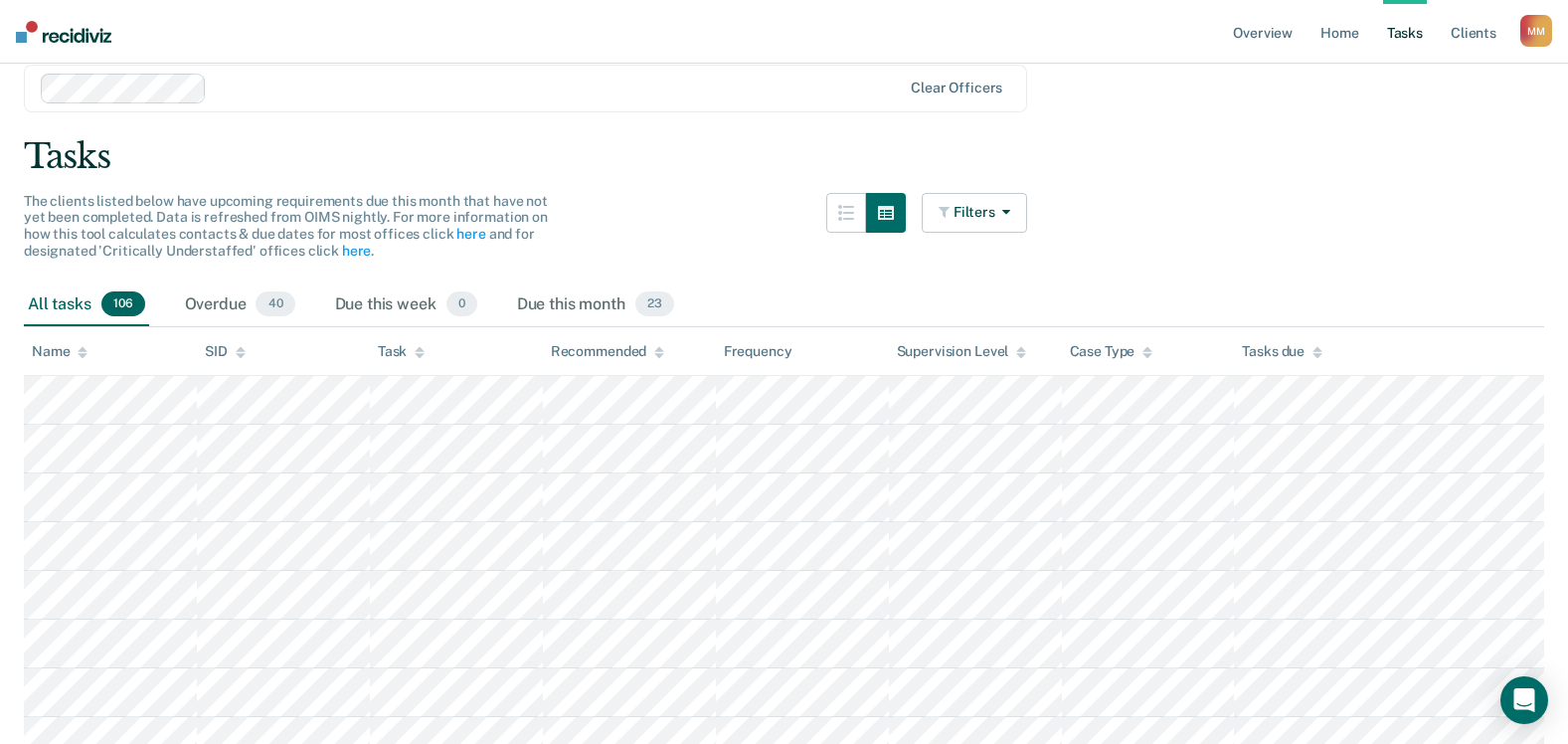 scroll, scrollTop: 0, scrollLeft: 0, axis: both 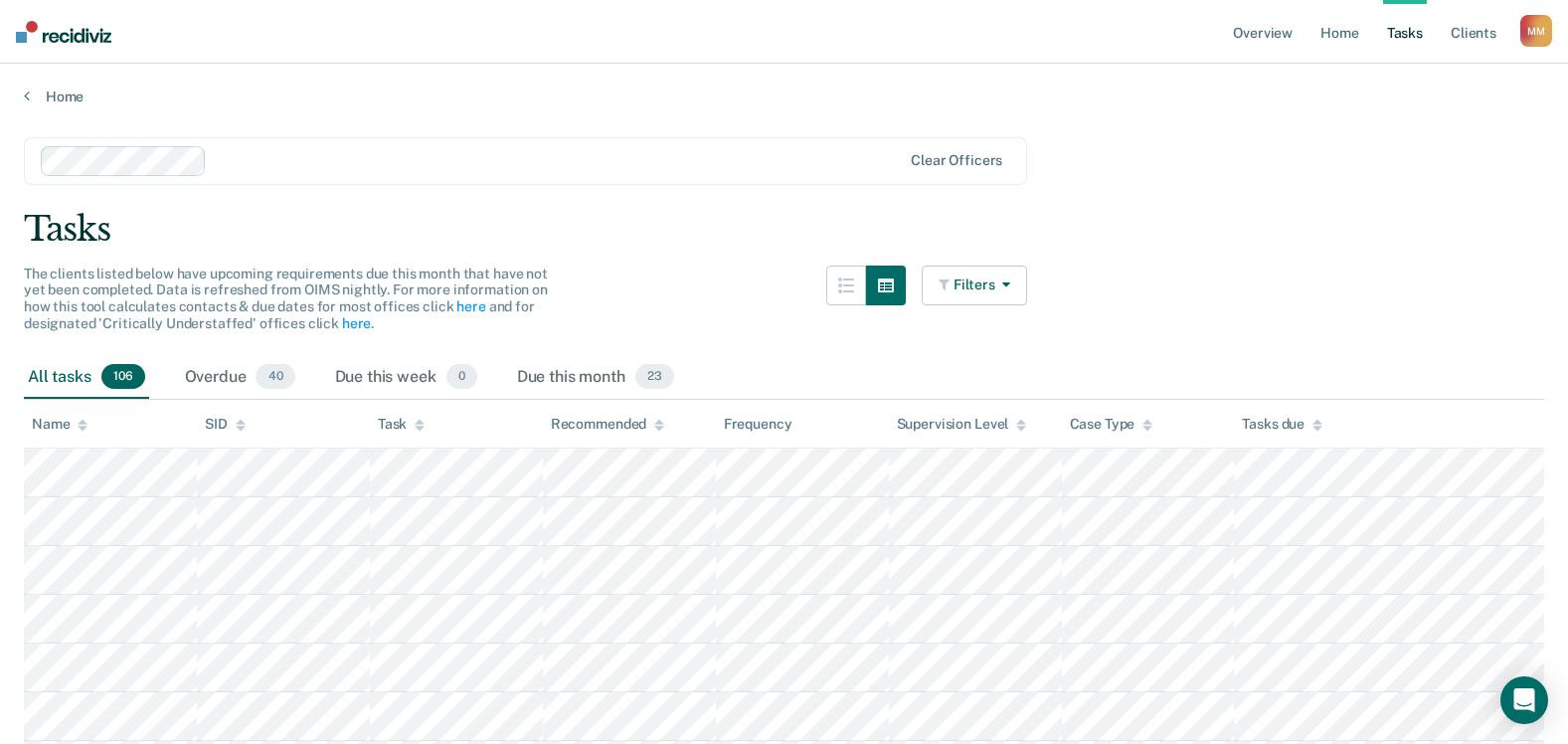 click at bounding box center (1002, 284) 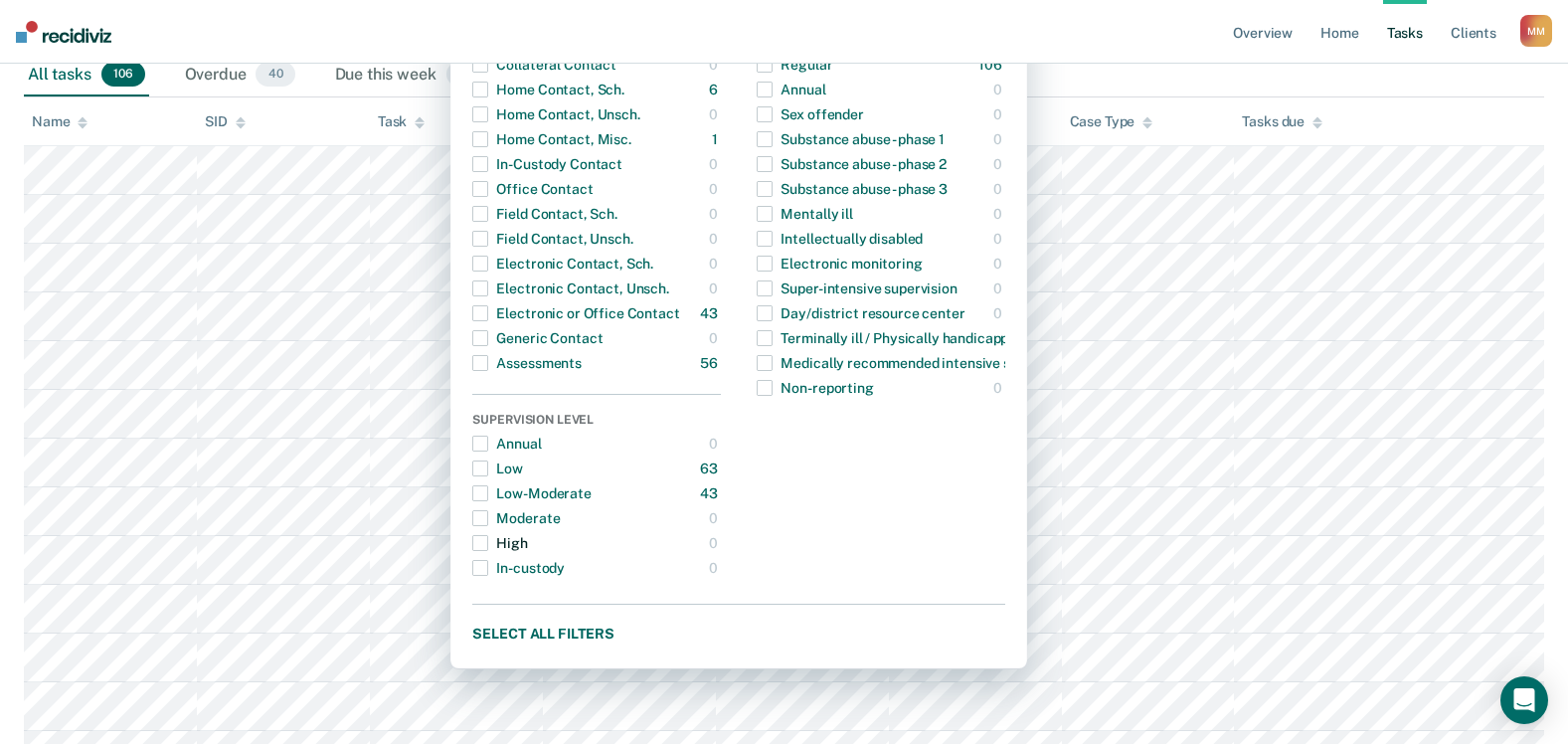 scroll, scrollTop: 0, scrollLeft: 0, axis: both 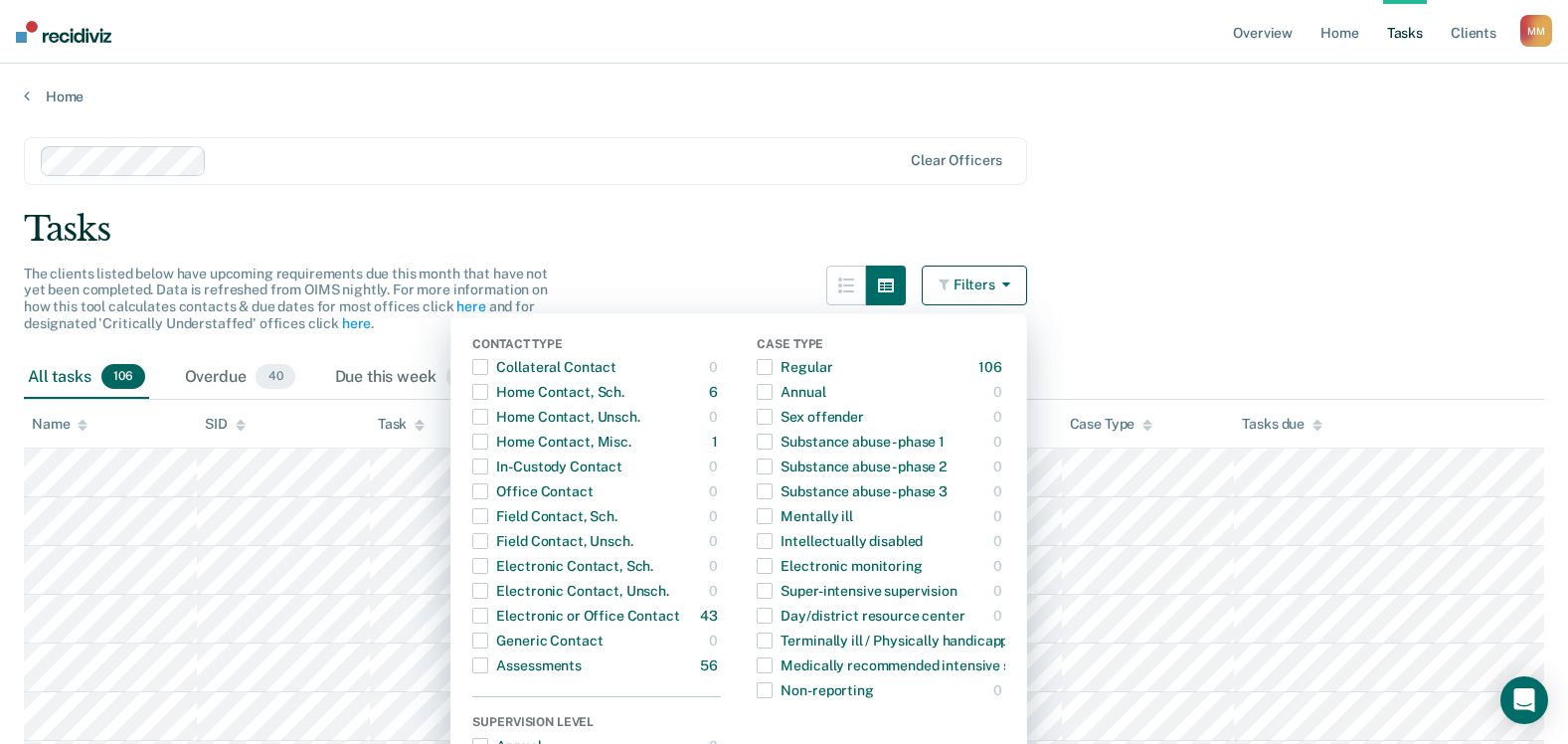 click on "Tasks" at bounding box center [784, 229] 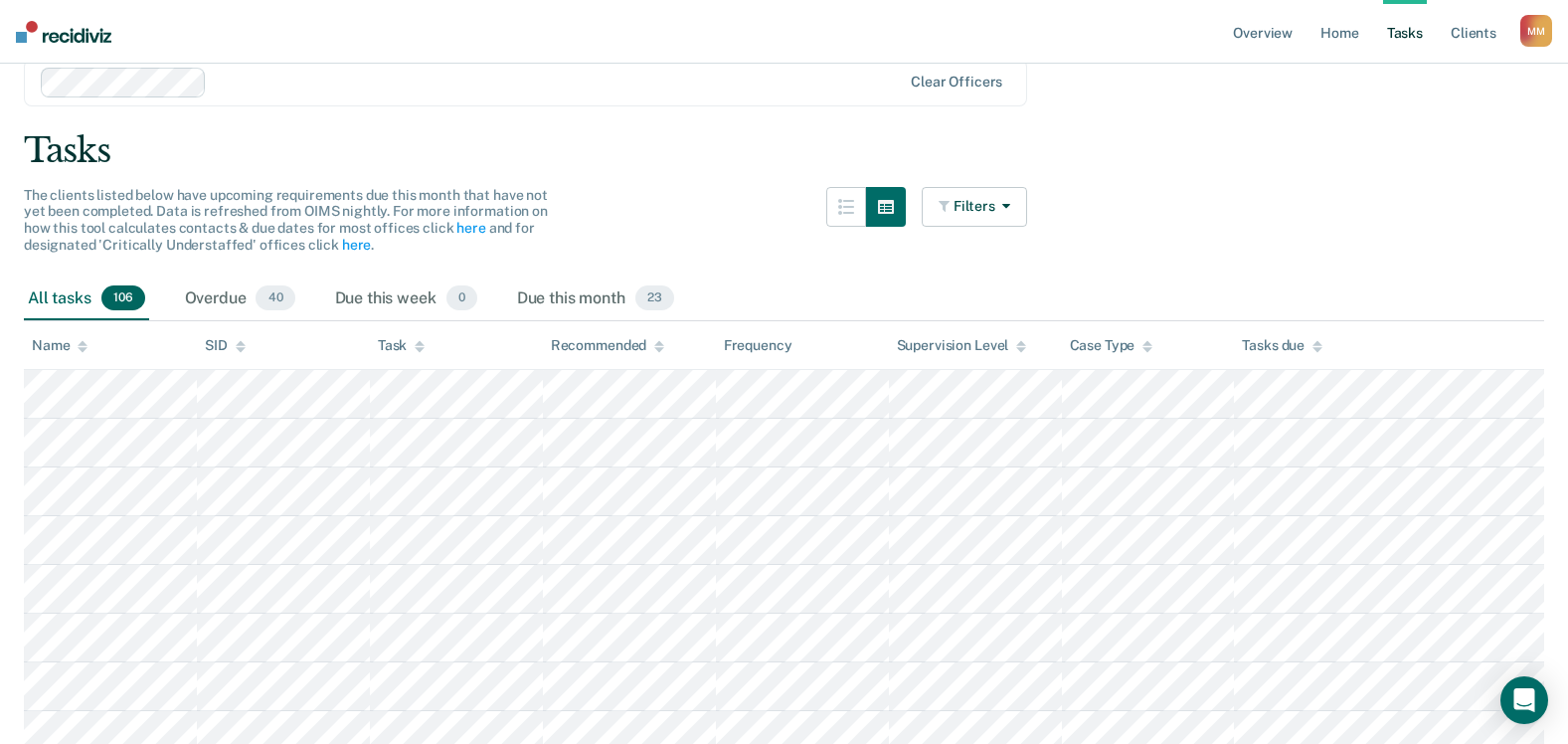 scroll, scrollTop: 0, scrollLeft: 0, axis: both 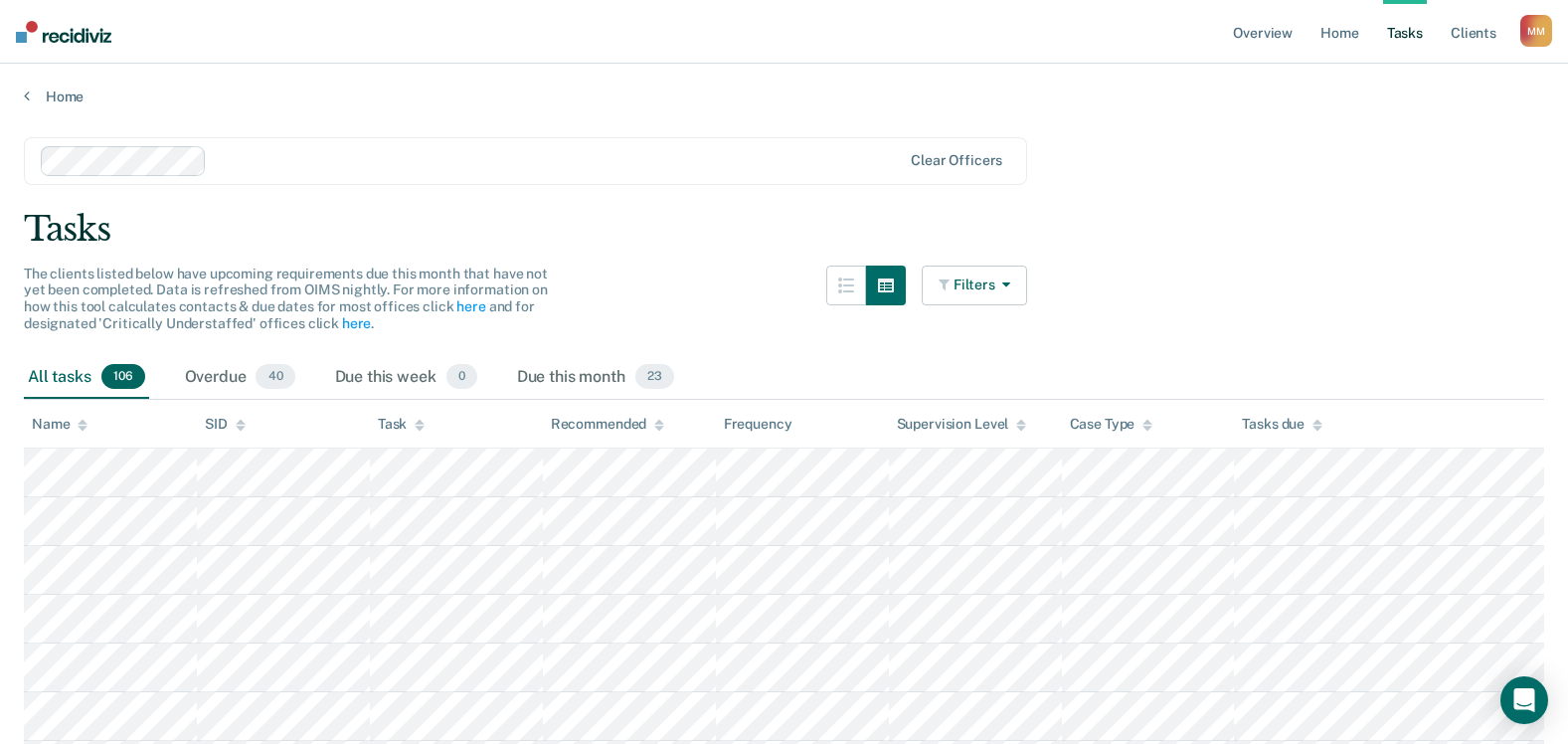 click at bounding box center (1002, 284) 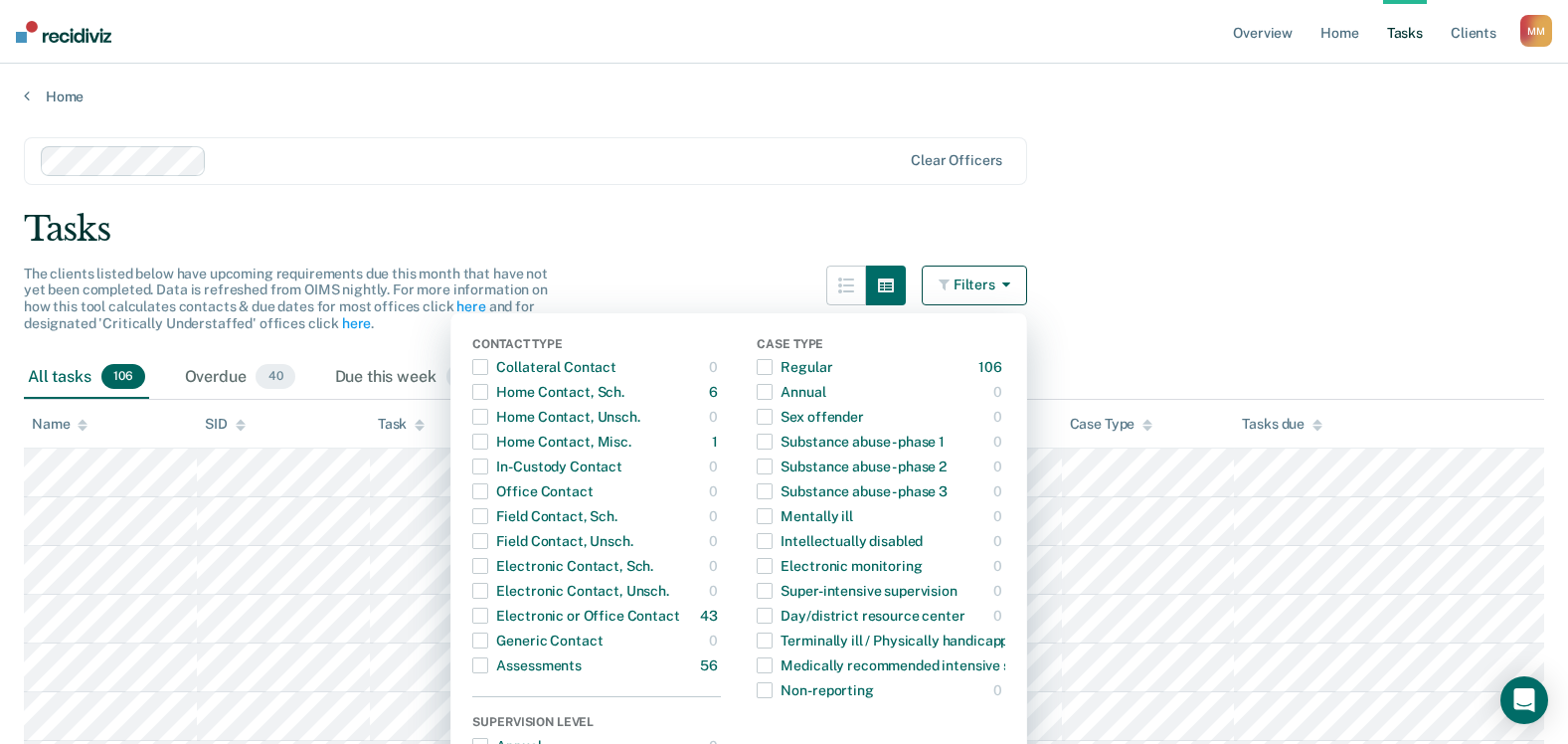 click at bounding box center [1002, 284] 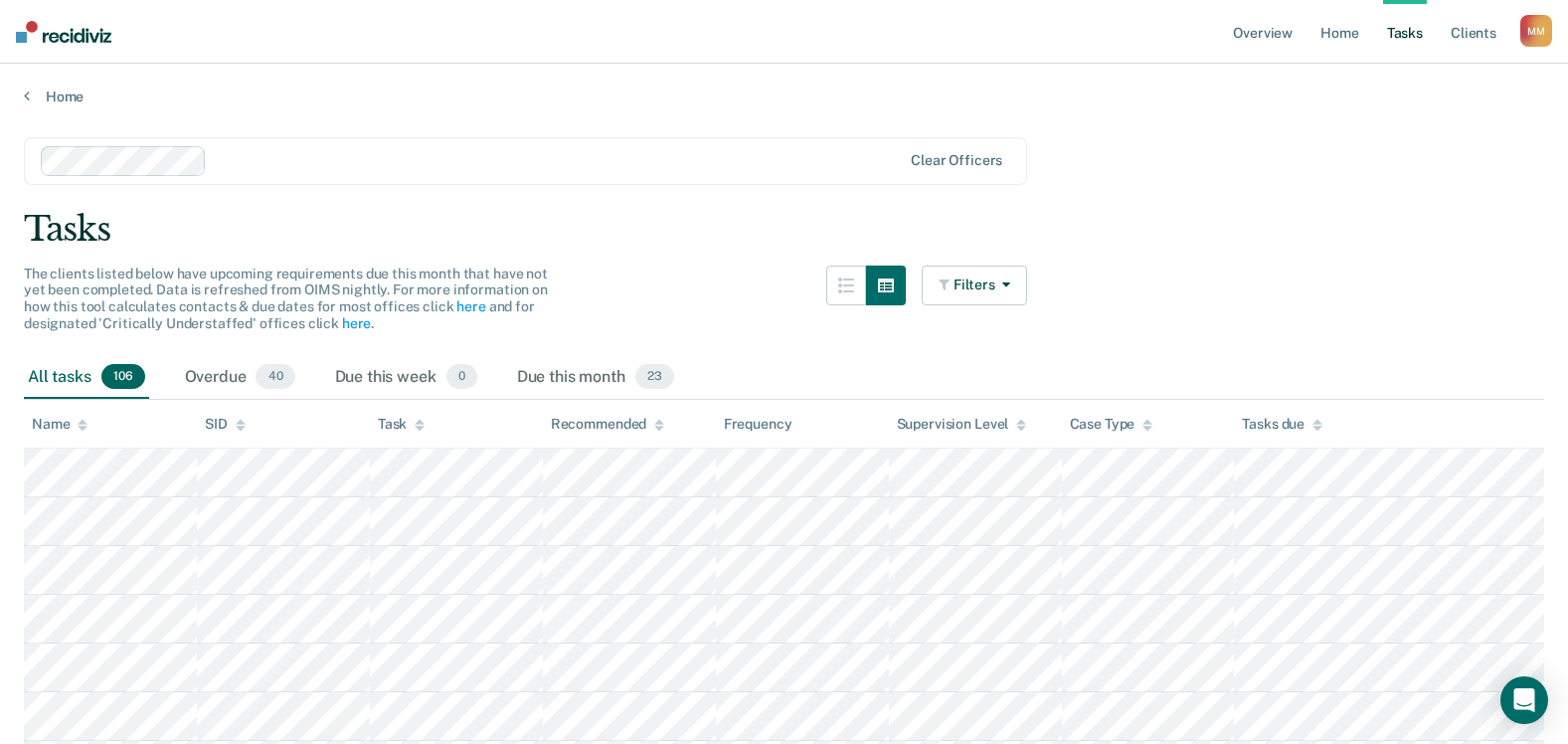 click on "Tasks" at bounding box center (784, 229) 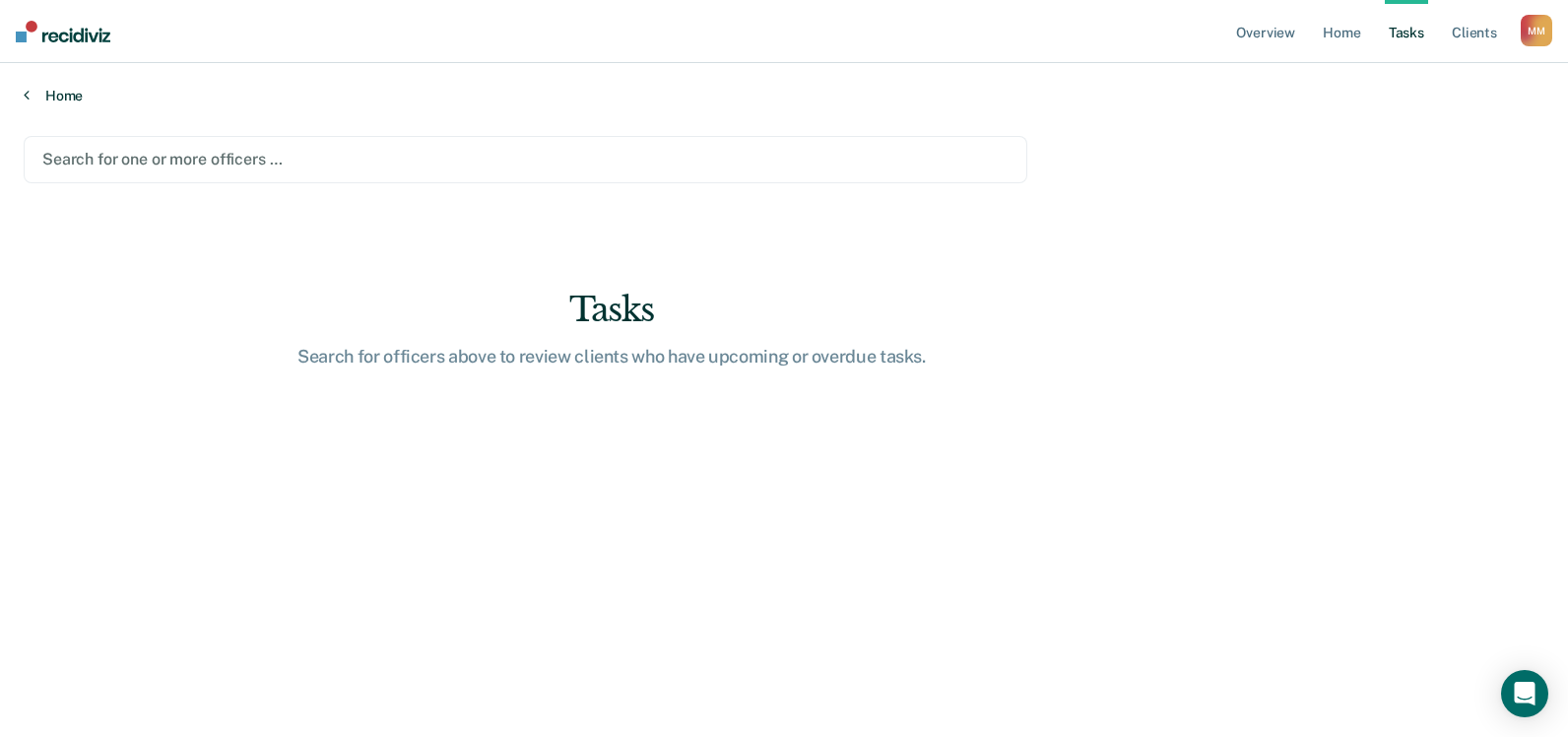 click on "Home" at bounding box center (784, 96) 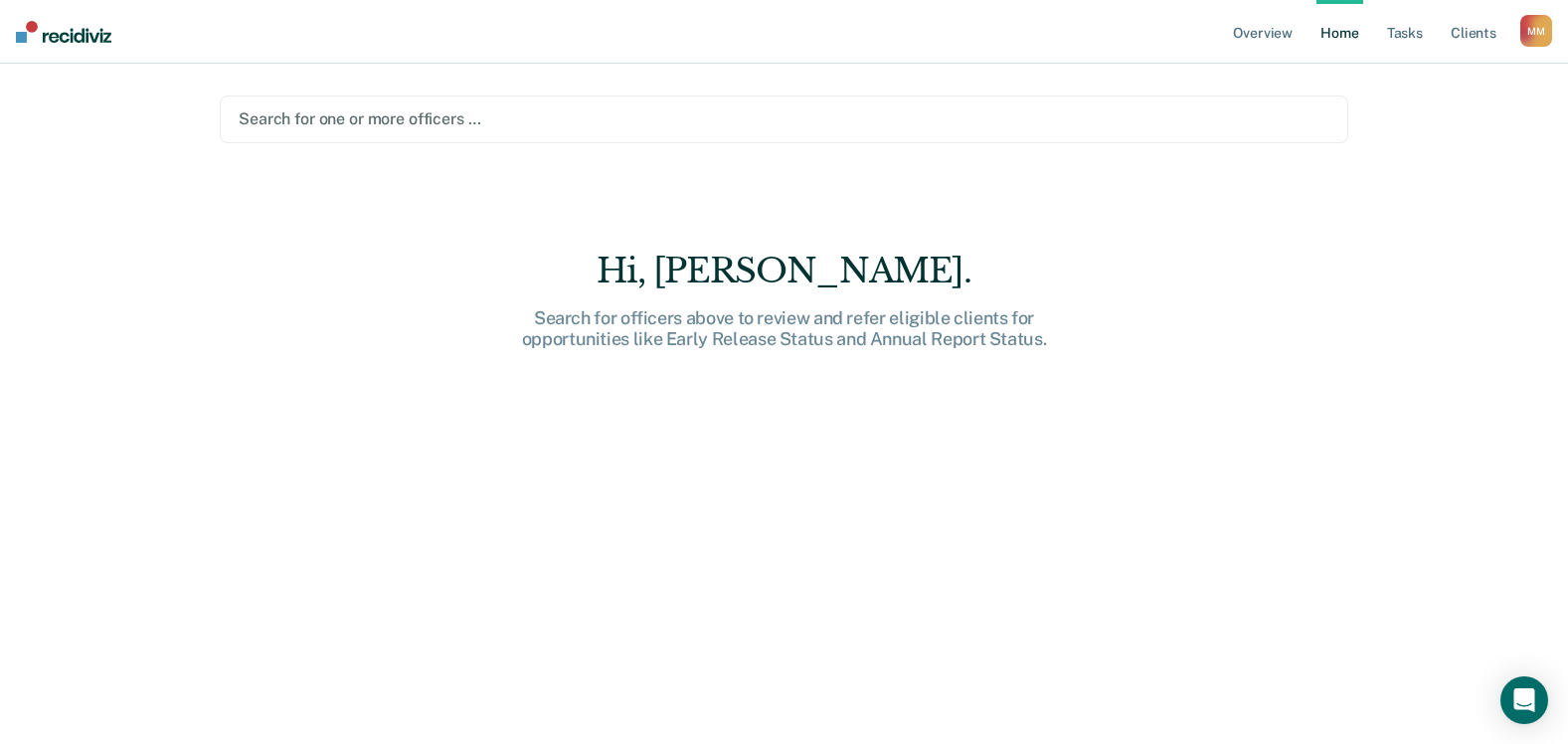 click at bounding box center (784, 118) 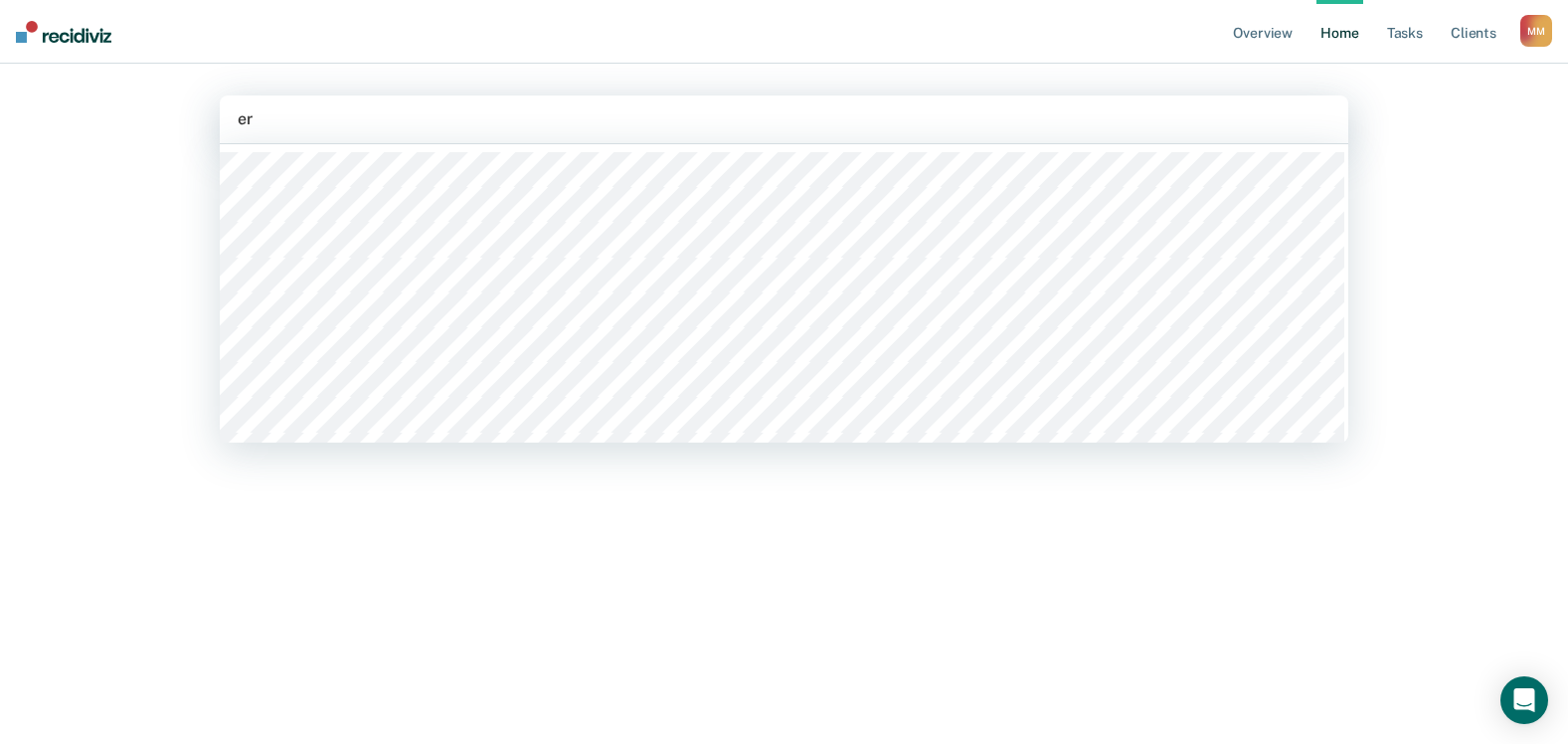 type on "ers" 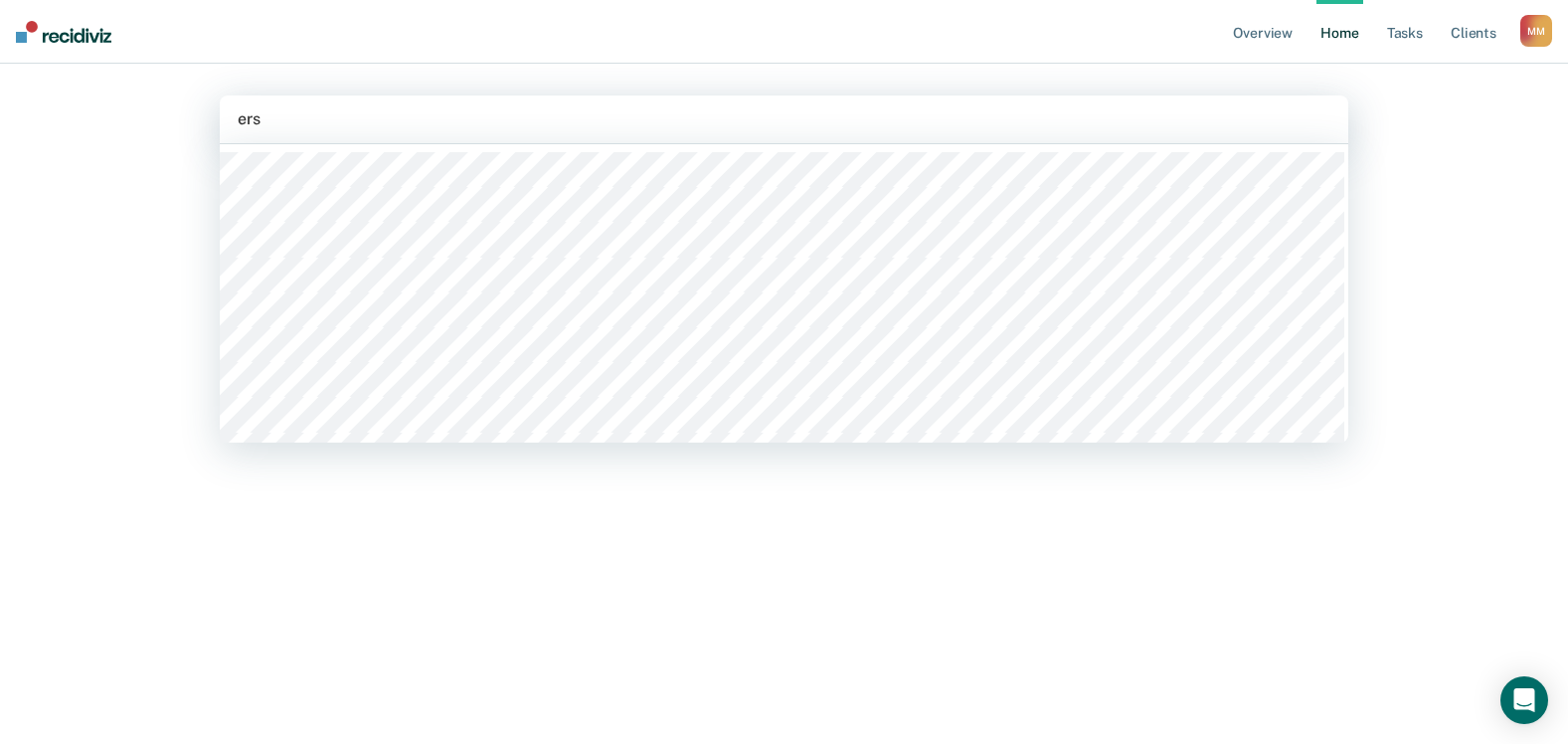 type 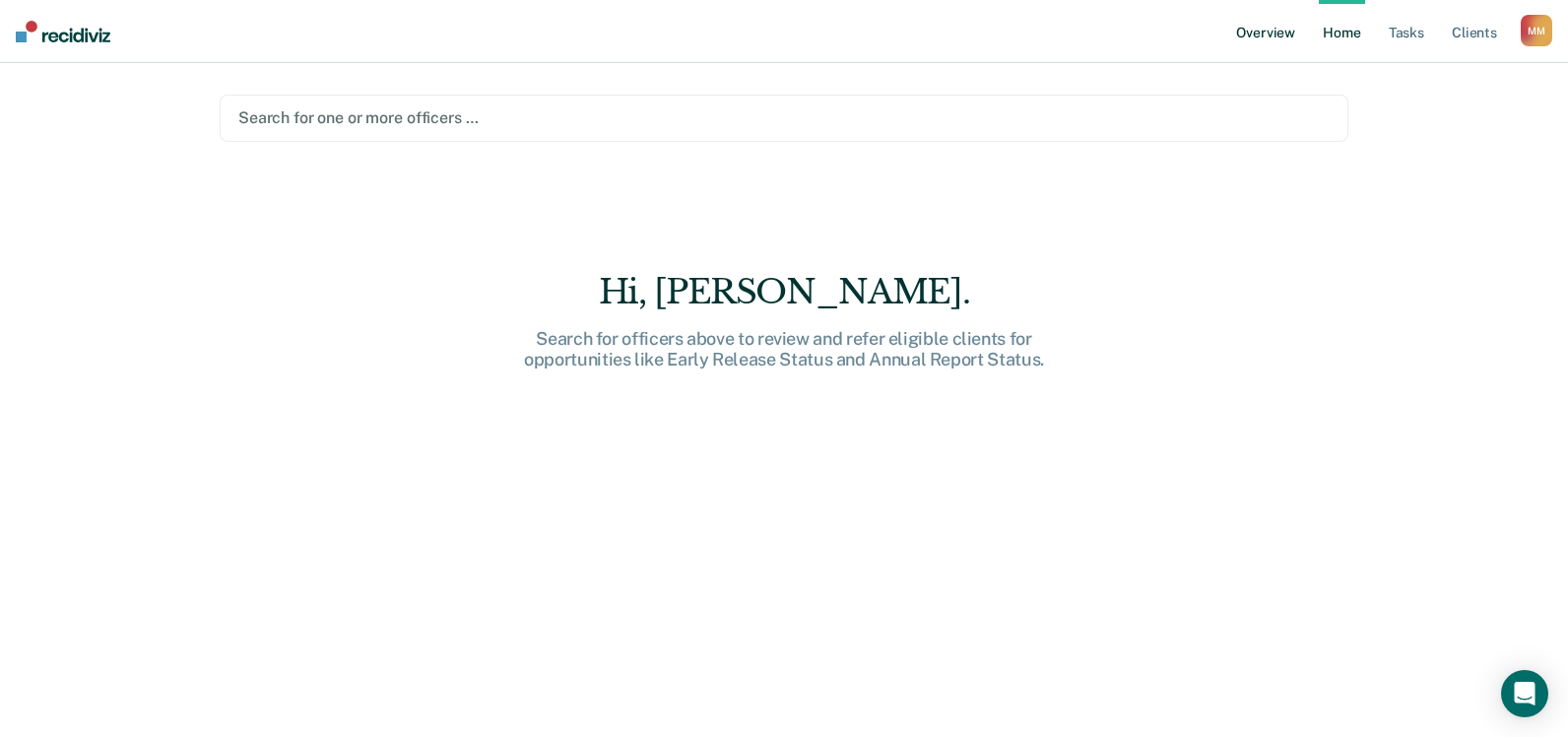 click on "Overview" at bounding box center [1266, 32] 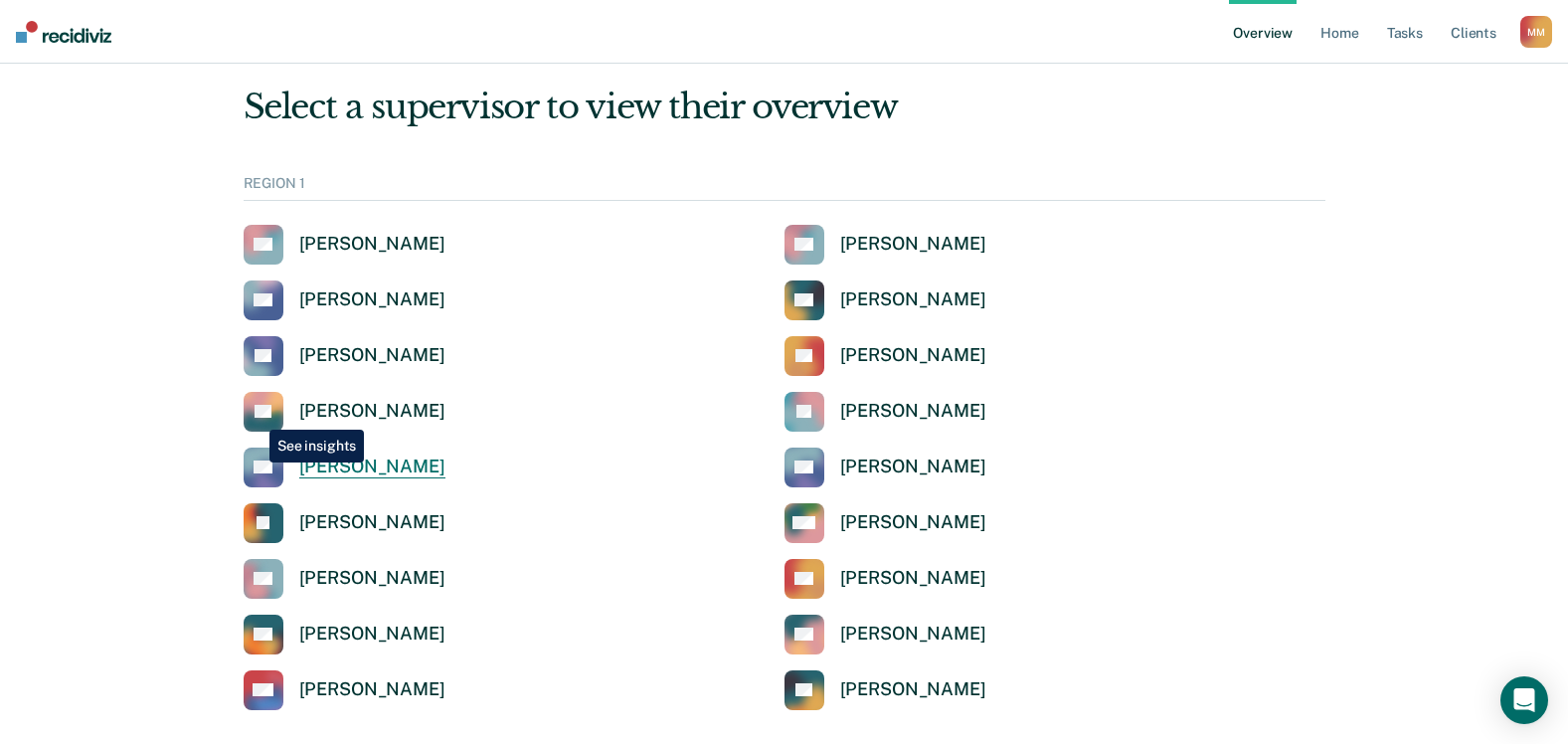 scroll, scrollTop: 0, scrollLeft: 0, axis: both 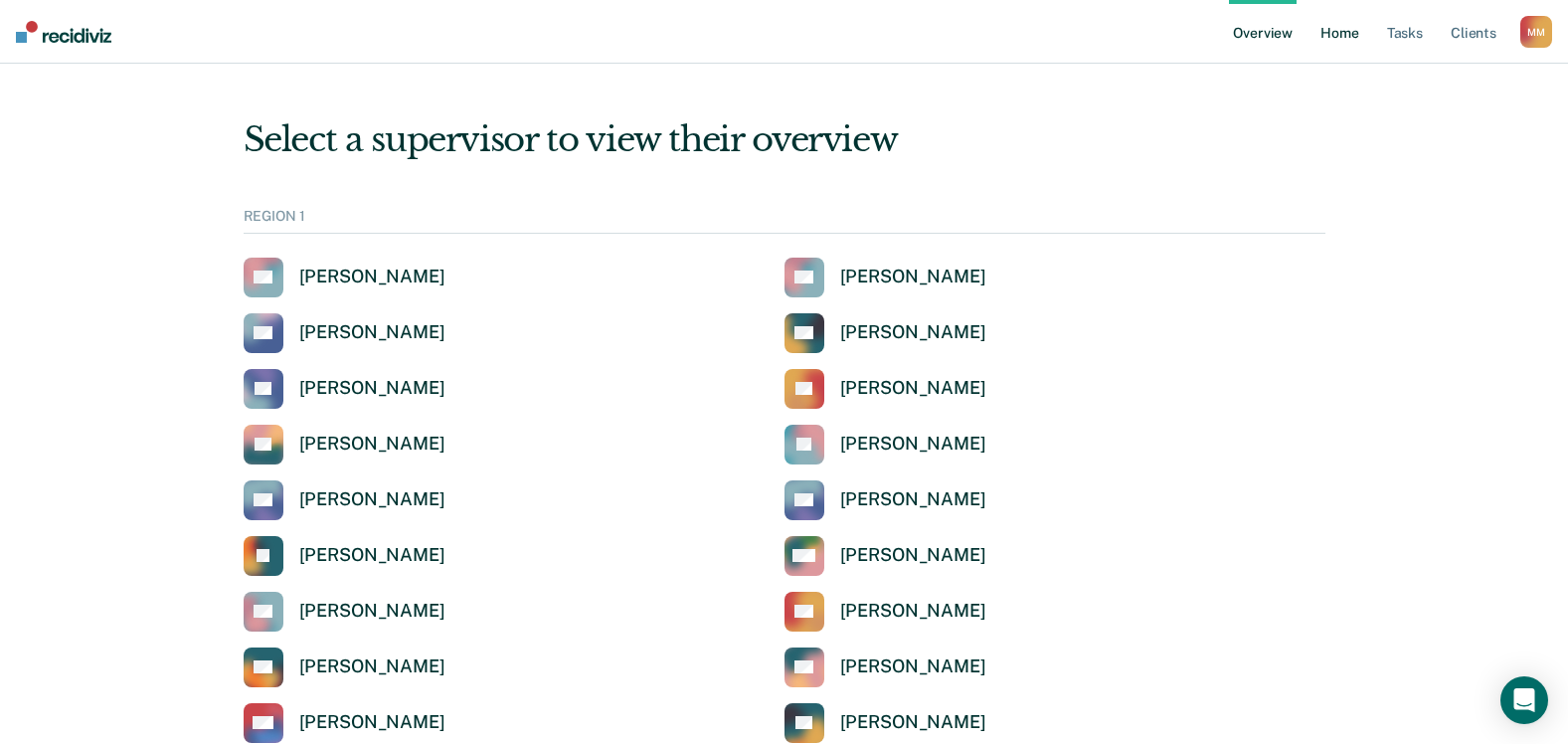 click on "Home" at bounding box center (1339, 32) 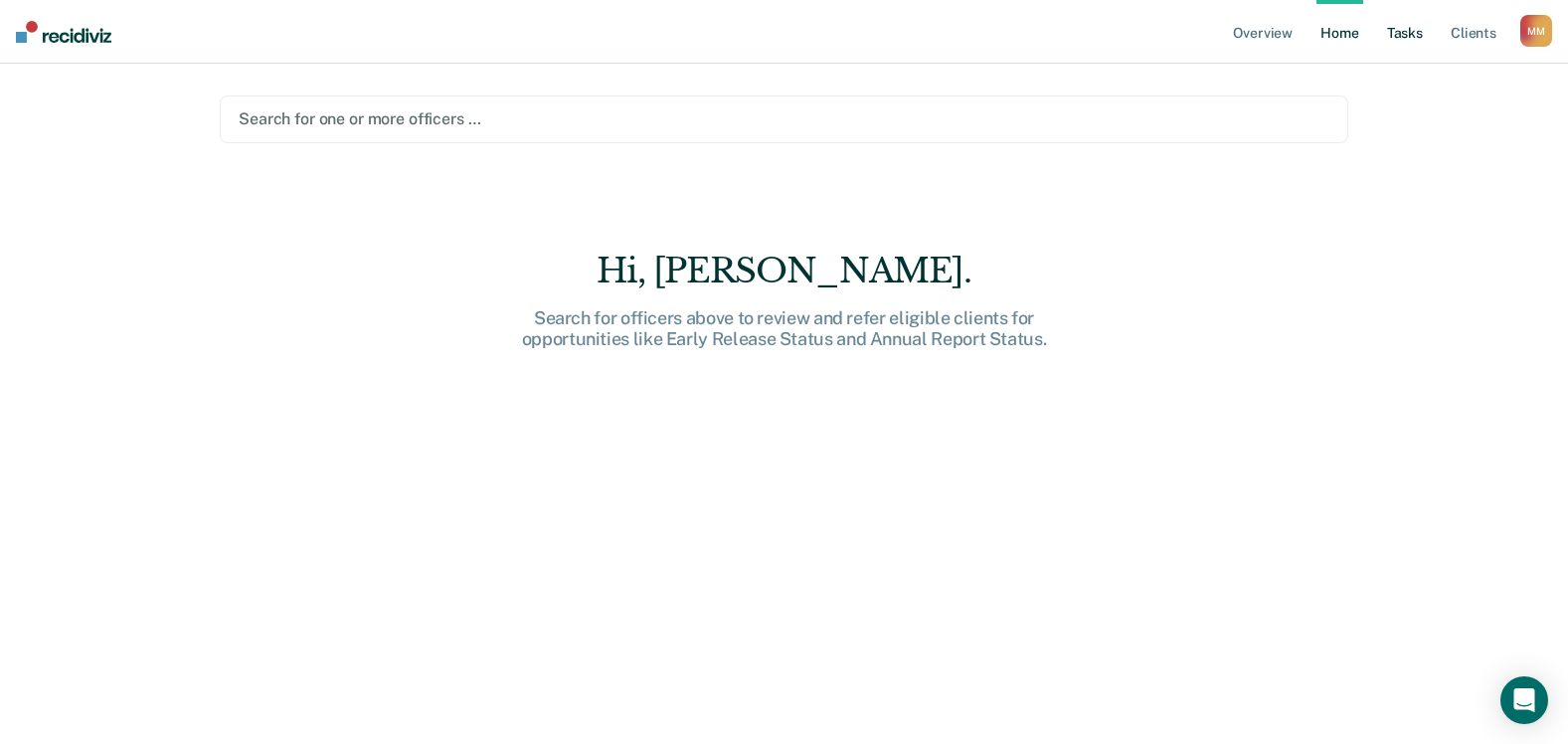 click on "Tasks" at bounding box center [1405, 32] 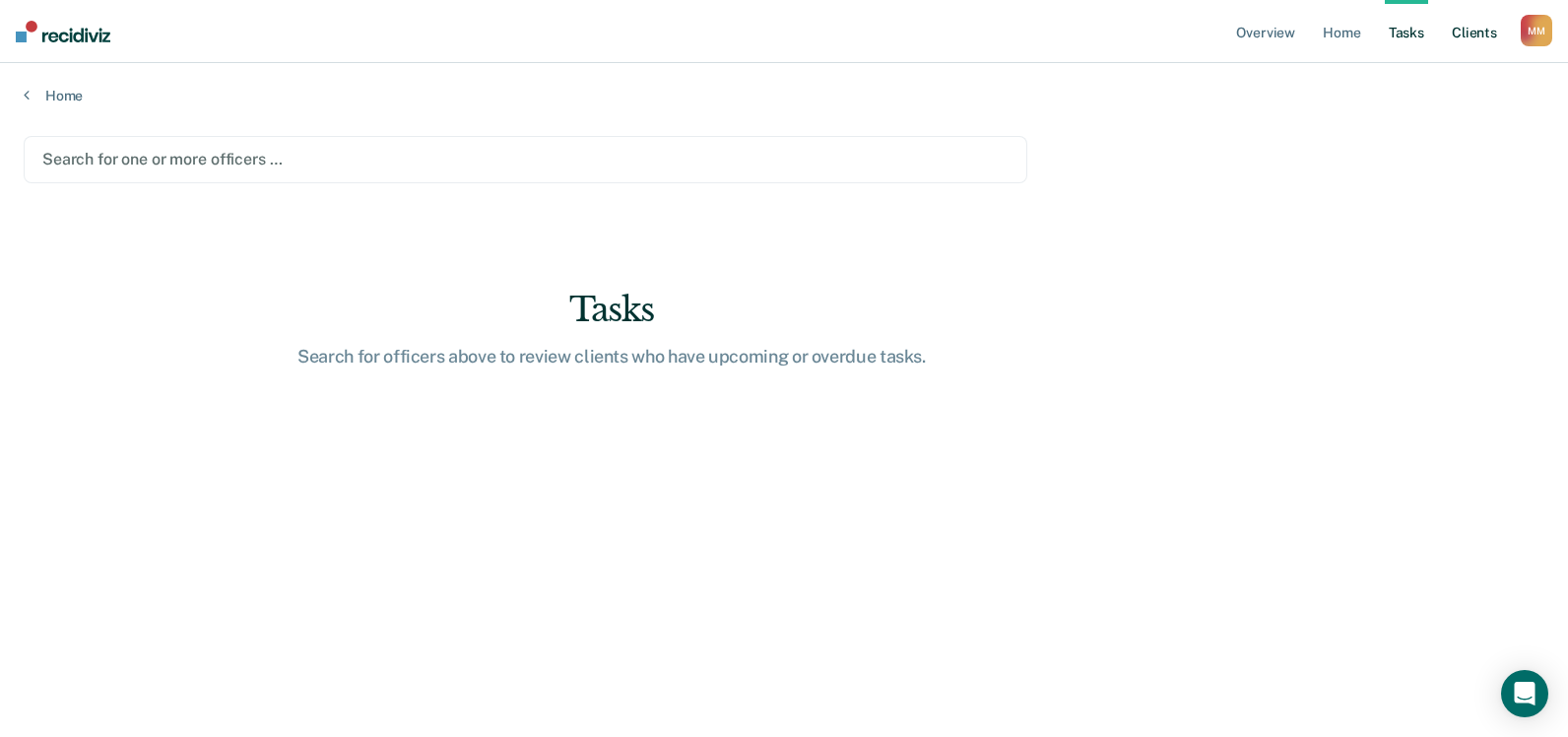 click on "Client s" at bounding box center (1474, 32) 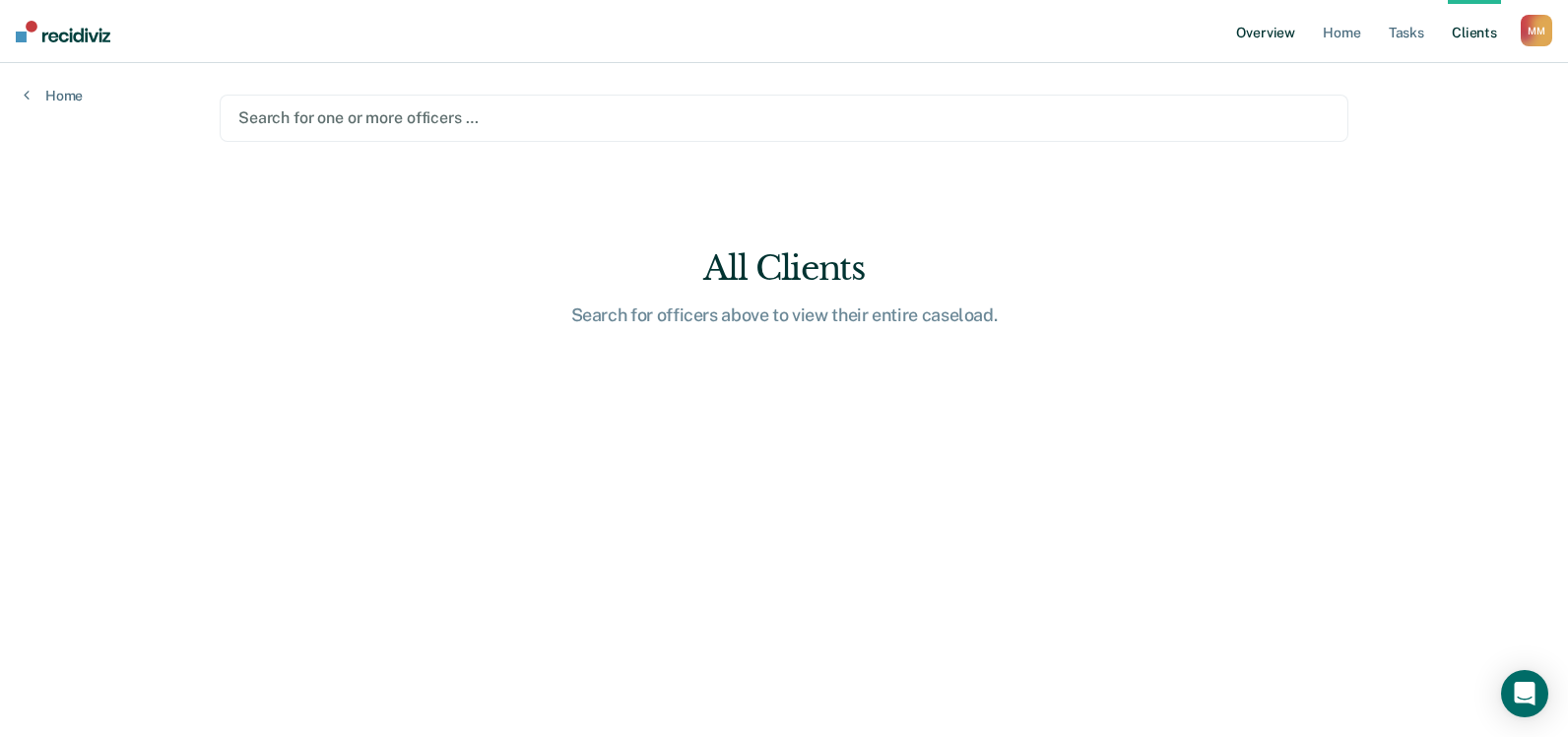 click on "Overview" at bounding box center [1266, 32] 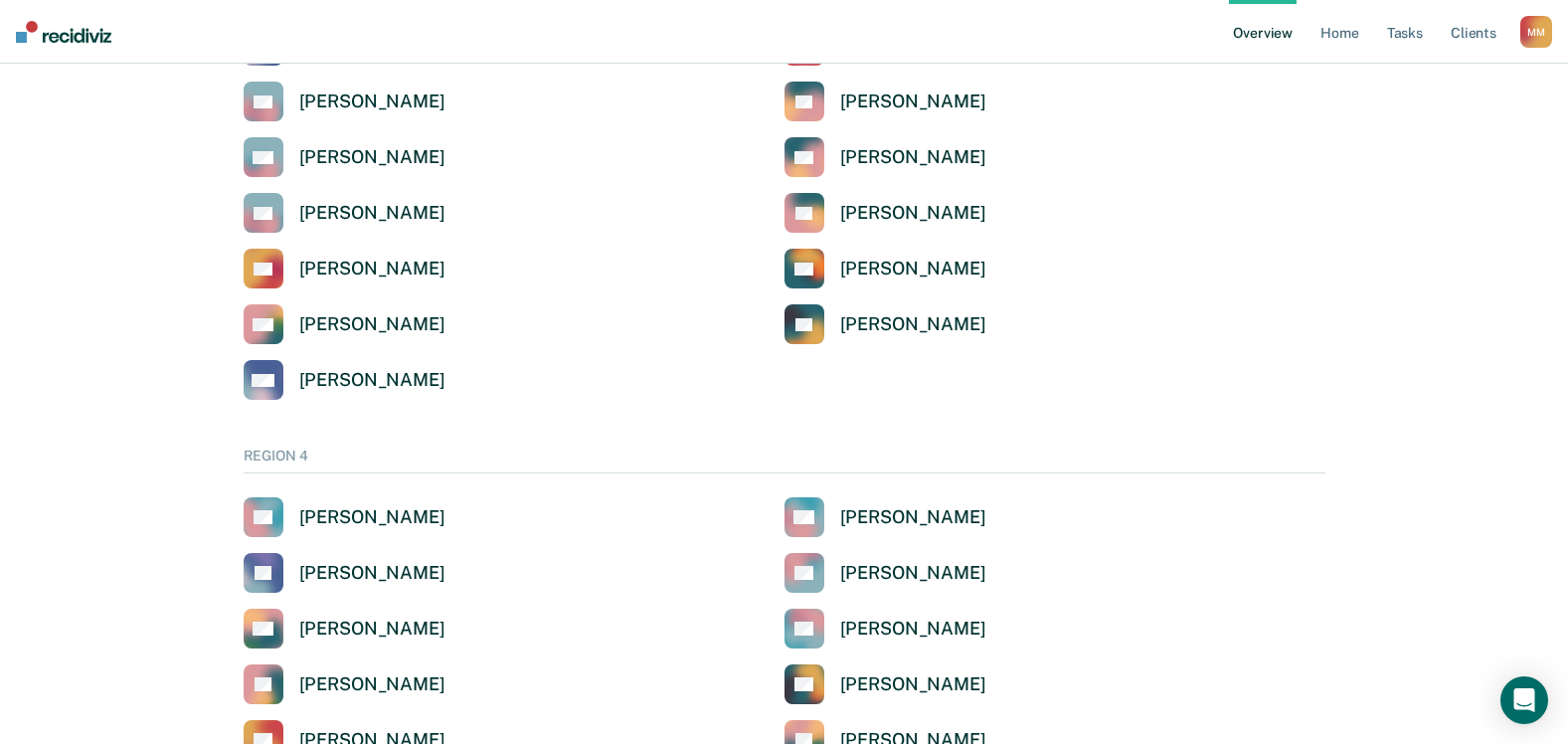 scroll, scrollTop: 3382, scrollLeft: 0, axis: vertical 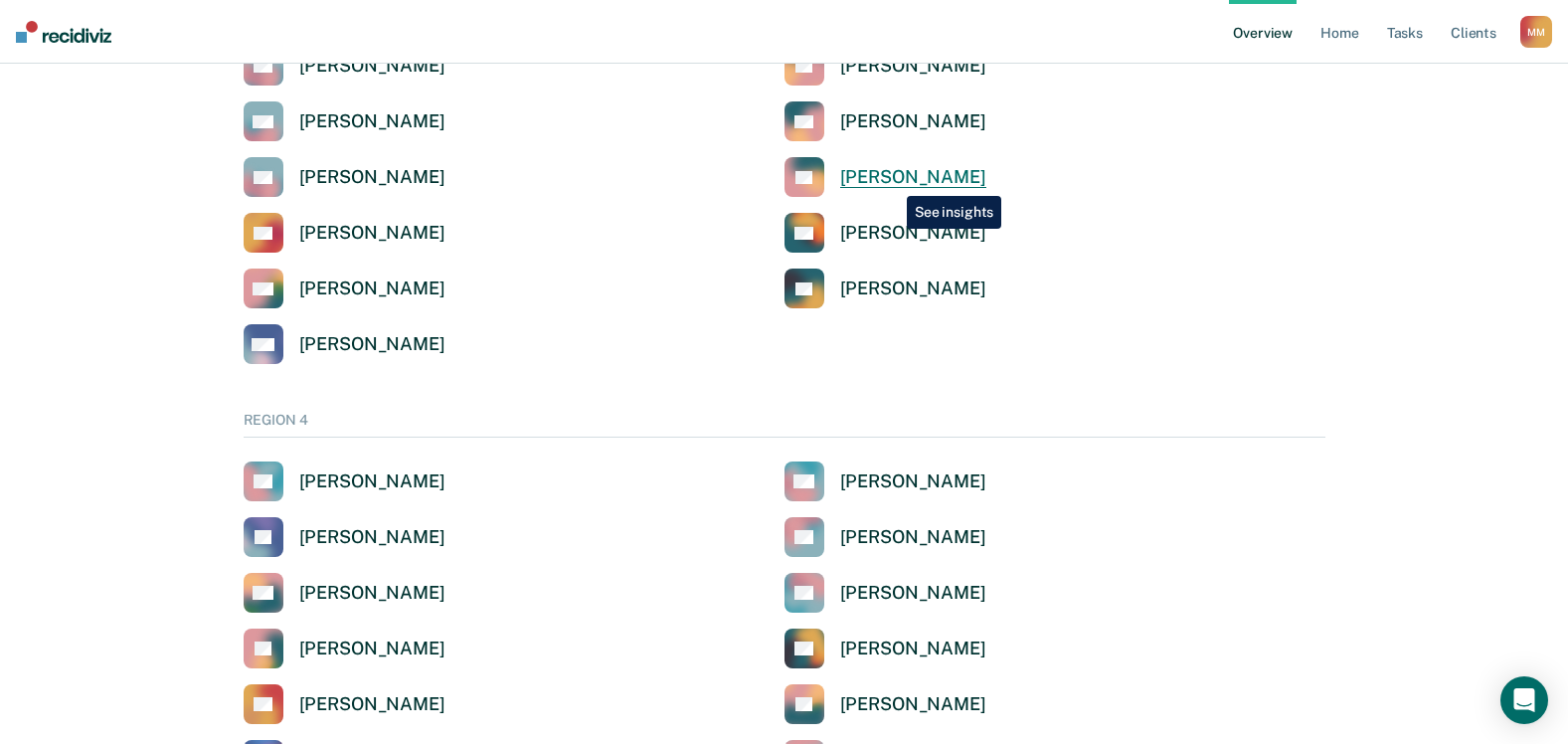 click on "[PERSON_NAME]" at bounding box center (913, 177) 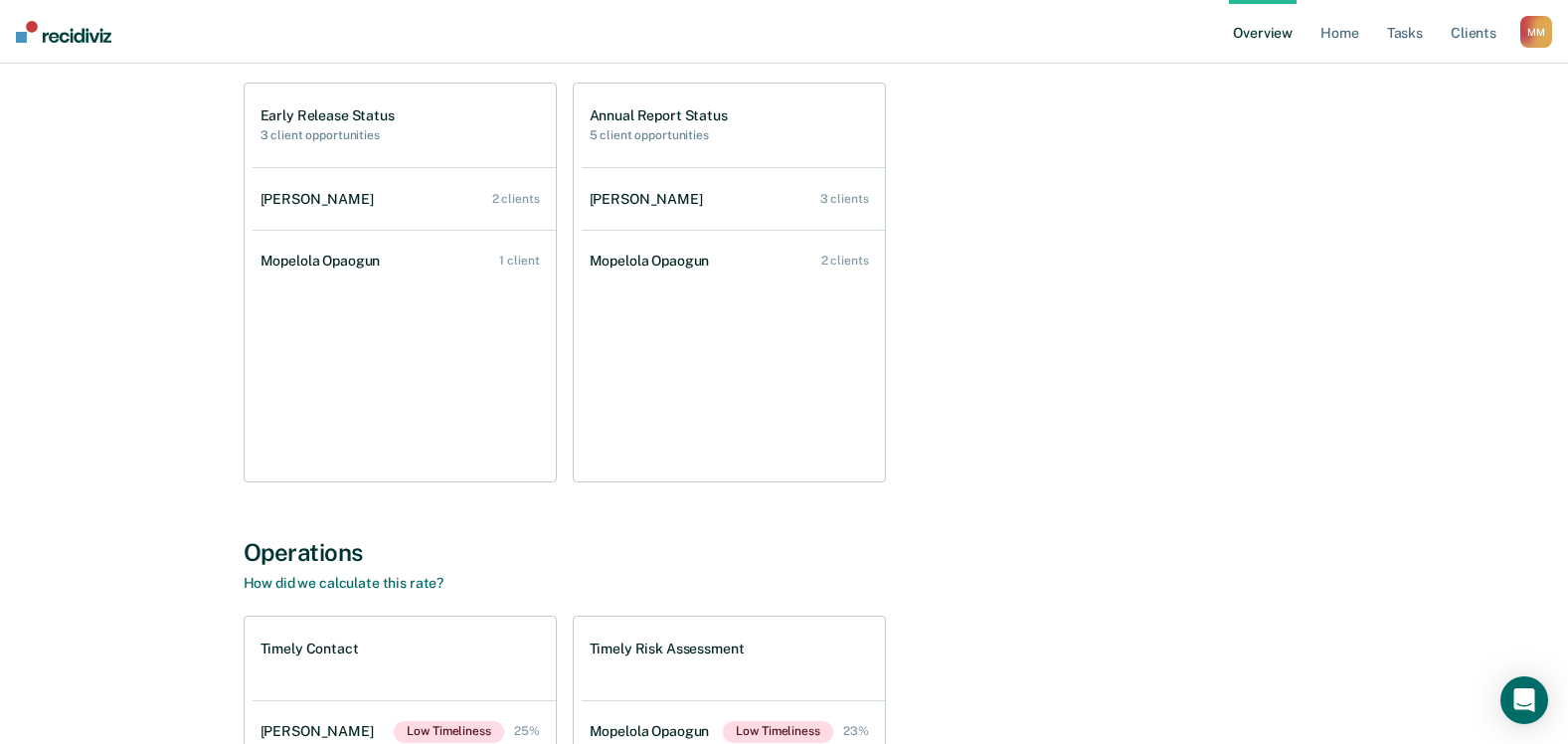 scroll, scrollTop: 0, scrollLeft: 0, axis: both 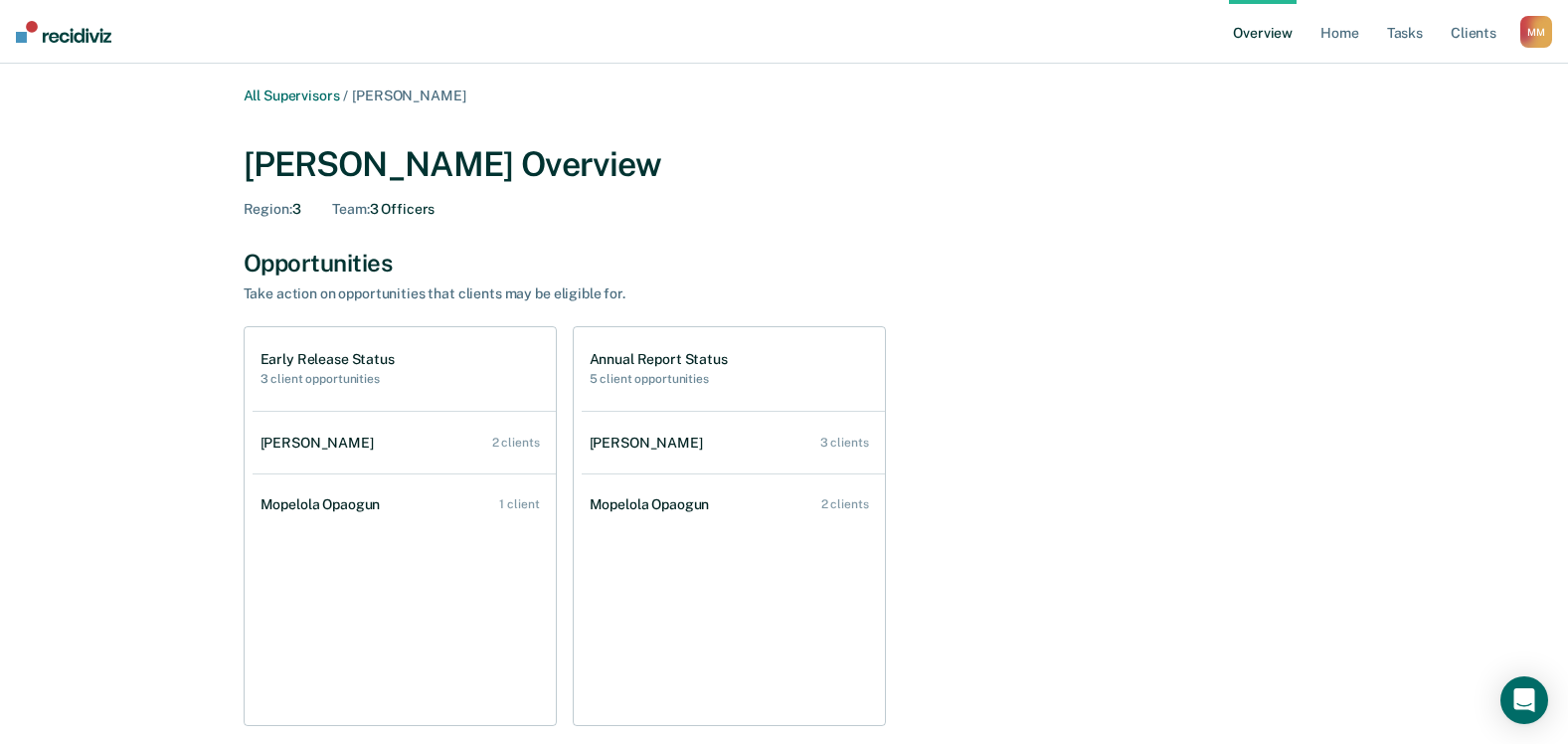 click on "Early Release Status" at bounding box center [327, 359] 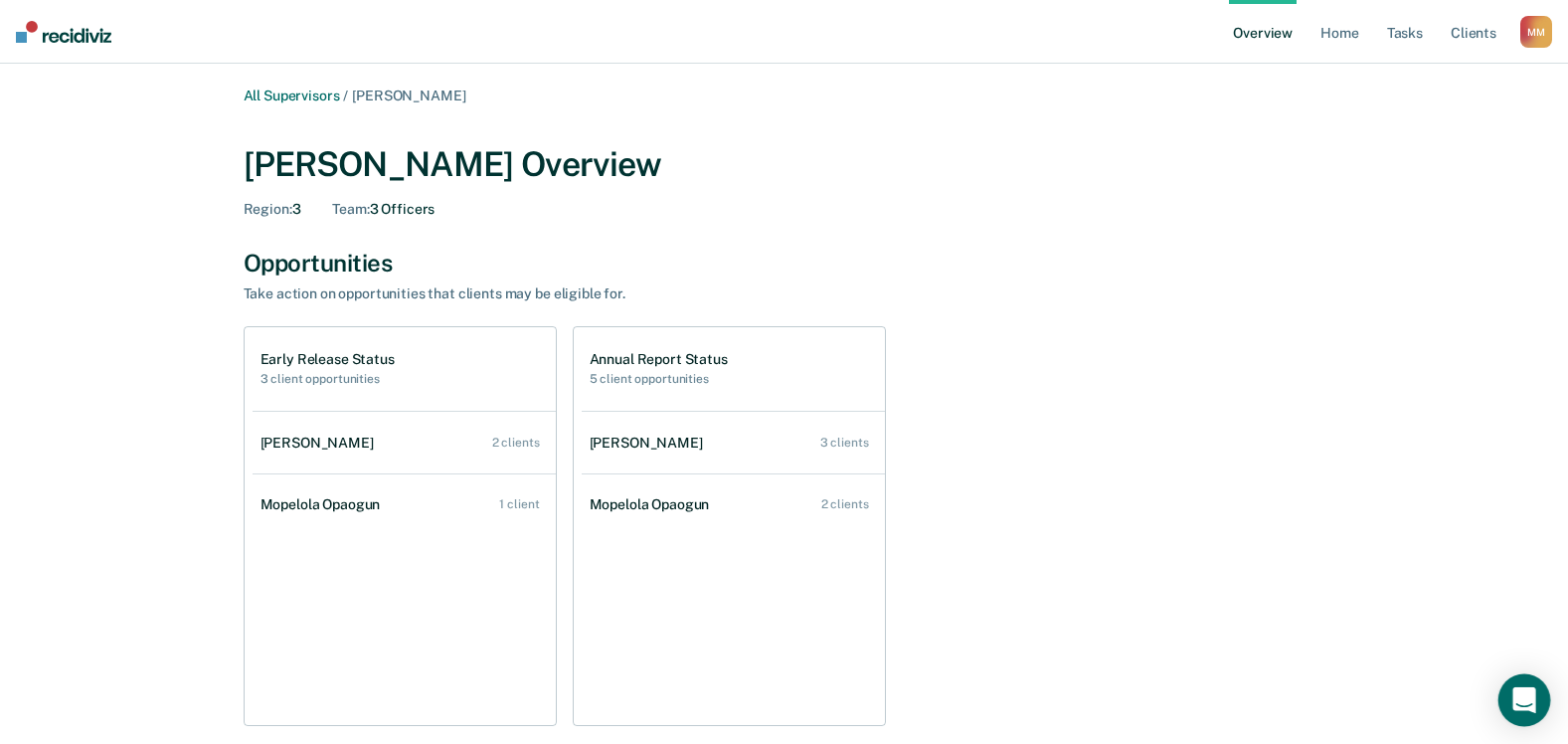 click 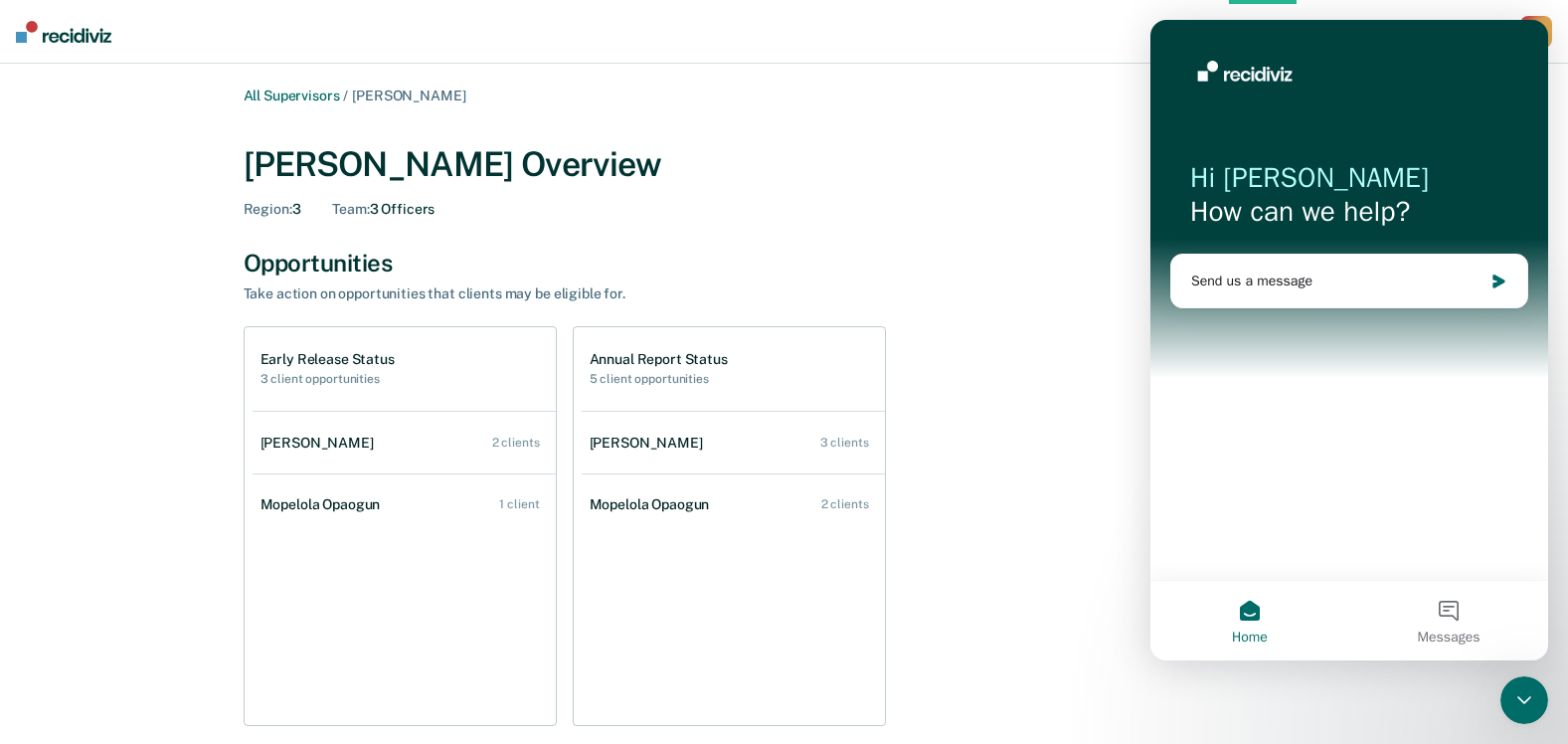 scroll, scrollTop: 0, scrollLeft: 0, axis: both 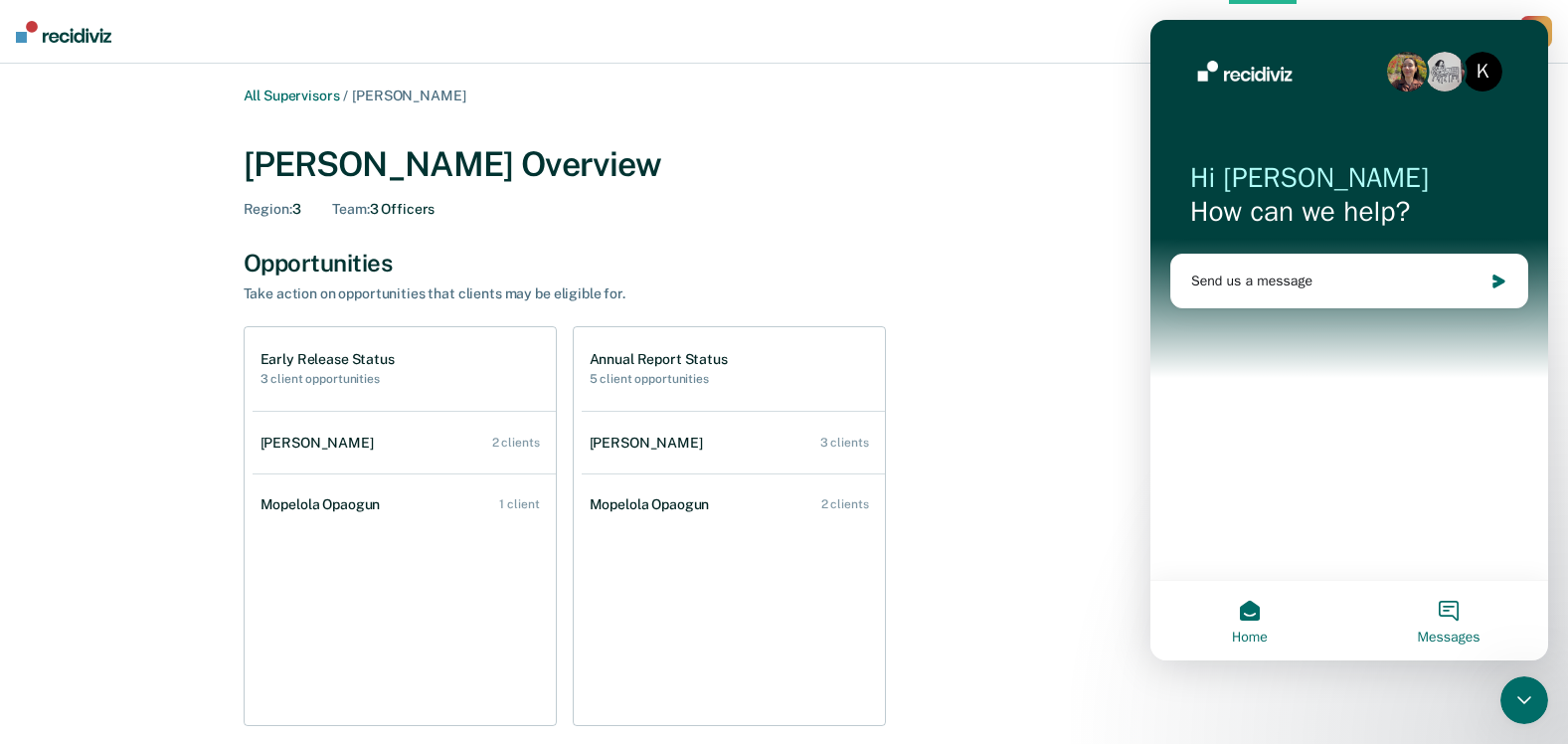 click on "Messages" at bounding box center (1449, 621) 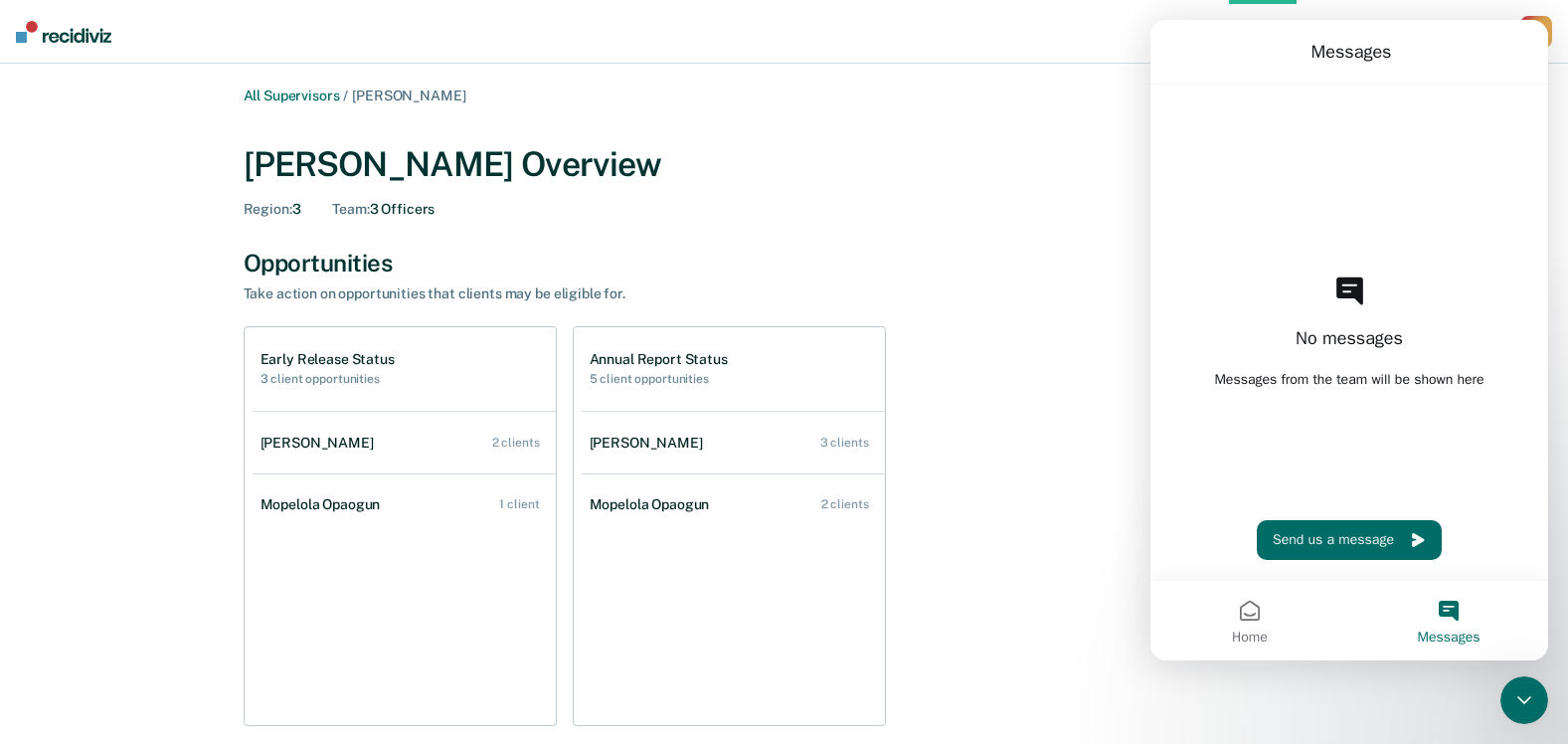 click on "Opportunities Take action on opportunities that clients may be eligible for." at bounding box center (784, 276) 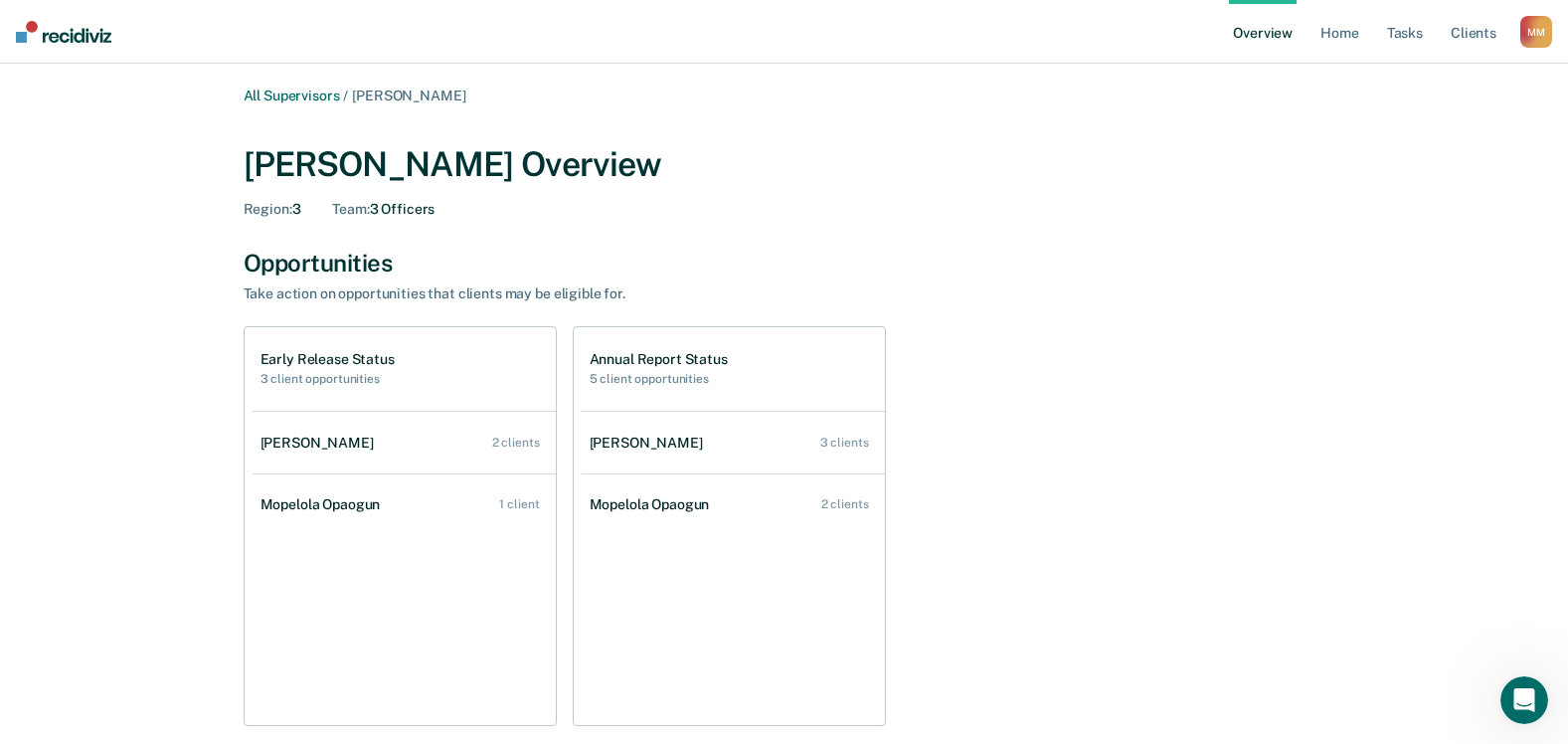 scroll, scrollTop: 0, scrollLeft: 0, axis: both 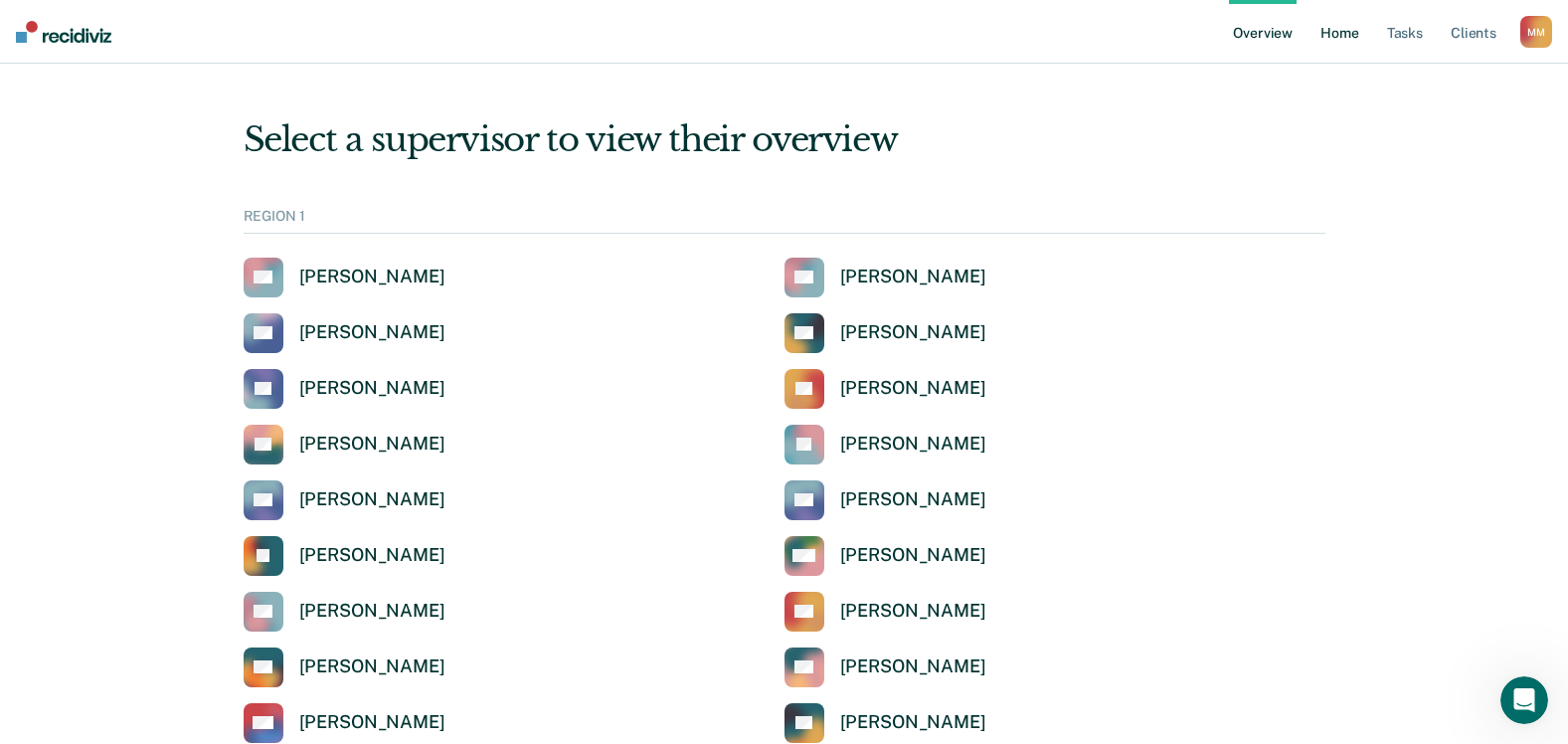 click on "Home" at bounding box center (1339, 32) 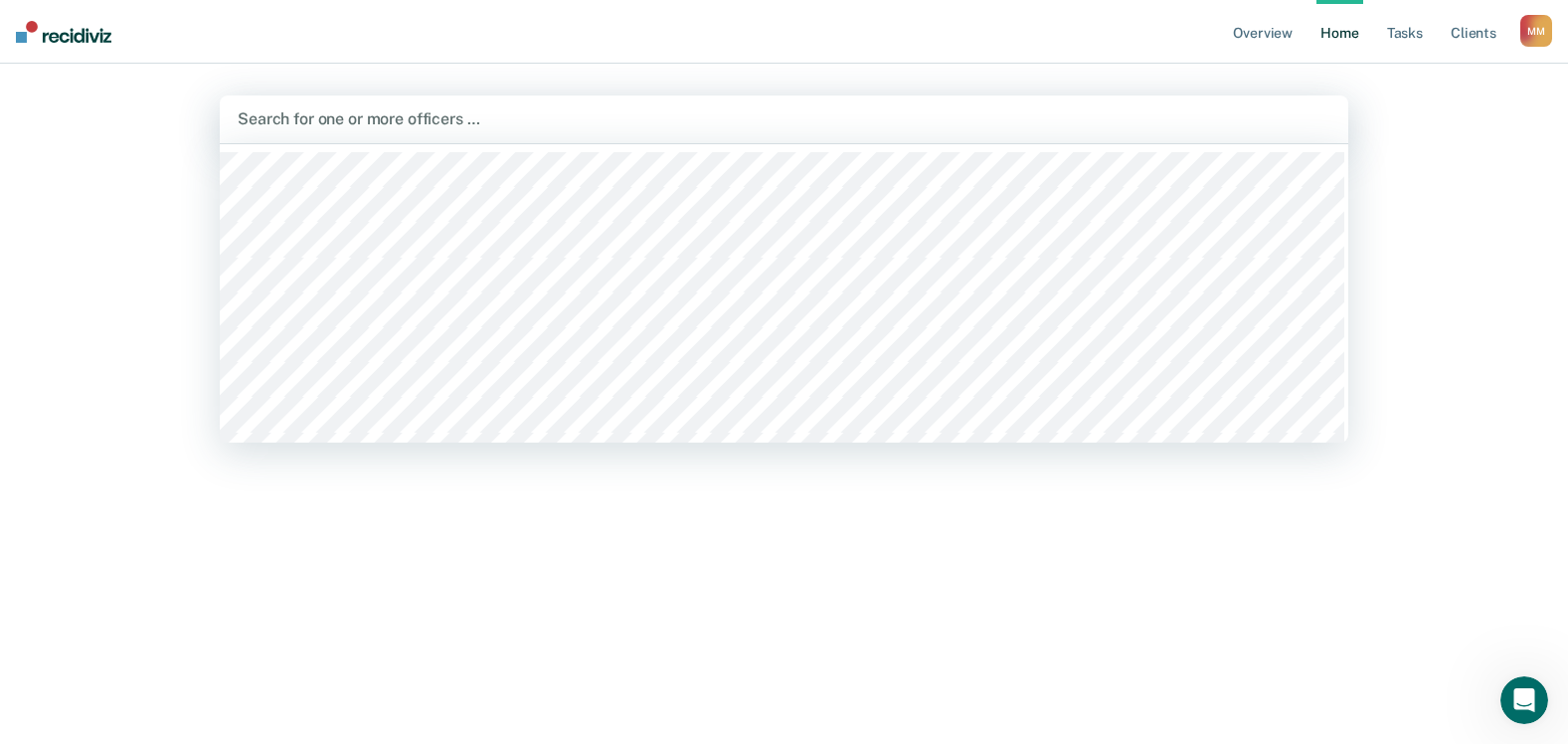 click at bounding box center [784, 118] 